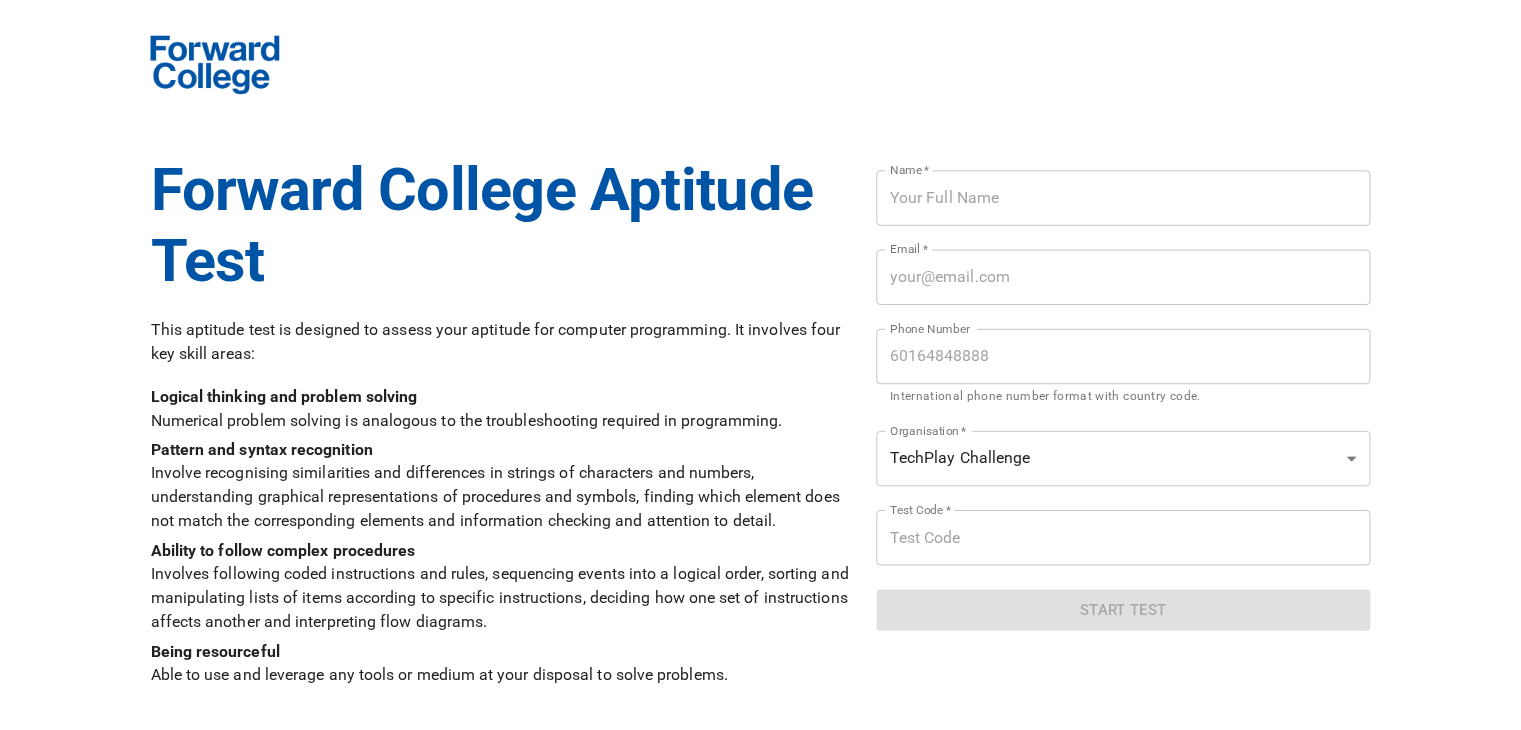 scroll, scrollTop: 0, scrollLeft: 0, axis: both 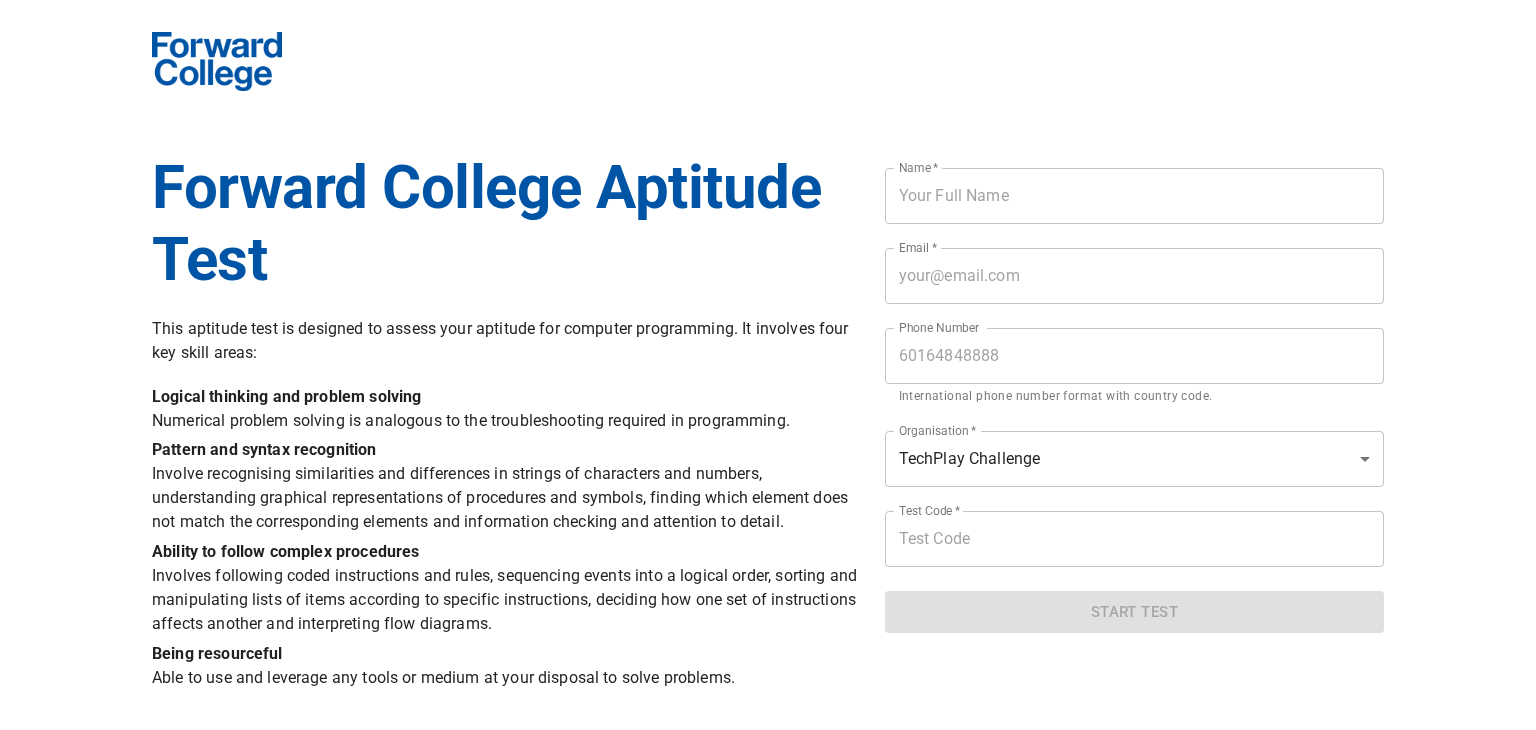 click at bounding box center [1134, 196] 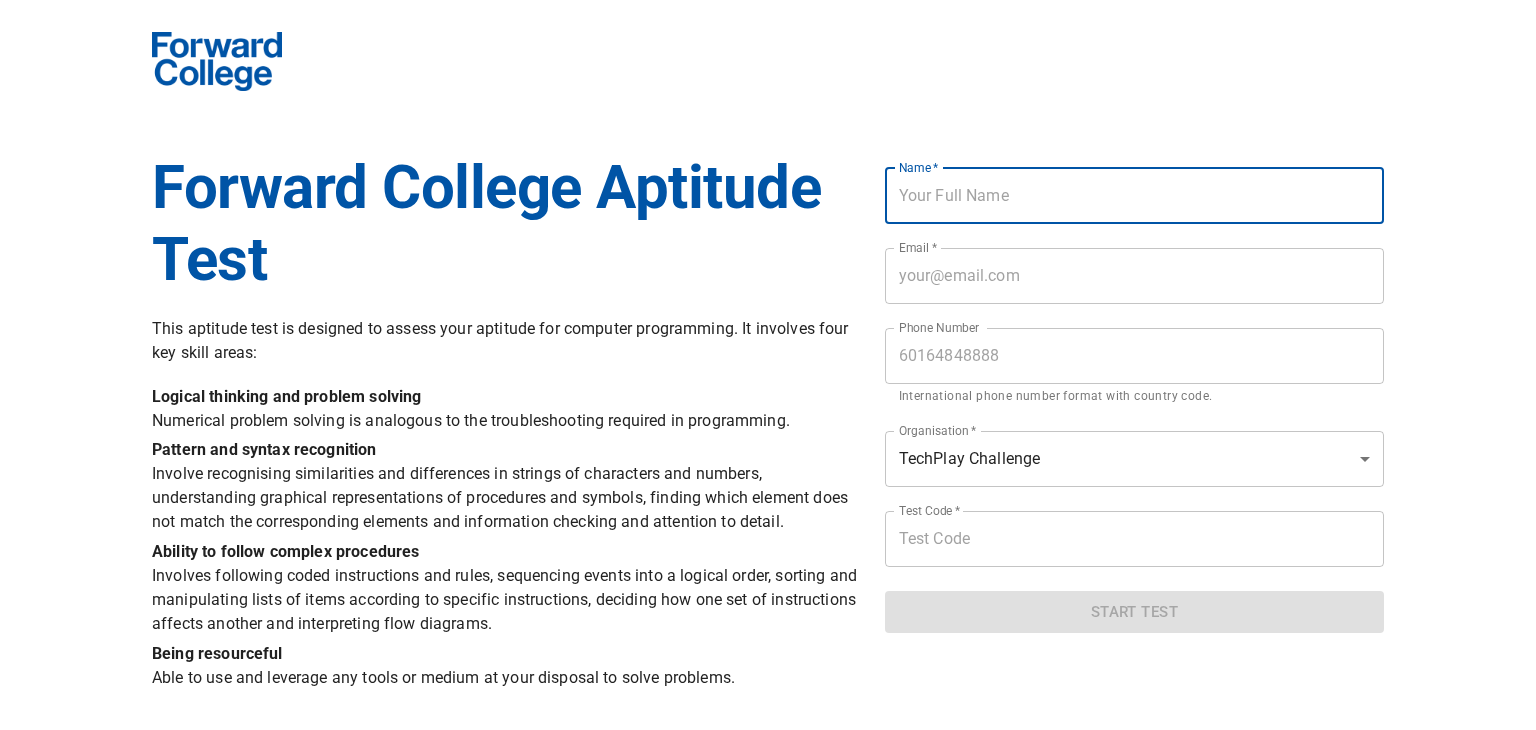 type on "[PERSON]" 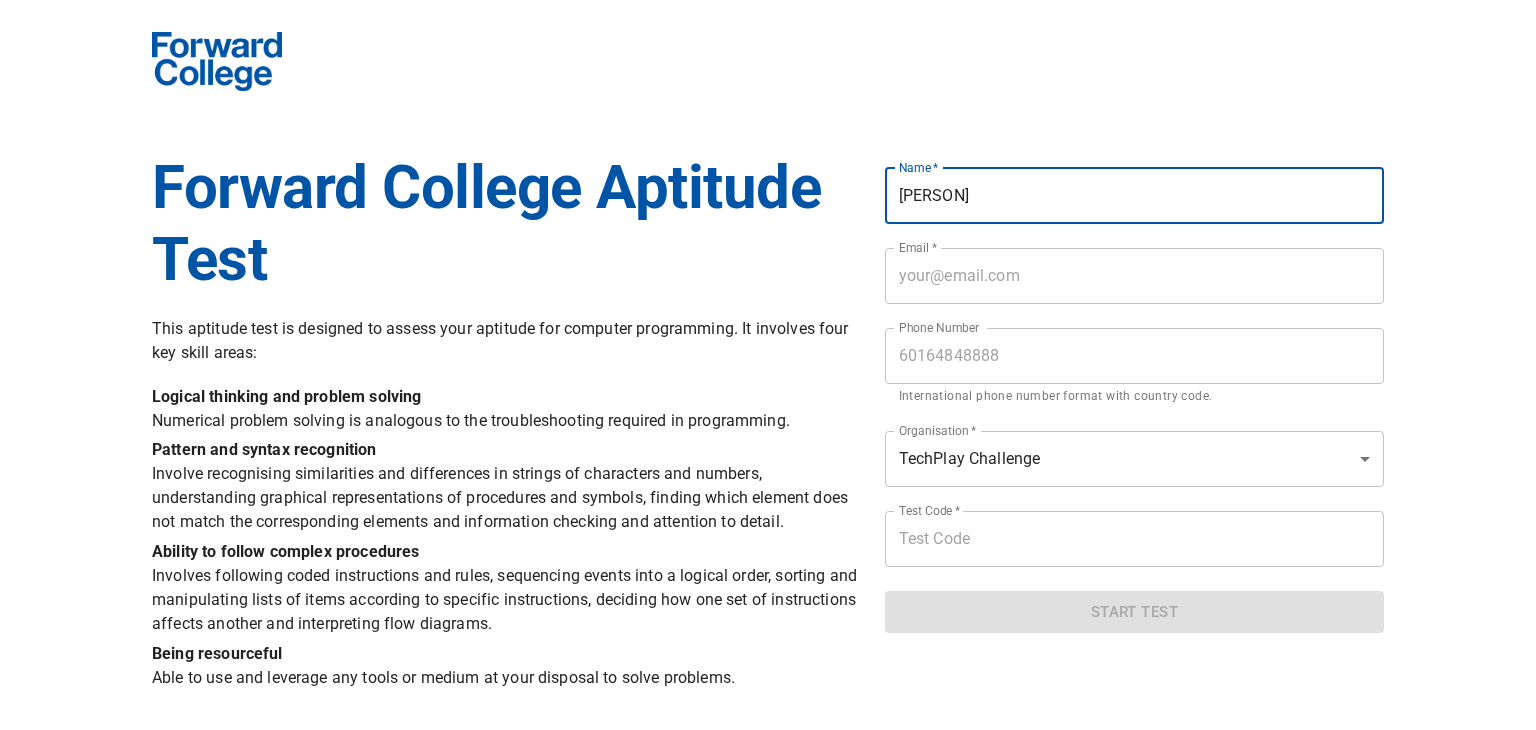 click at bounding box center [1134, 276] 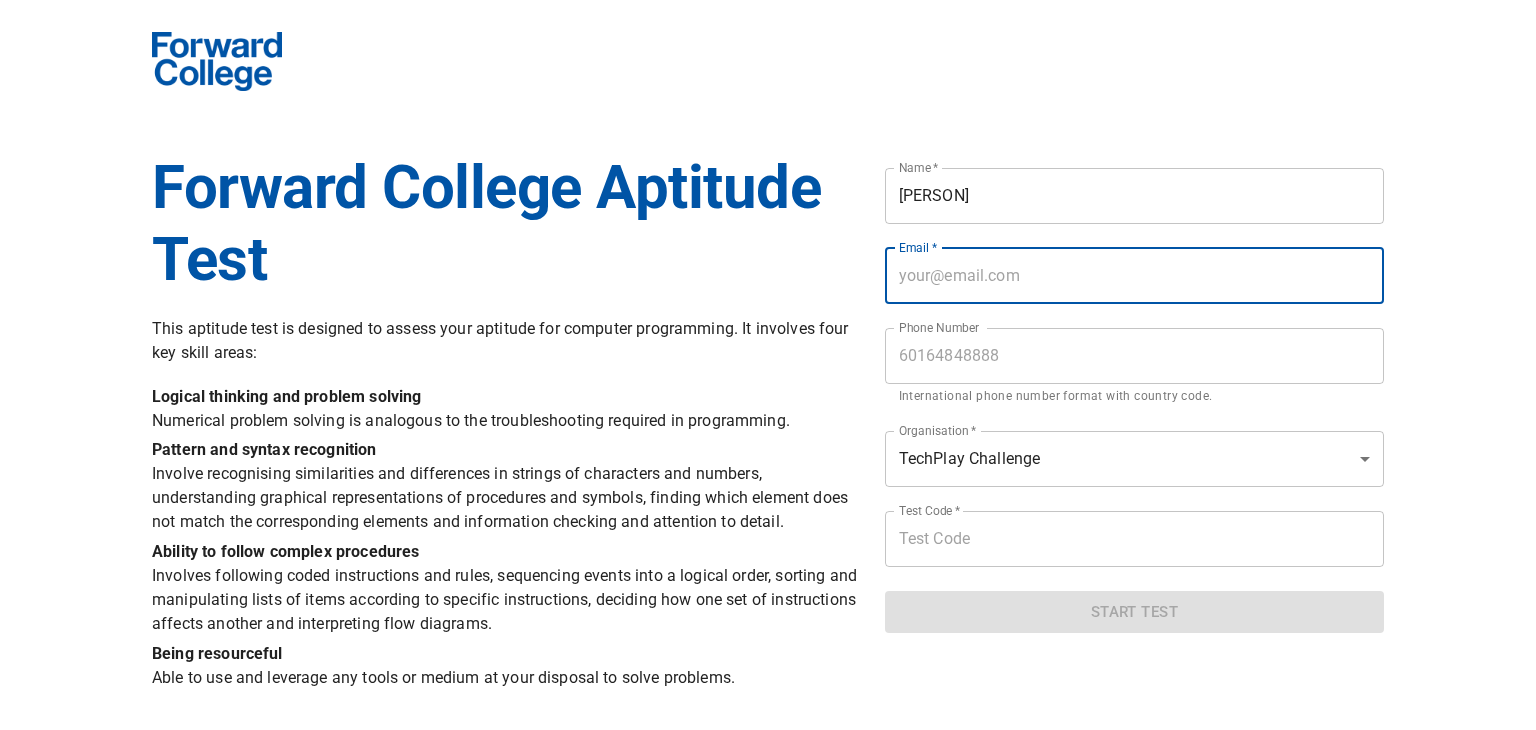 type on "[EMAIL]" 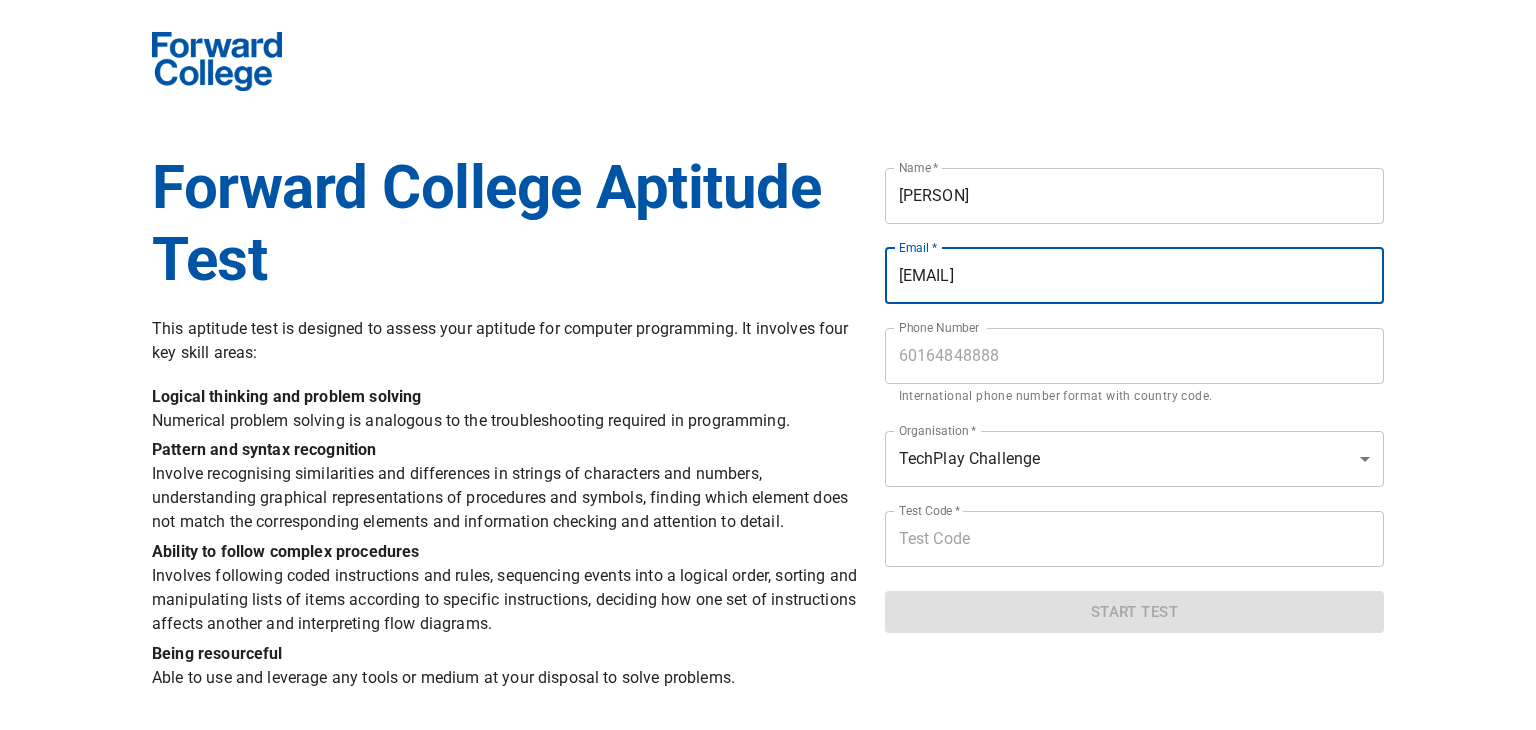 click at bounding box center [1134, 356] 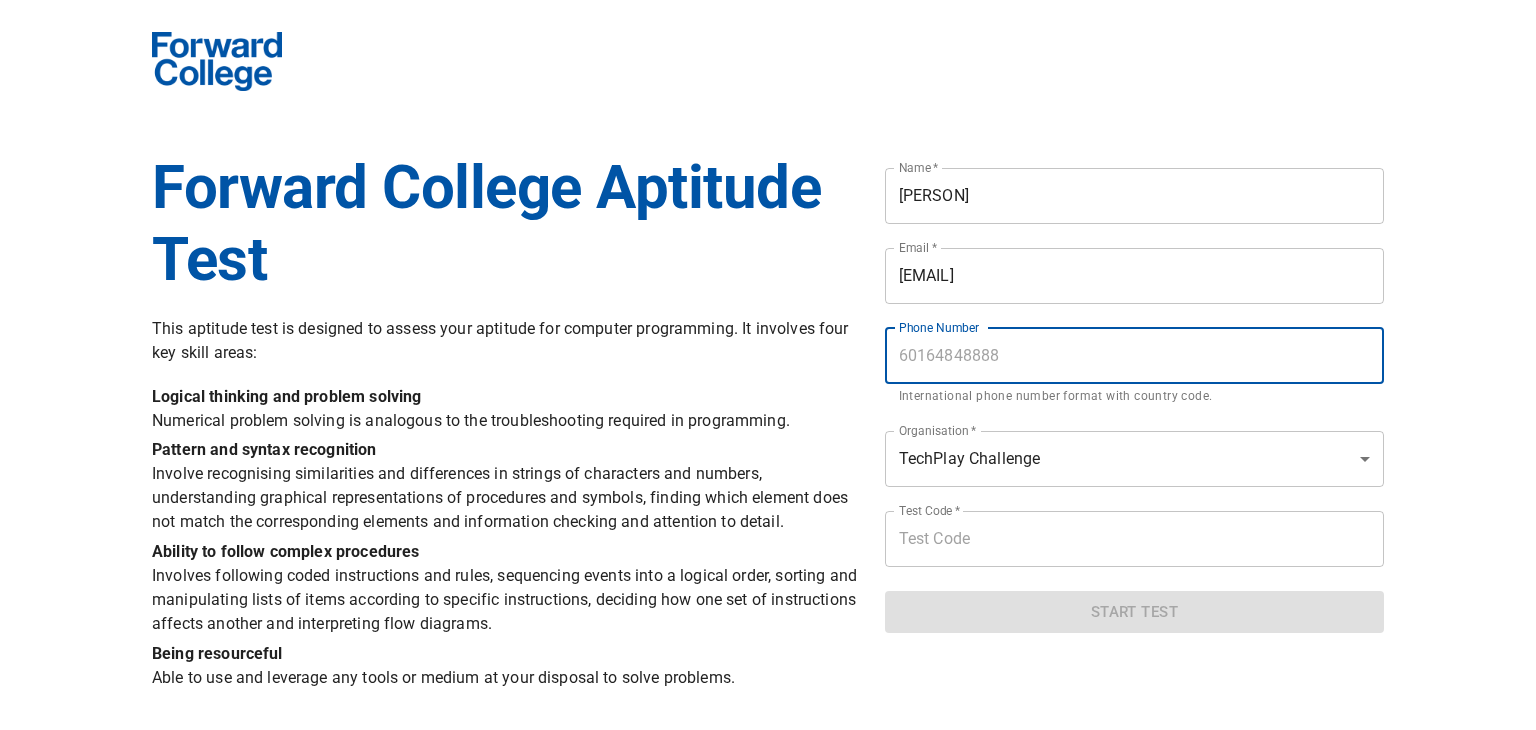type on "[PHONE]" 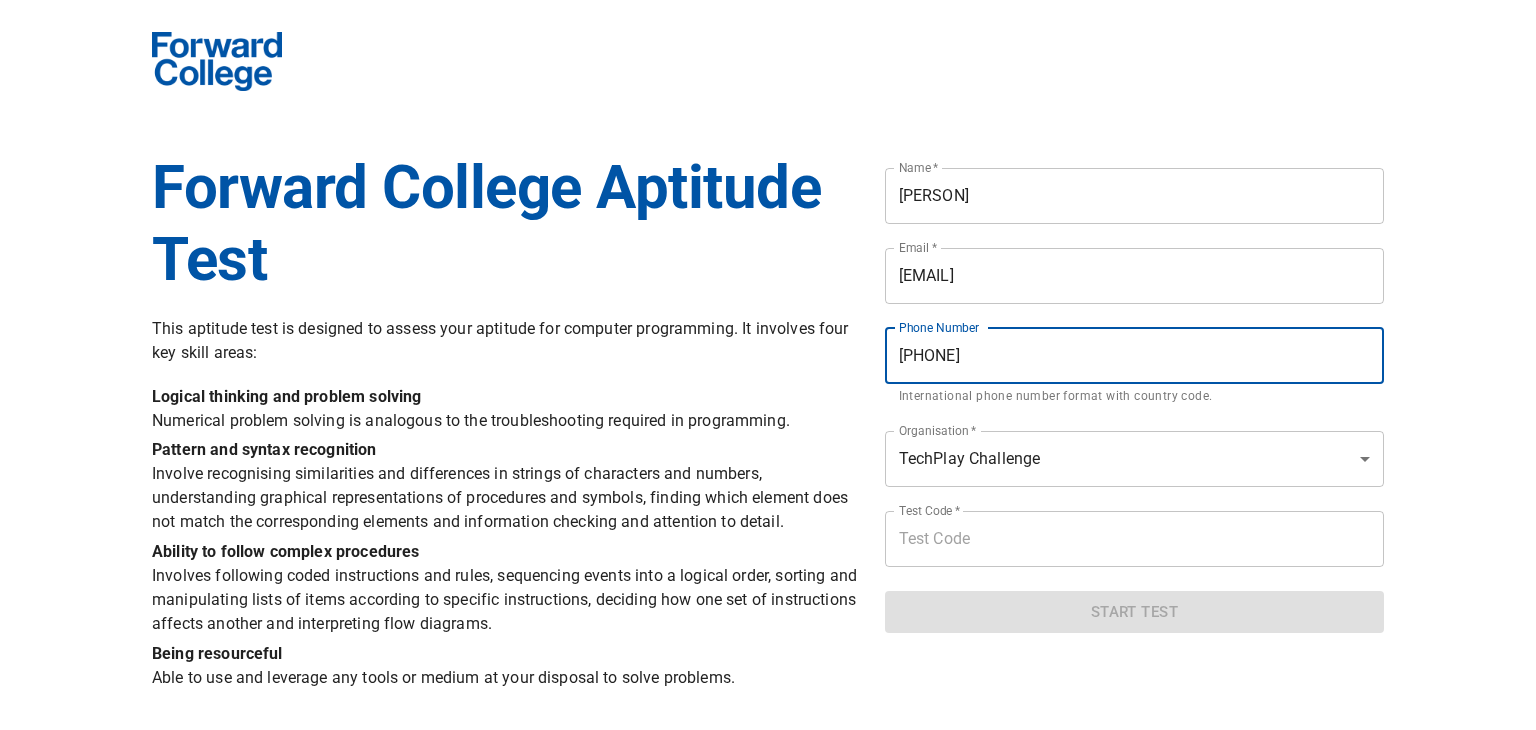 click on "[PHONE]" at bounding box center (1134, 356) 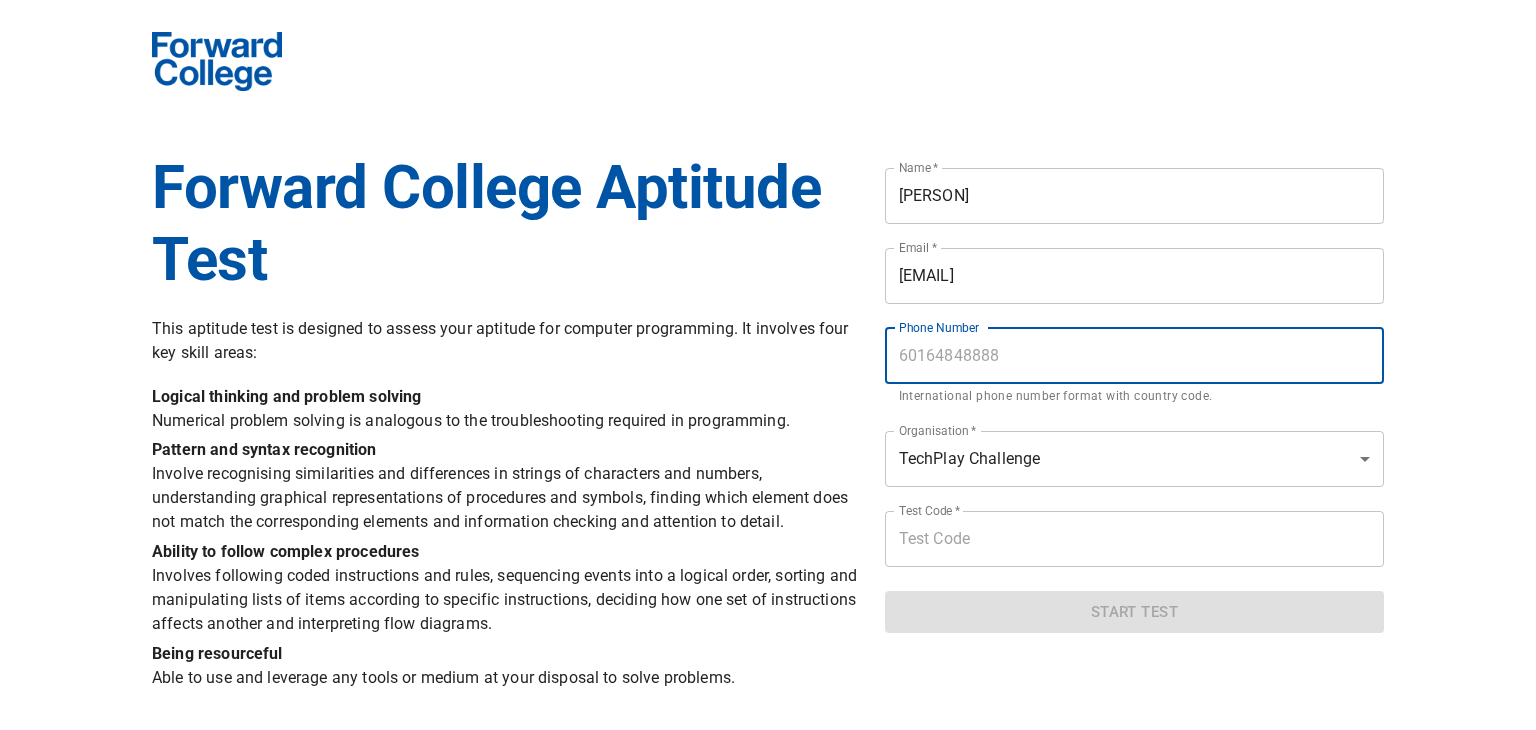 click at bounding box center (1134, 356) 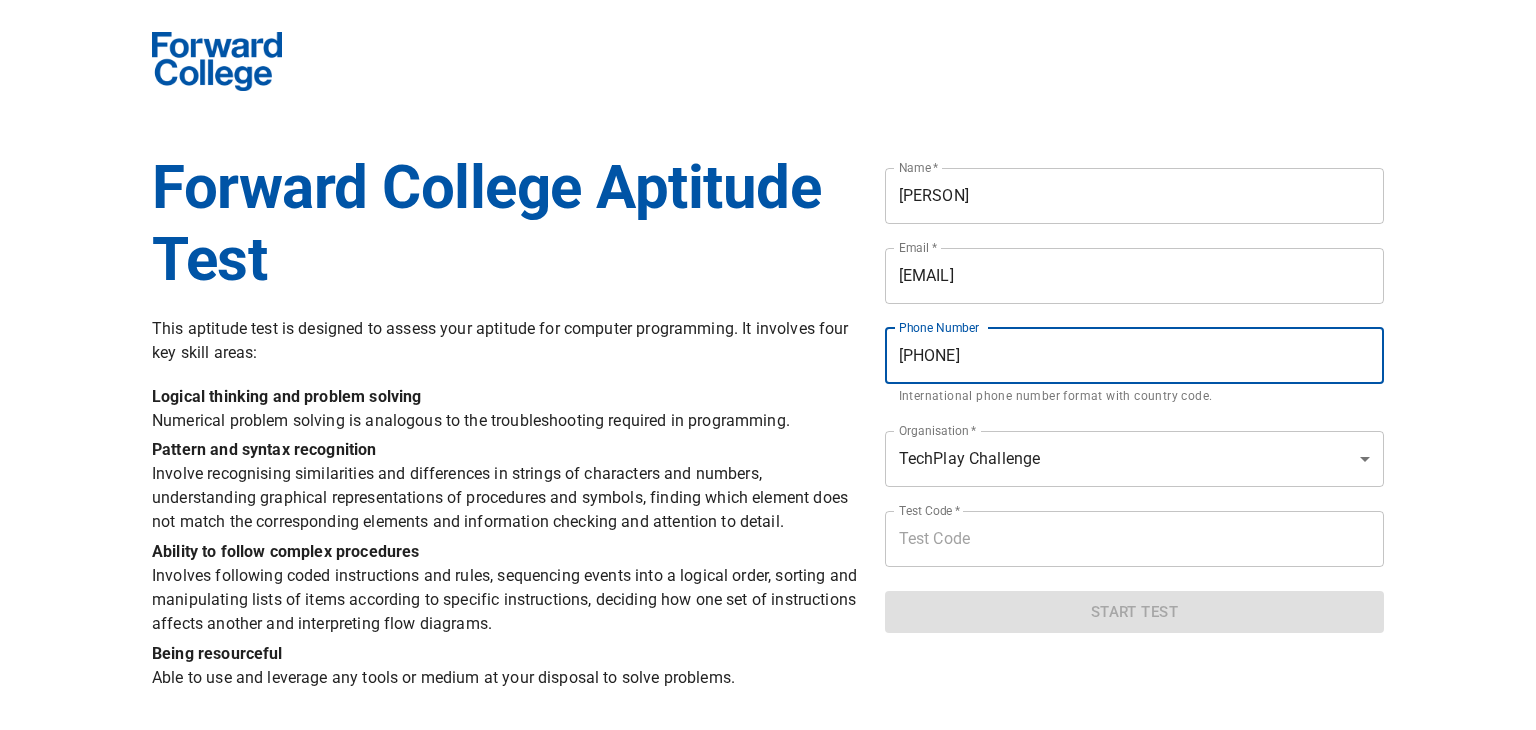 drag, startPoint x: 1035, startPoint y: 350, endPoint x: 659, endPoint y: 393, distance: 378.45078 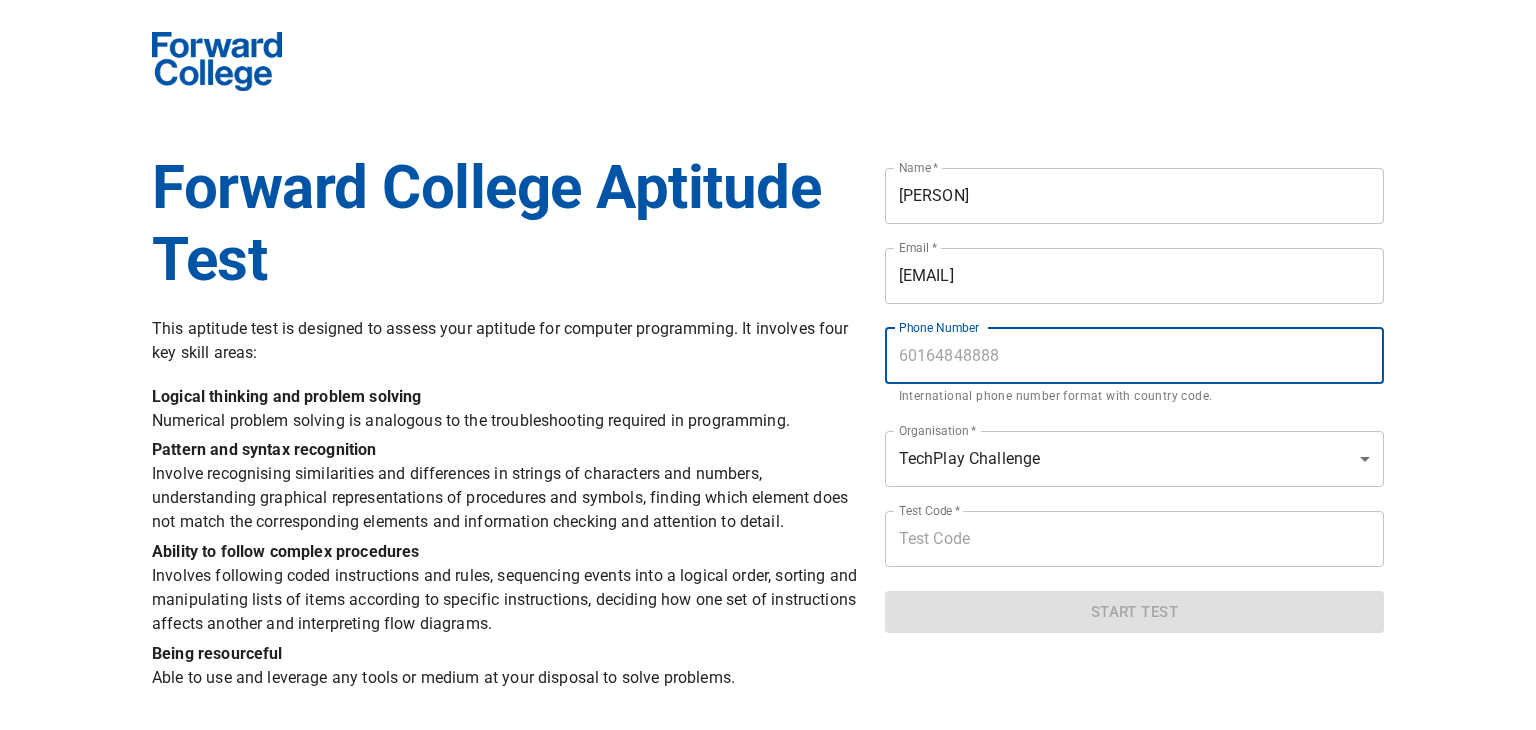 click at bounding box center (1134, 356) 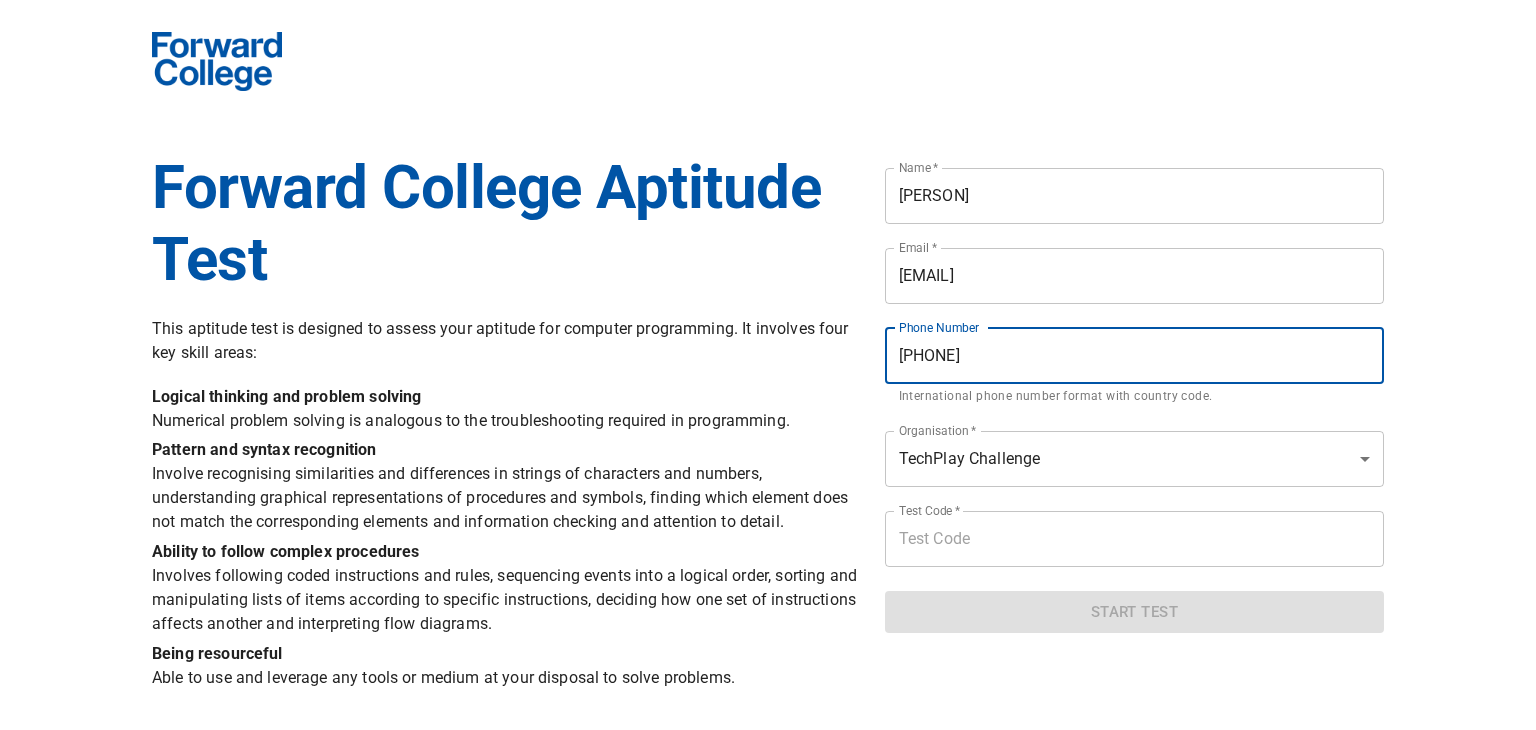 click at bounding box center [1134, 539] 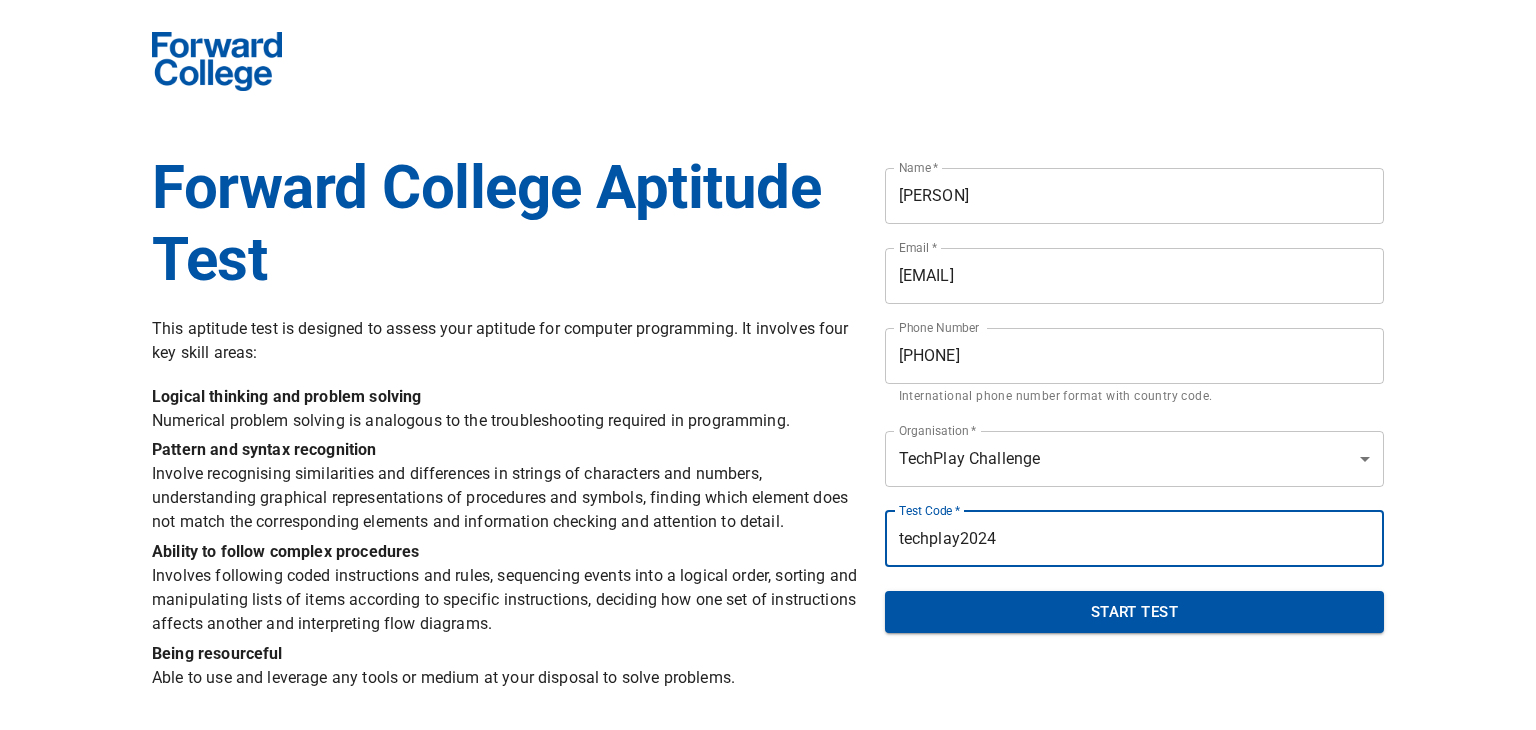 click on "techplay2024" at bounding box center (1134, 539) 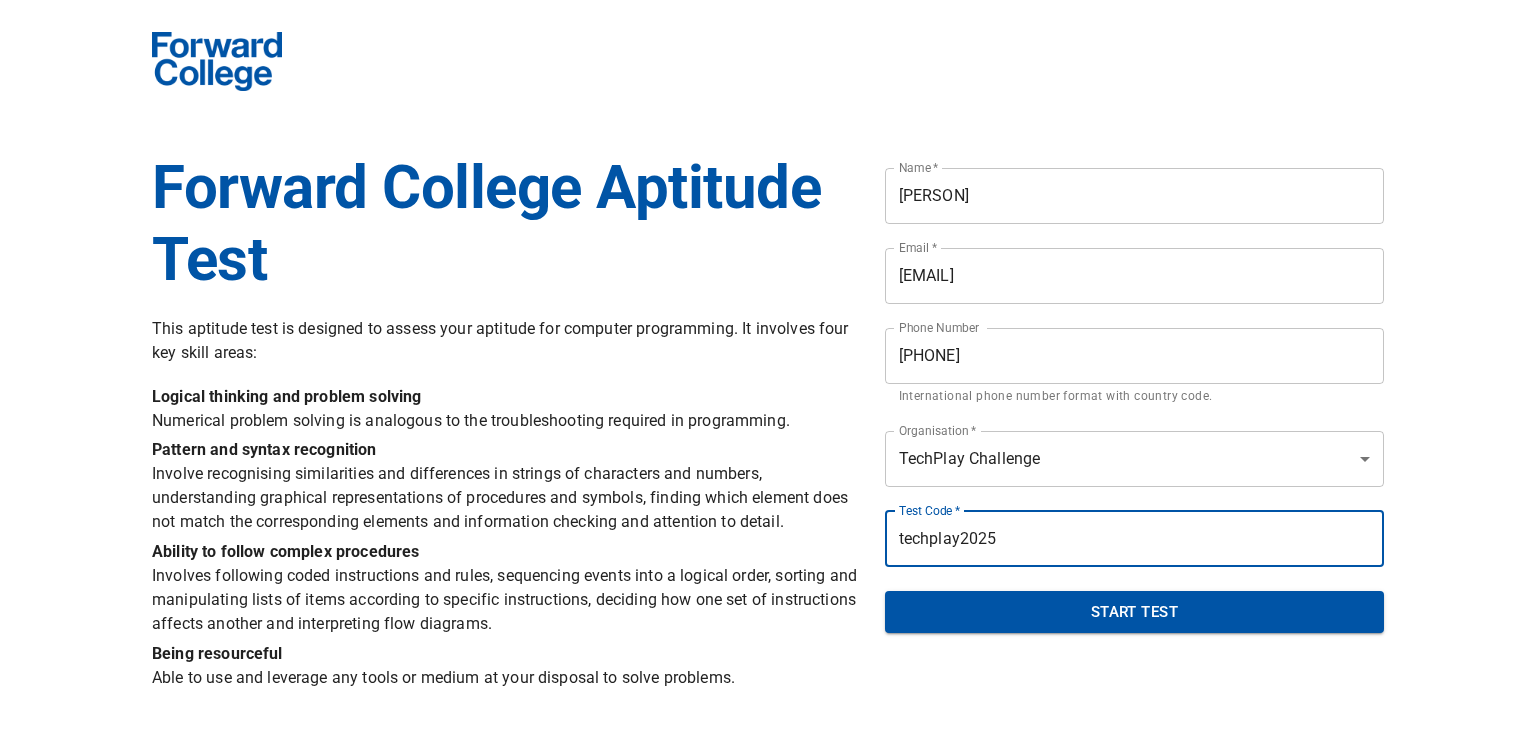 type on "techplay2025" 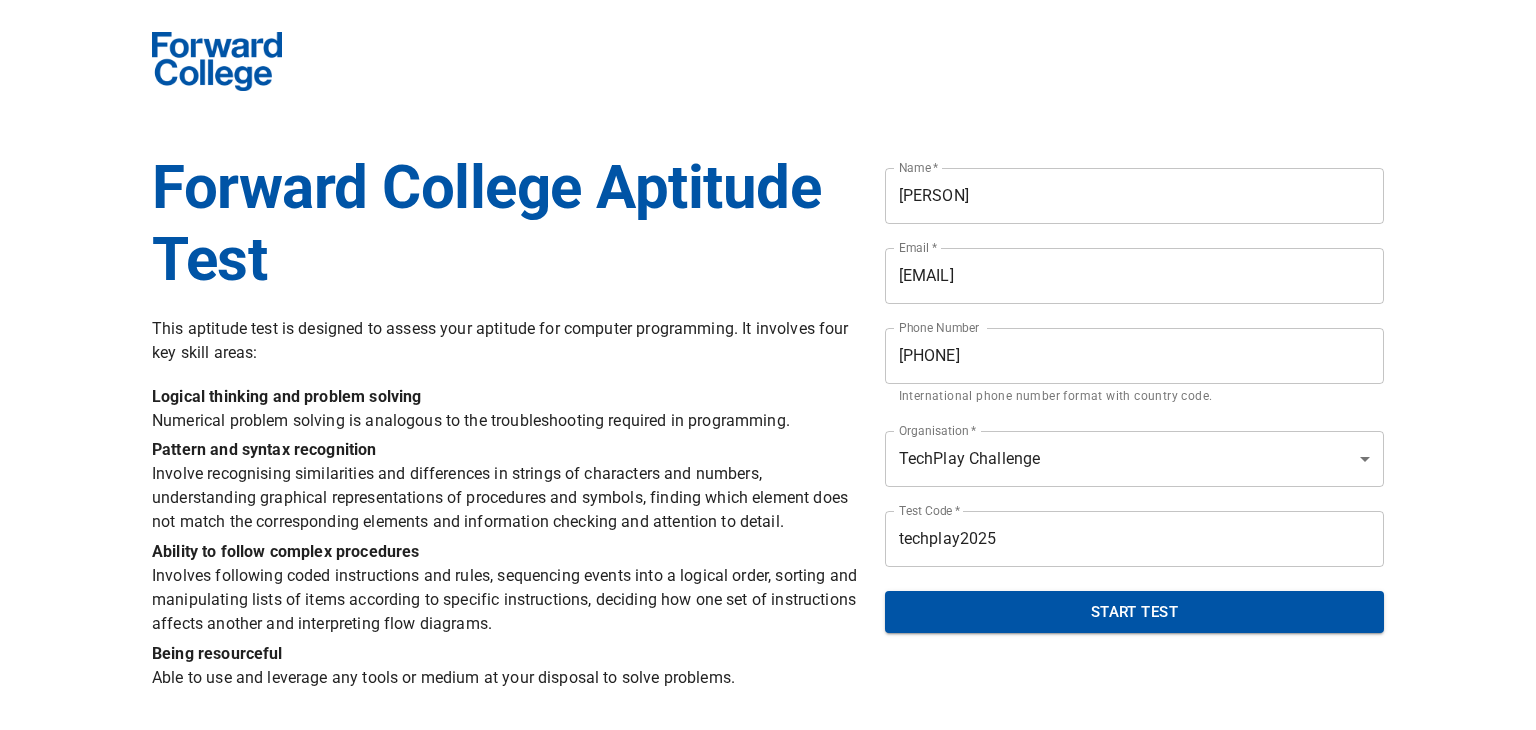 click on "Forward College Aptitude Test This aptitude test is designed to assess your aptitude for computer programming. It involves four key skill areas: Logical thinking and problem solving Numerical problem solving is analogous to the troubleshooting required in programming. Pattern and syntax recognition Involve recognising similarities and differences in strings of characters and numbers, understanding graphical representations of procedures and symbols, finding which element does not match the corresponding elements and information checking and attention to detail. Ability to follow complex procedures Involves following coded instructions and rules, sequencing events into a logical order, sorting and manipulating lists of items according to specific instructions, deciding how one set of instructions affects another and interpreting flow diagrams. Being resourceful Able to use and leverage any tools or medium at your disposal to solve problems. Name * [PERSON] Name * Email * Email * *" at bounding box center [768, 347] 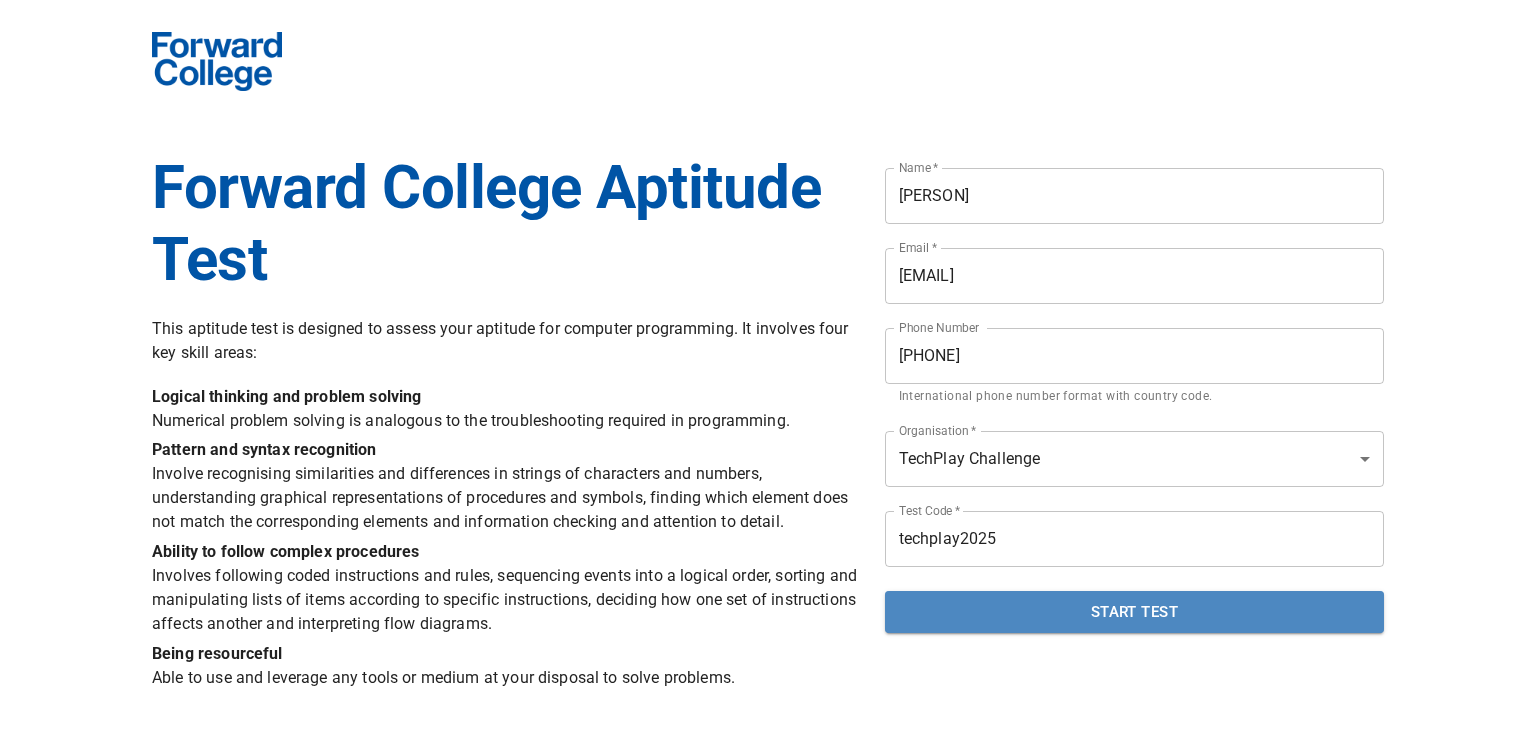click on "Start Test" at bounding box center [1134, 612] 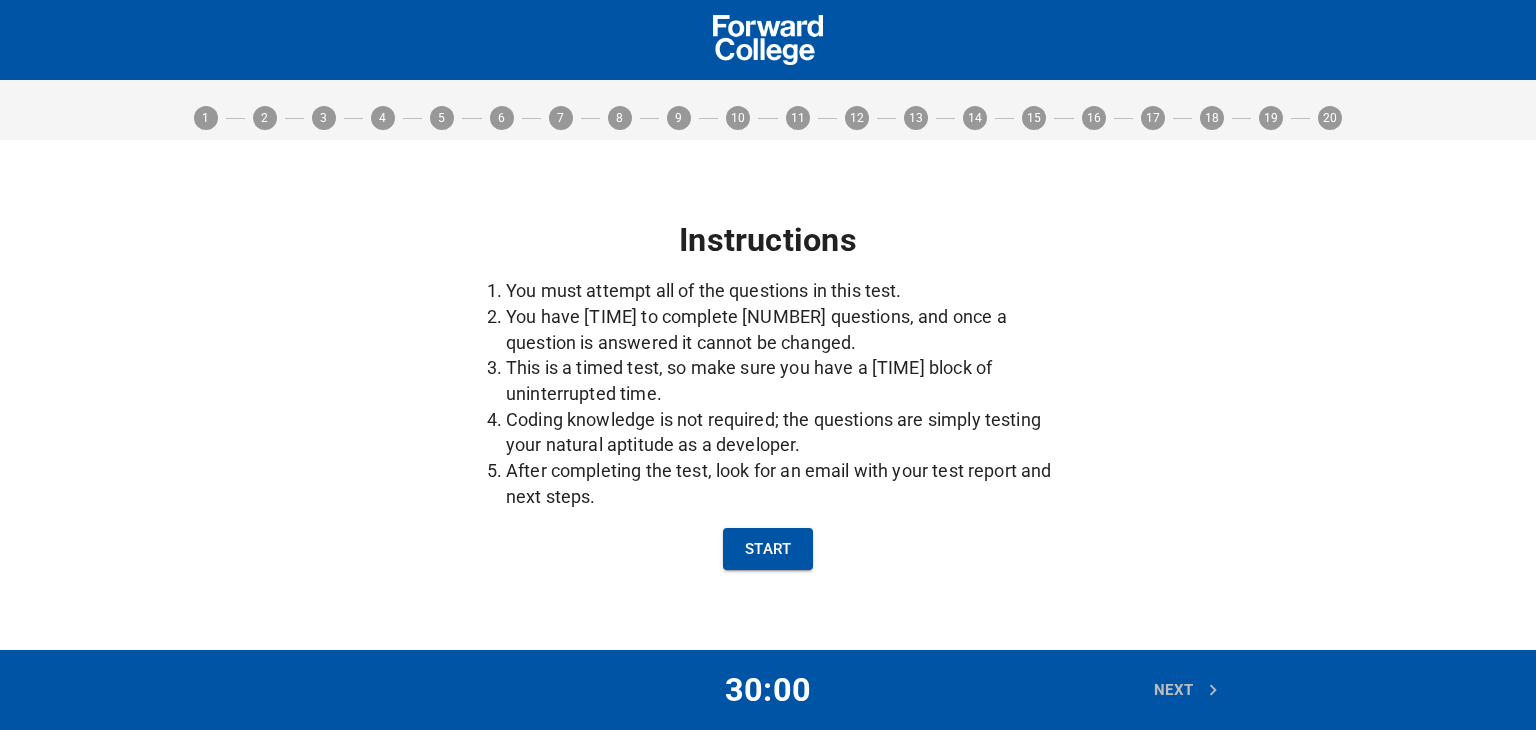 click on "Start" at bounding box center [768, 549] 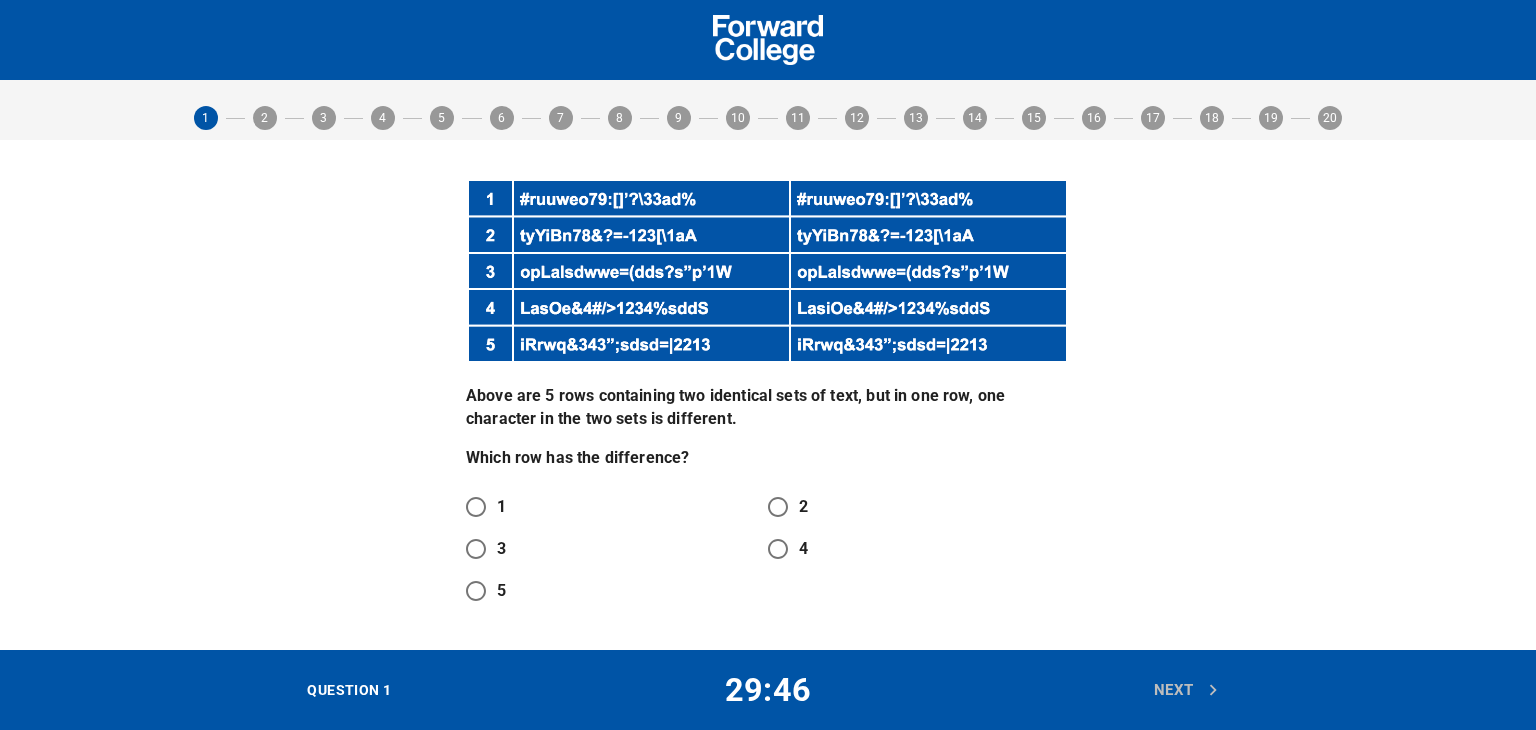 click on "4" at bounding box center (778, 549) 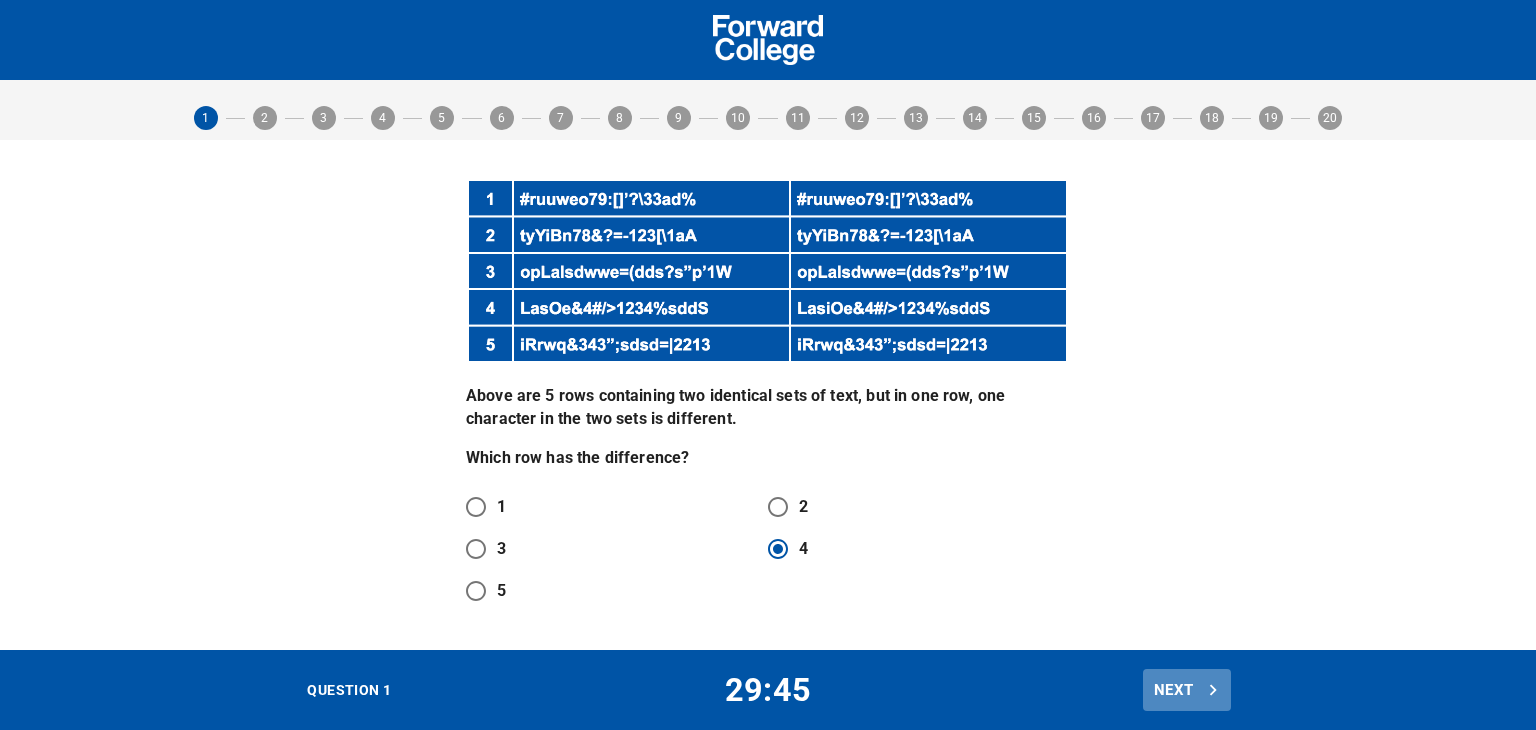 click on "Next" at bounding box center [1187, 690] 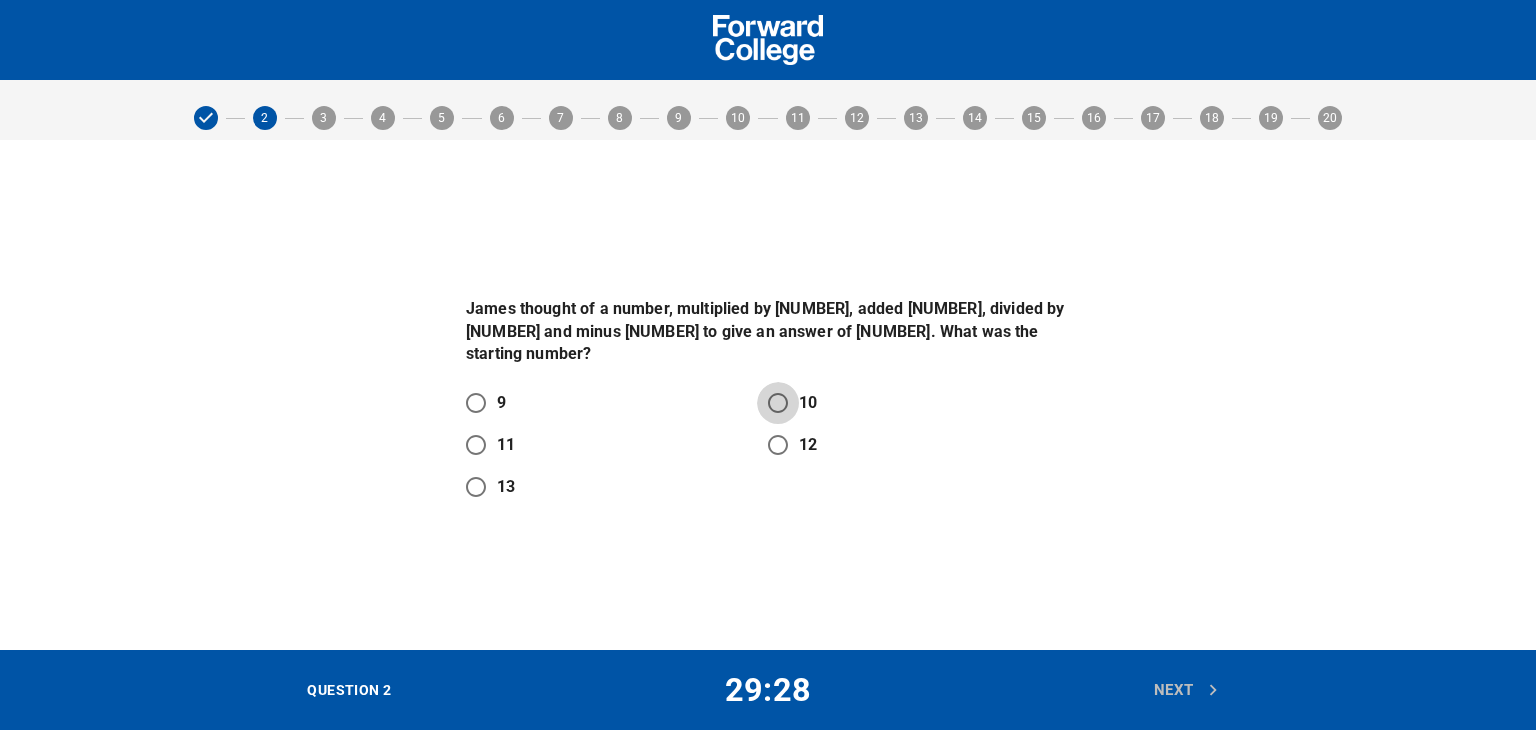 click on "10" at bounding box center (778, 403) 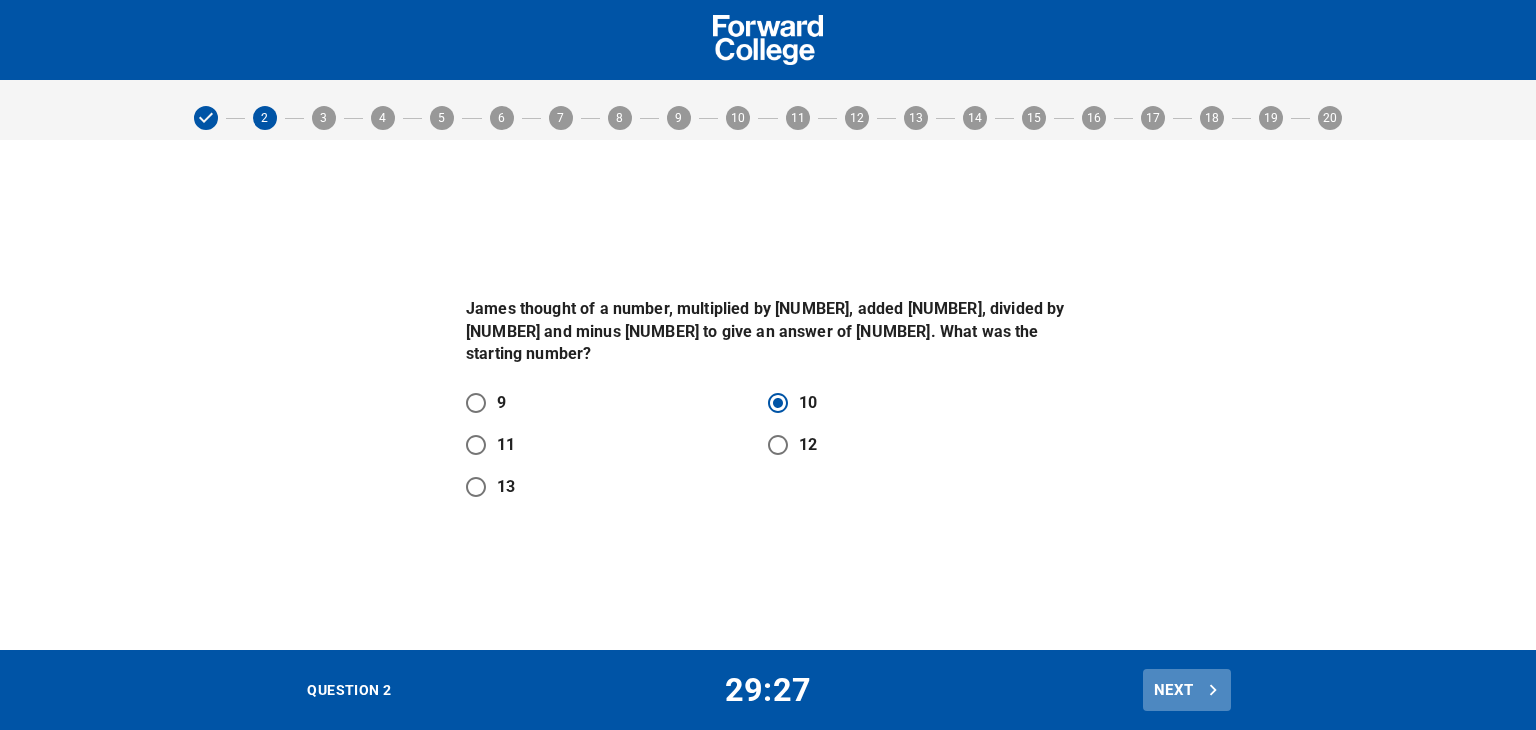 click on "Next" at bounding box center [1187, 690] 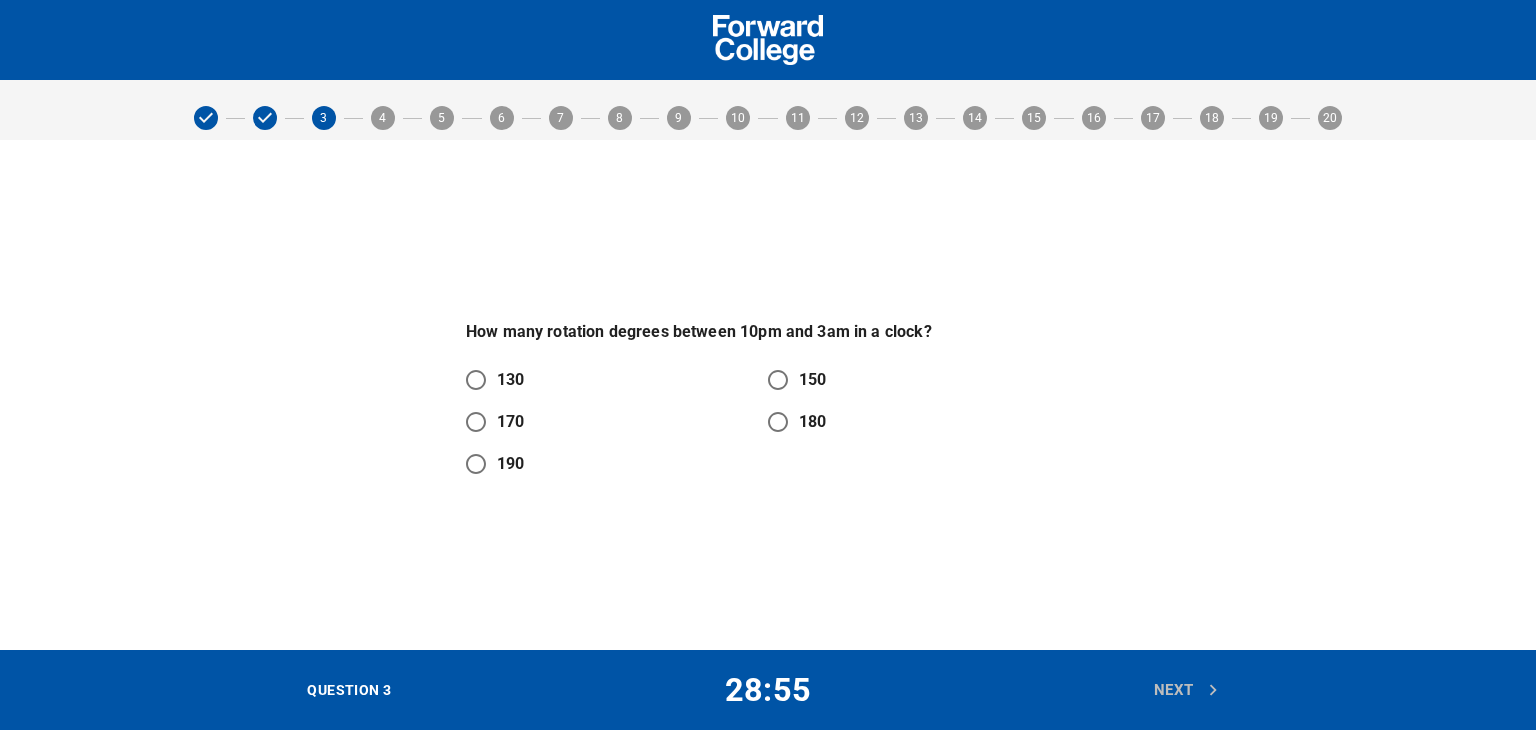 click on "150" at bounding box center (812, 380) 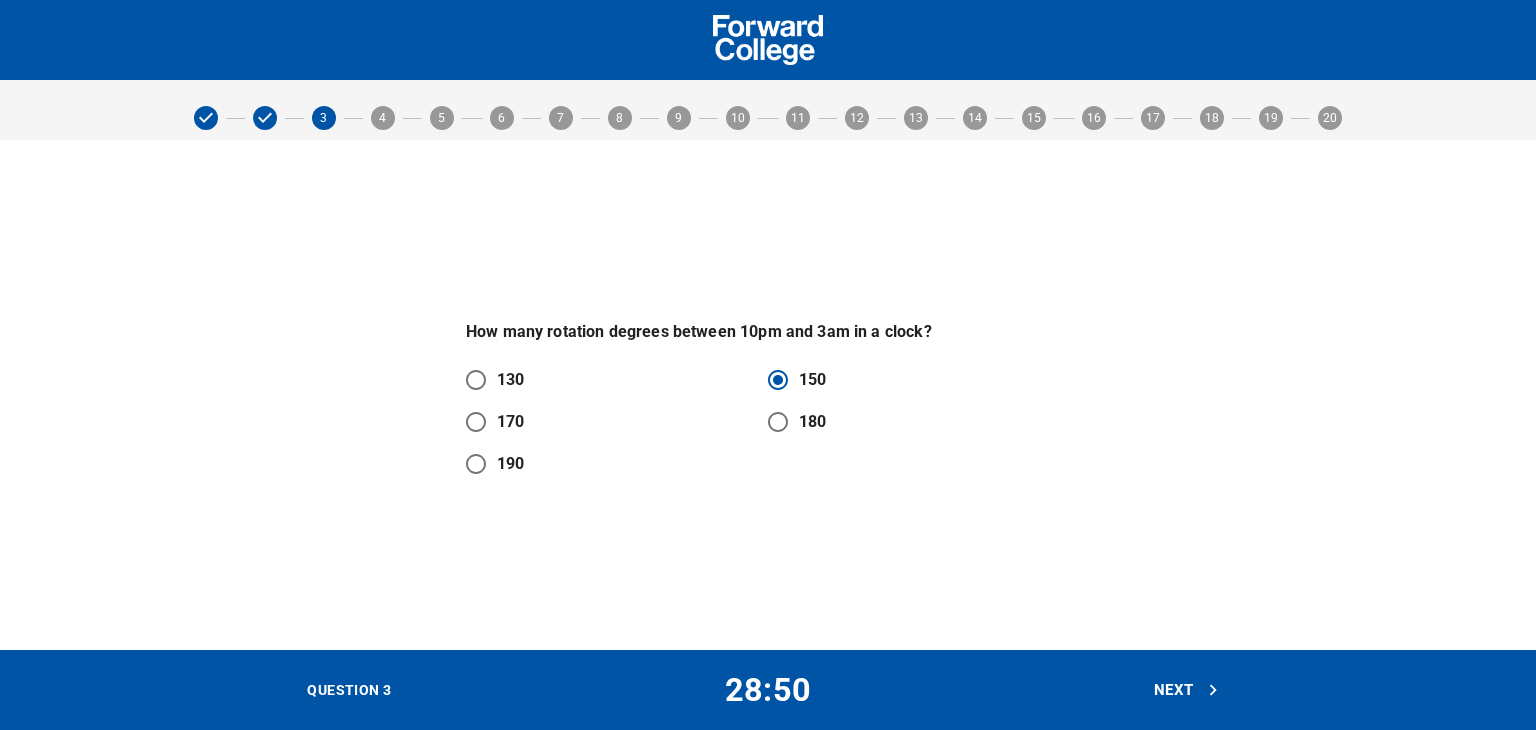 click on "Next" at bounding box center (1187, 690) 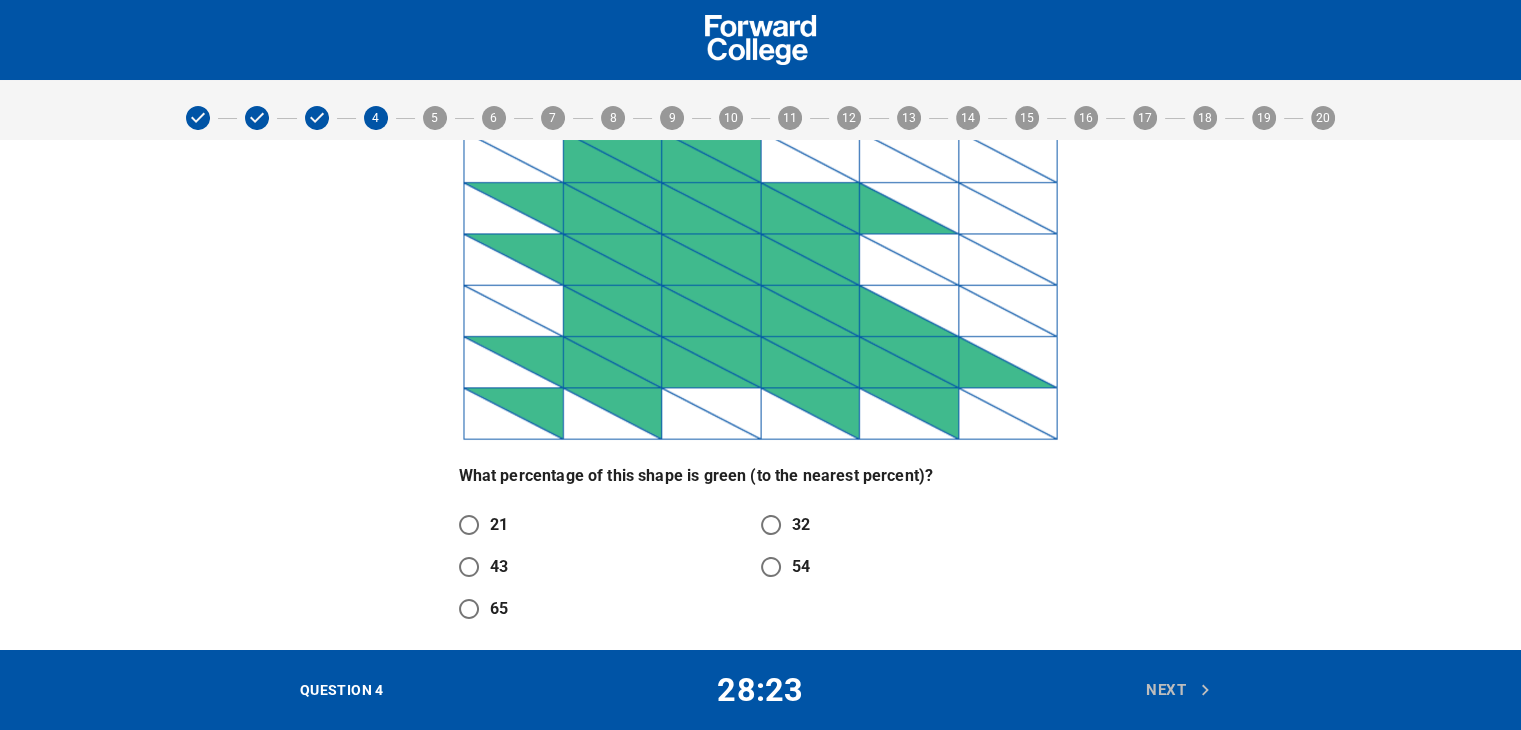 scroll, scrollTop: 0, scrollLeft: 0, axis: both 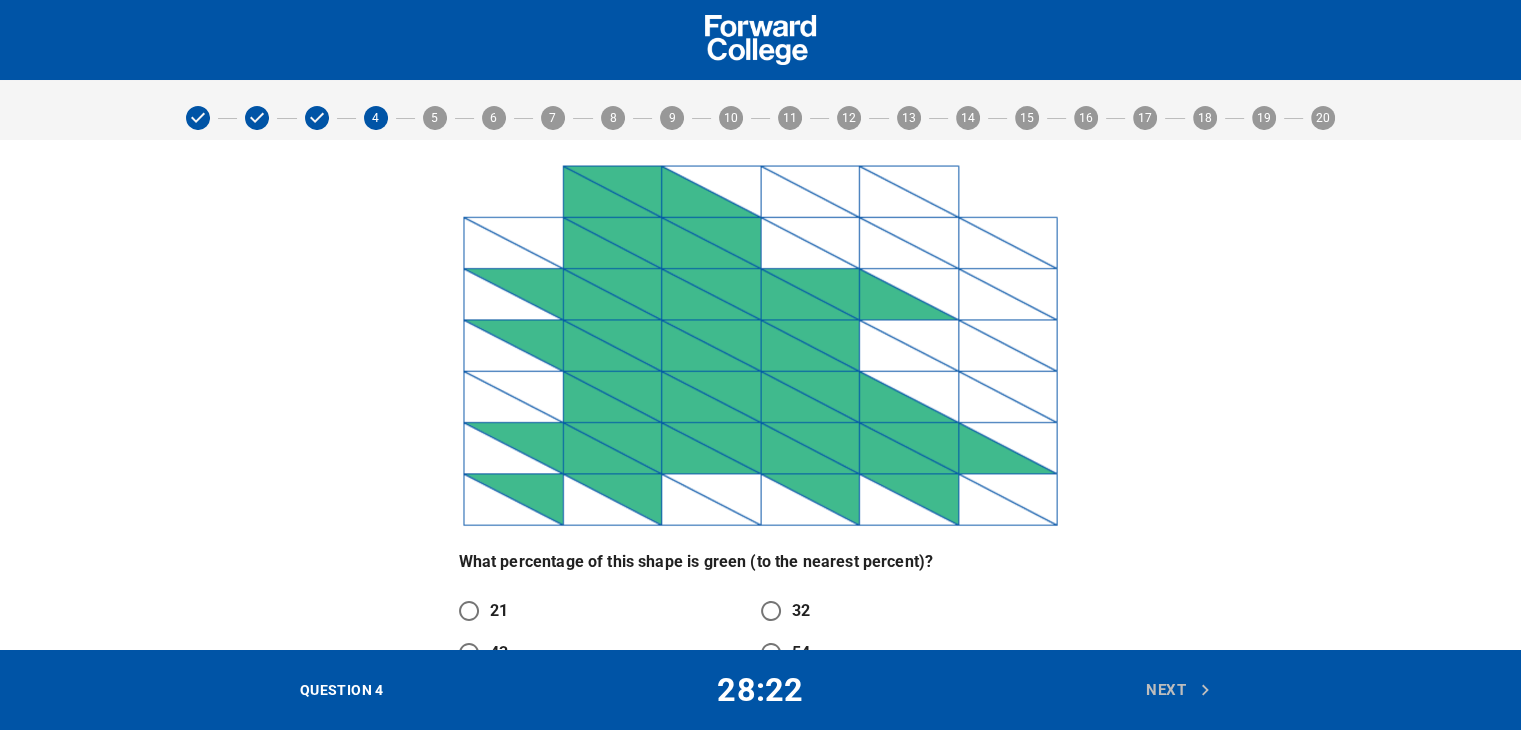 click on "21" at bounding box center [499, 611] 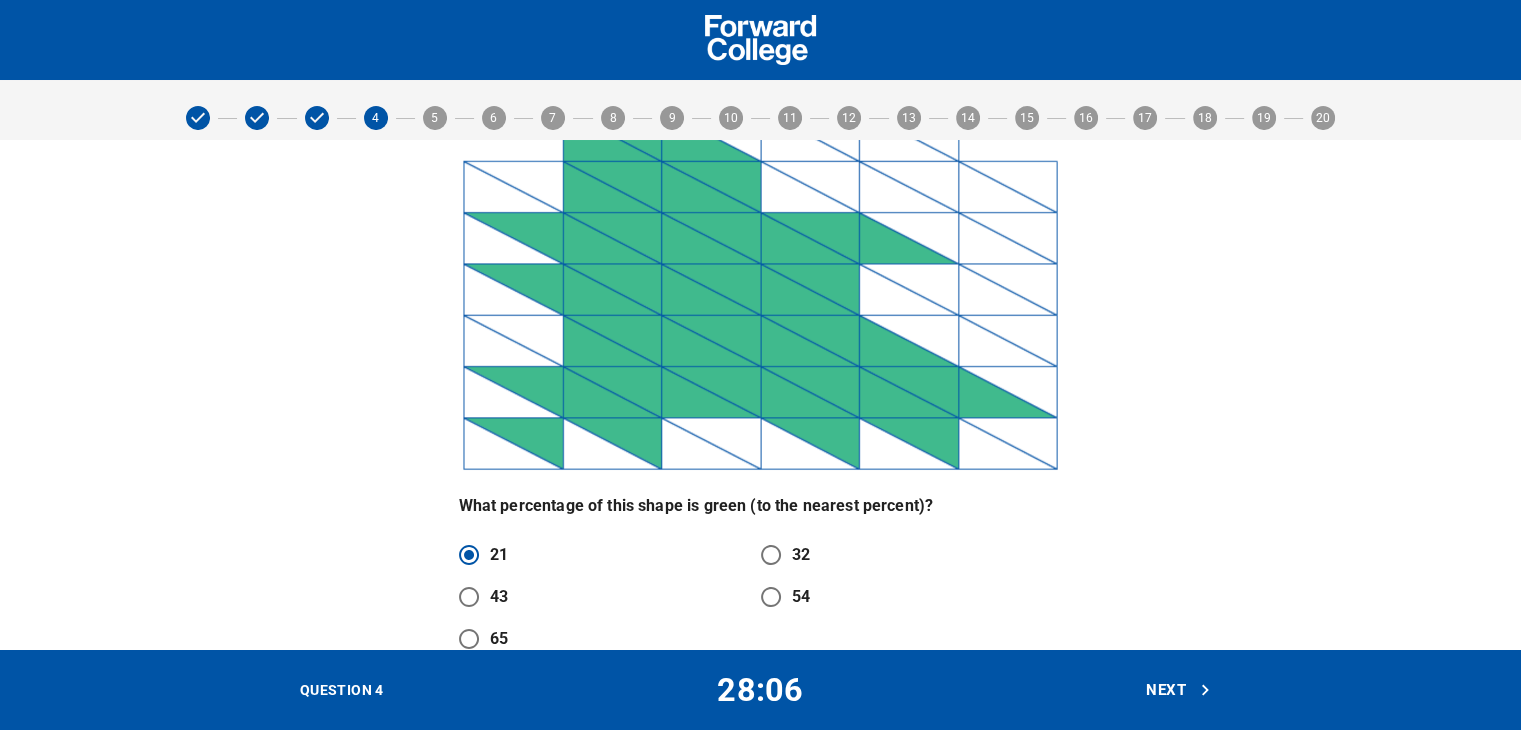 scroll, scrollTop: 86, scrollLeft: 0, axis: vertical 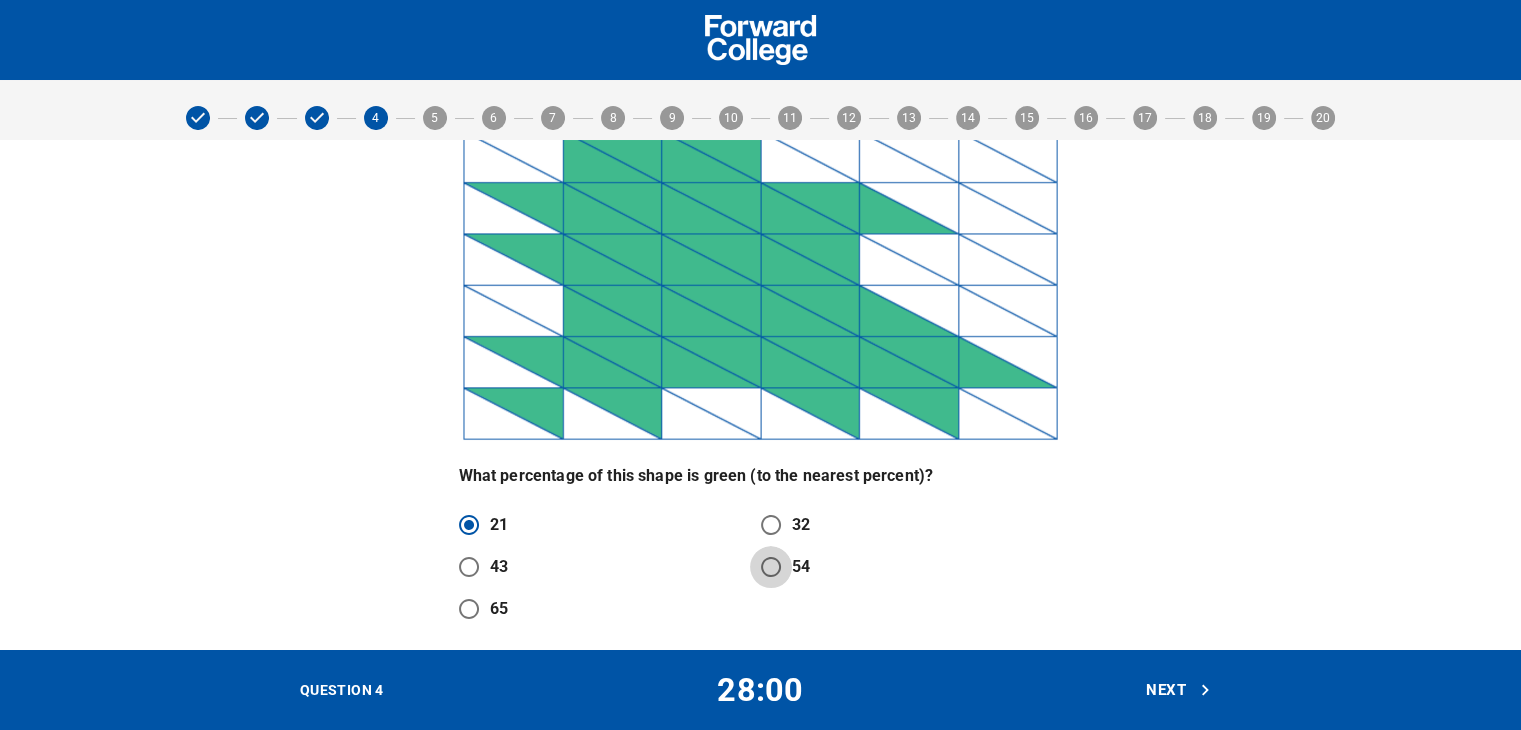 click on "54" at bounding box center (771, 567) 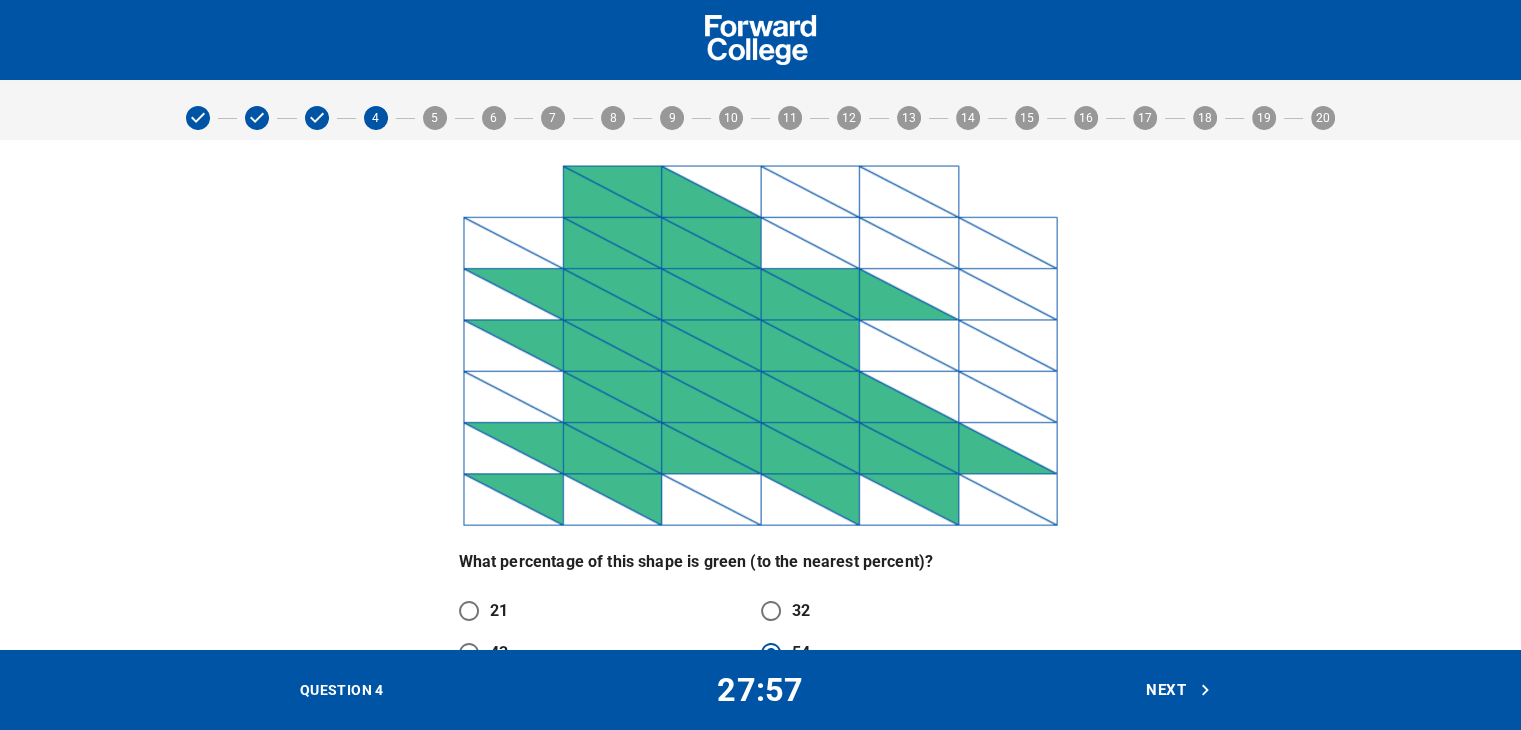 scroll, scrollTop: 86, scrollLeft: 0, axis: vertical 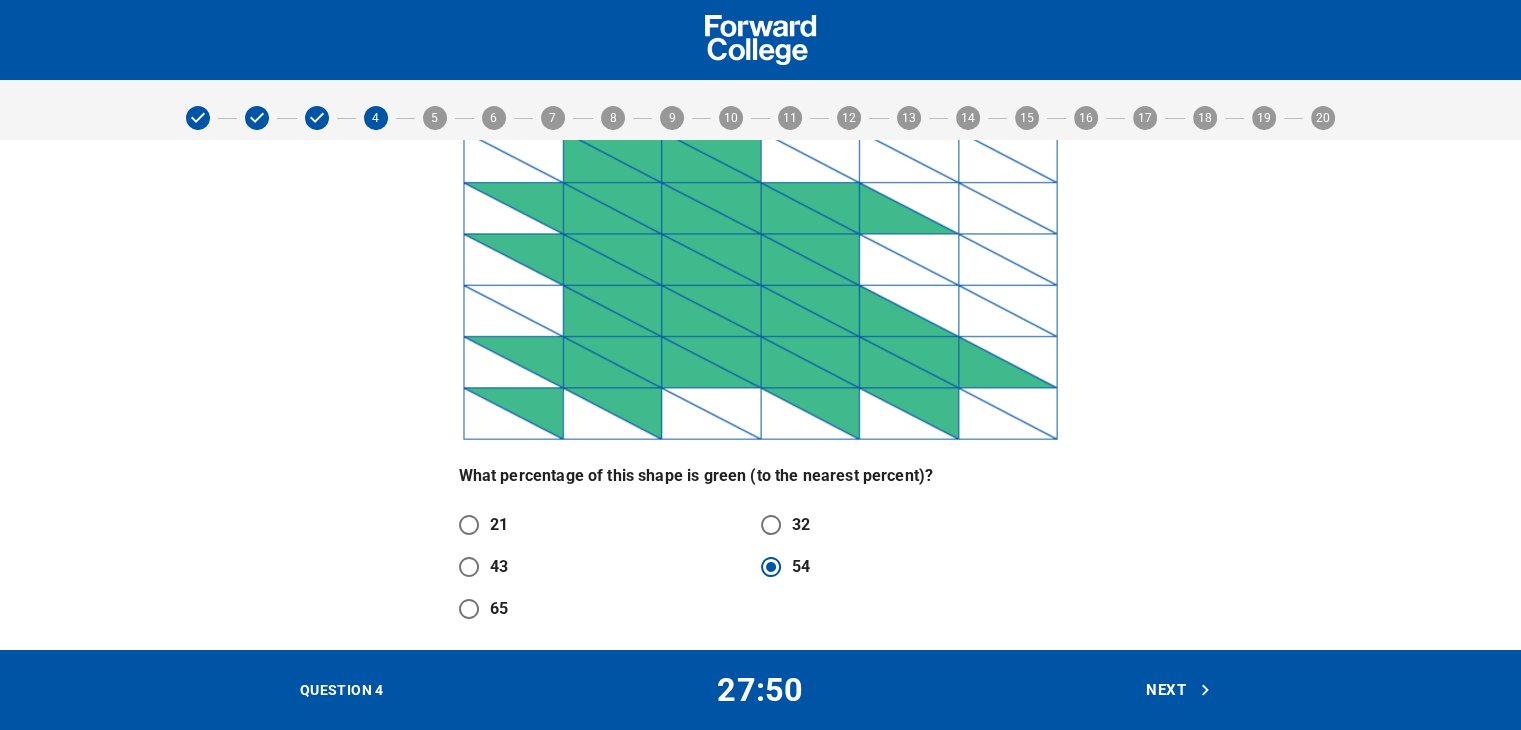 click on "Next" at bounding box center [1179, 690] 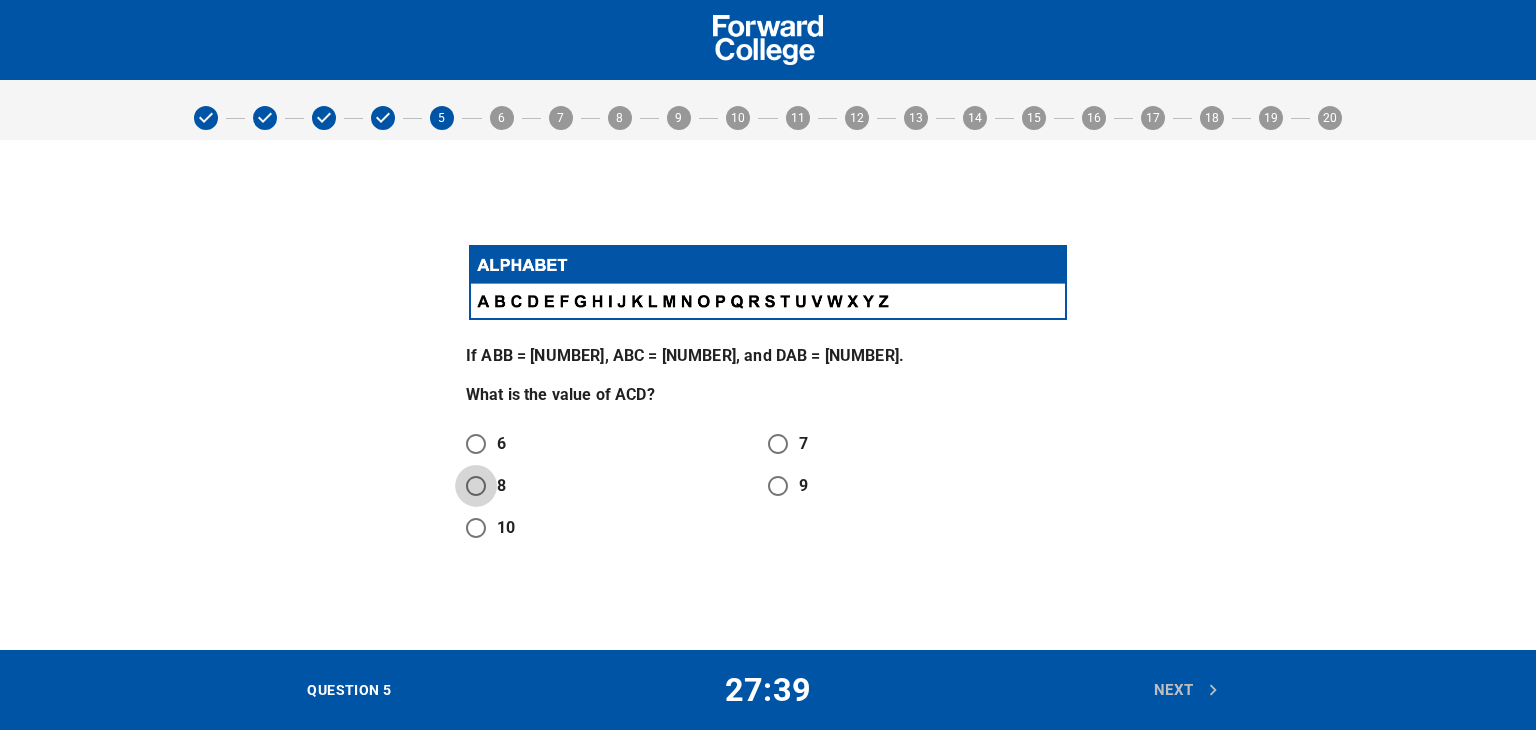click on "8" at bounding box center [476, 486] 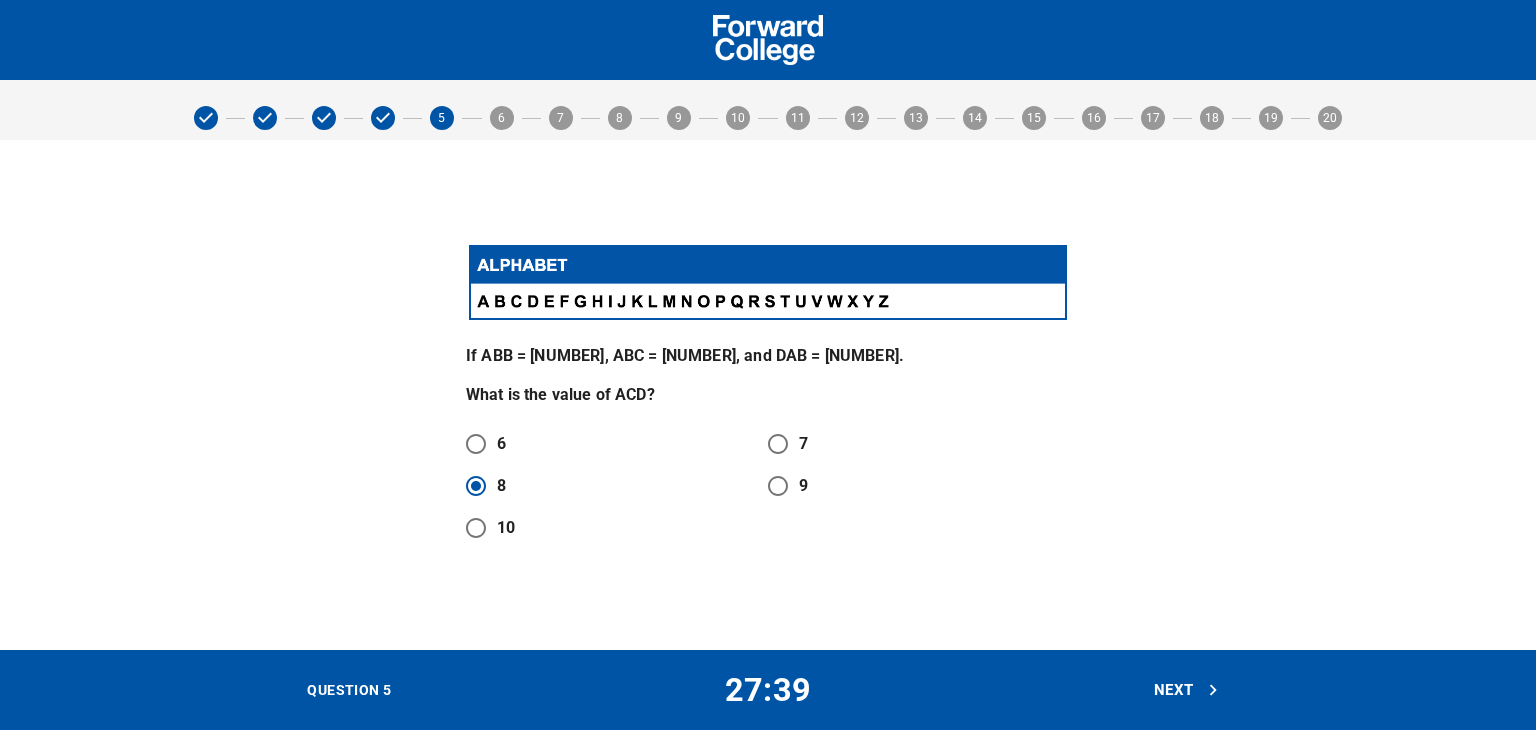 click on "Next" at bounding box center [1187, 690] 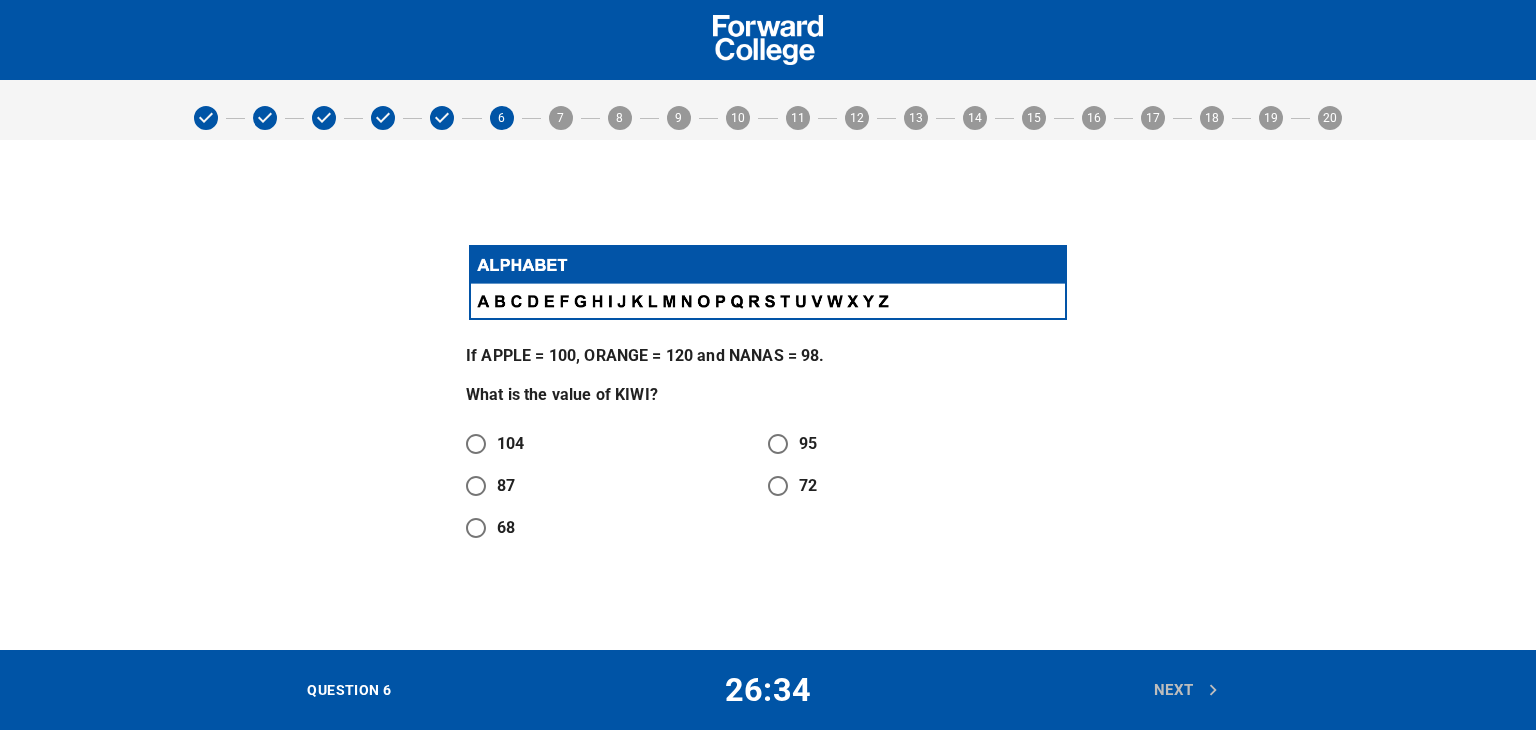 click on "104" at bounding box center [510, 444] 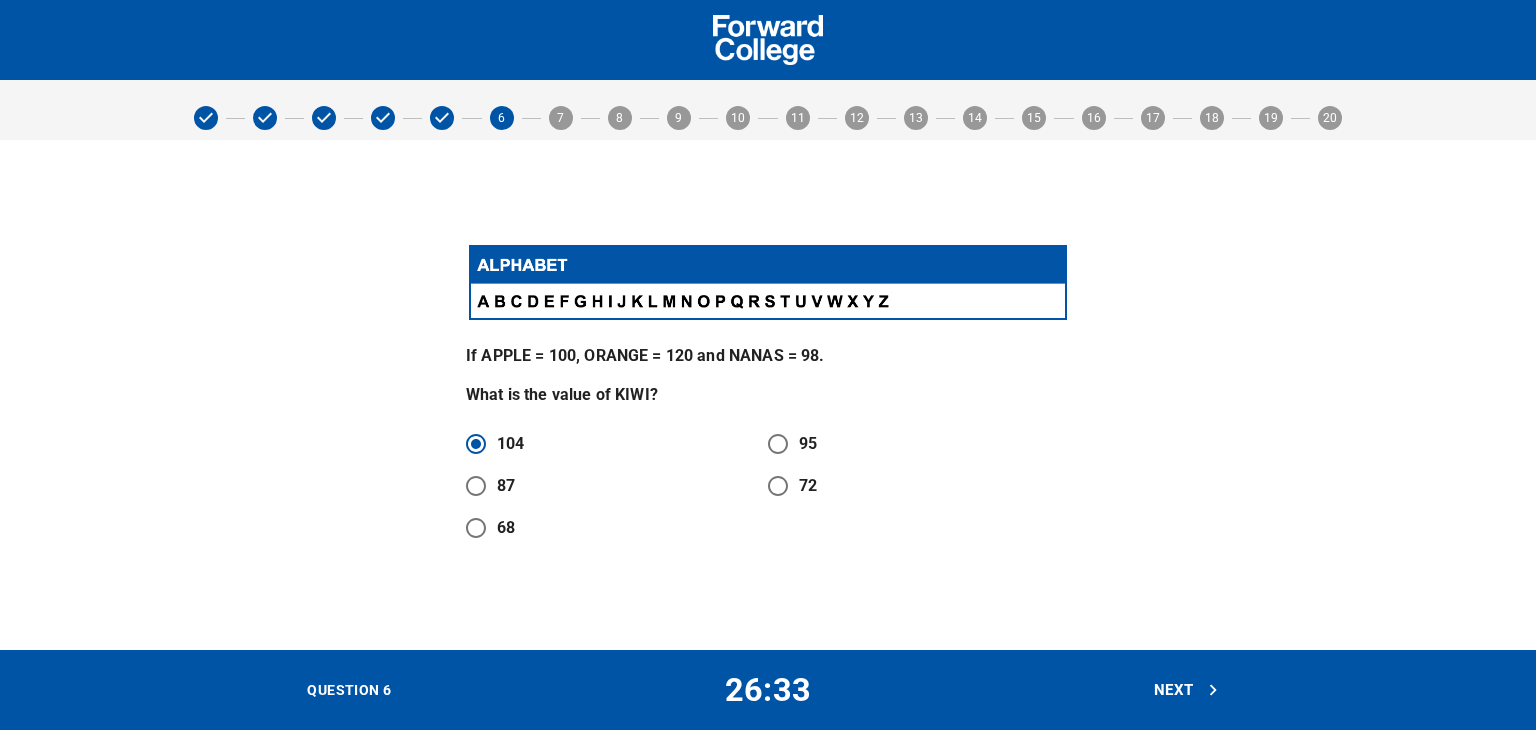 click on "Next" at bounding box center [1187, 690] 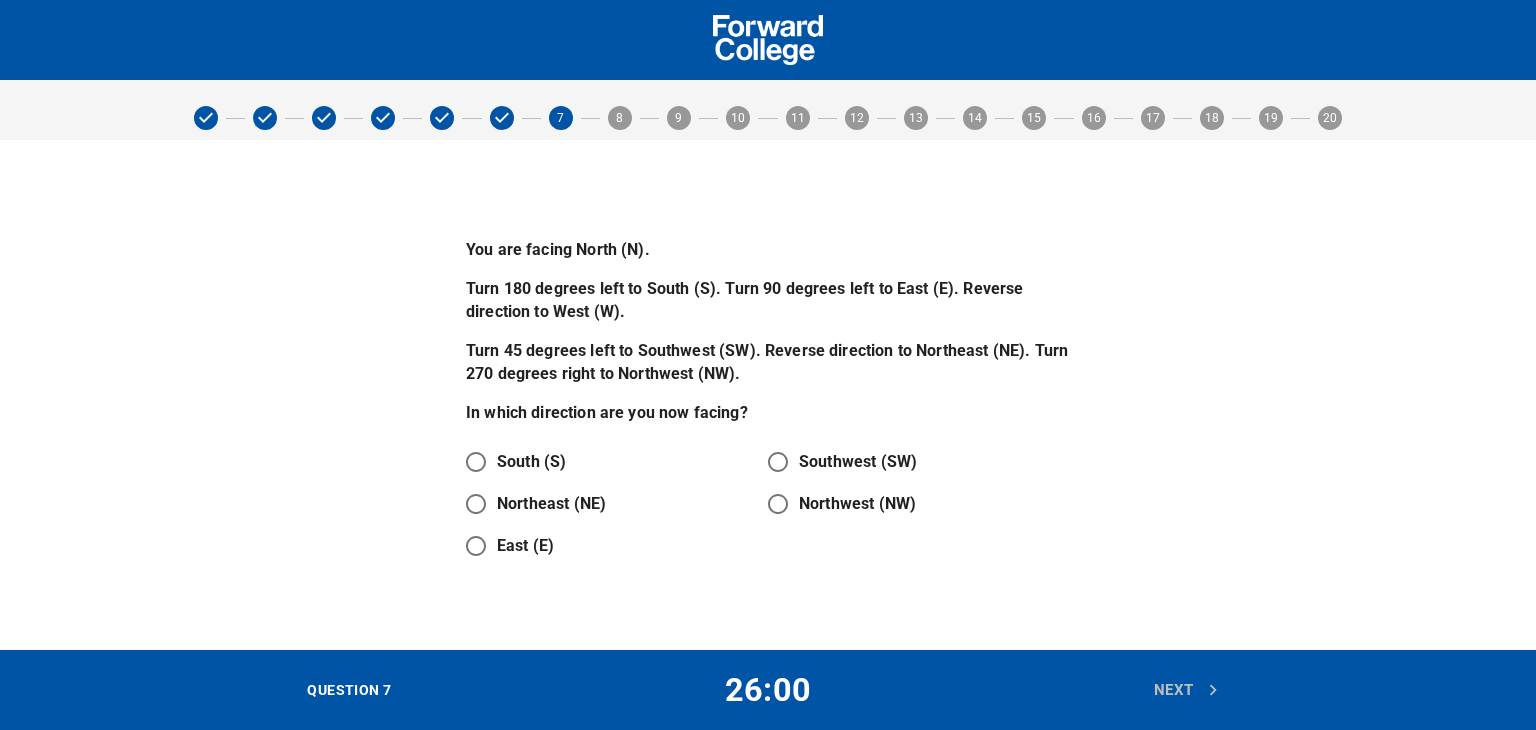 click on "Northwest (NW)" at bounding box center [857, 504] 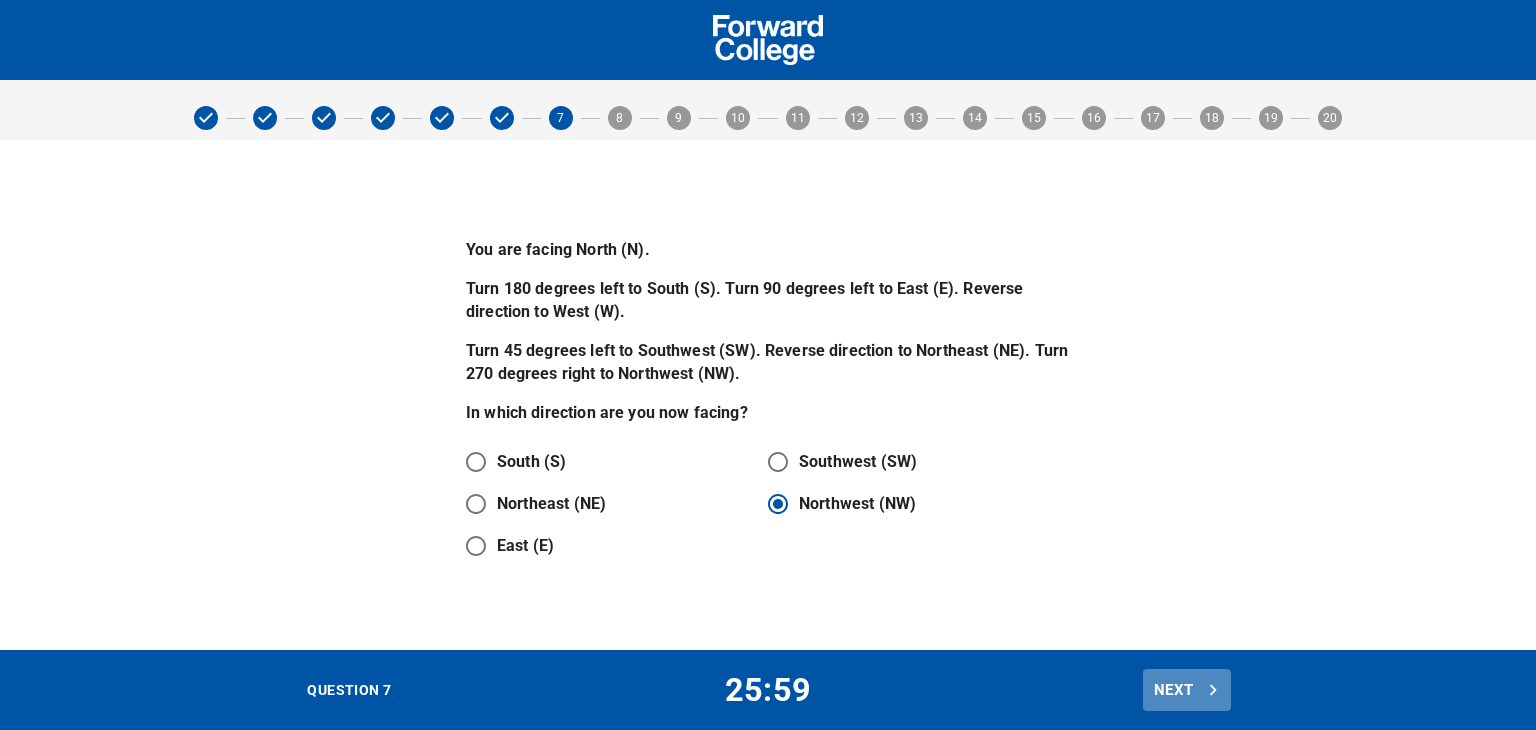 click 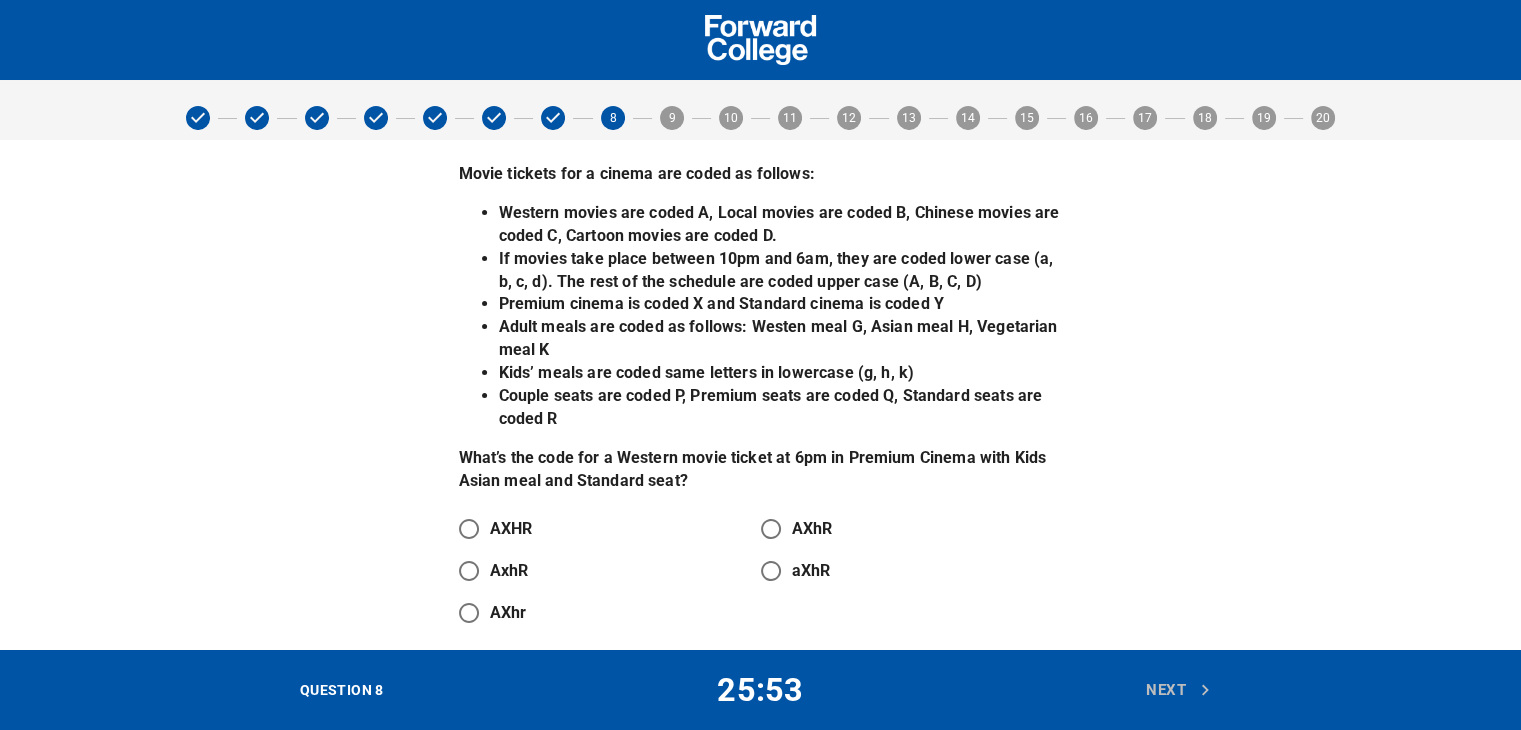 scroll, scrollTop: 17, scrollLeft: 0, axis: vertical 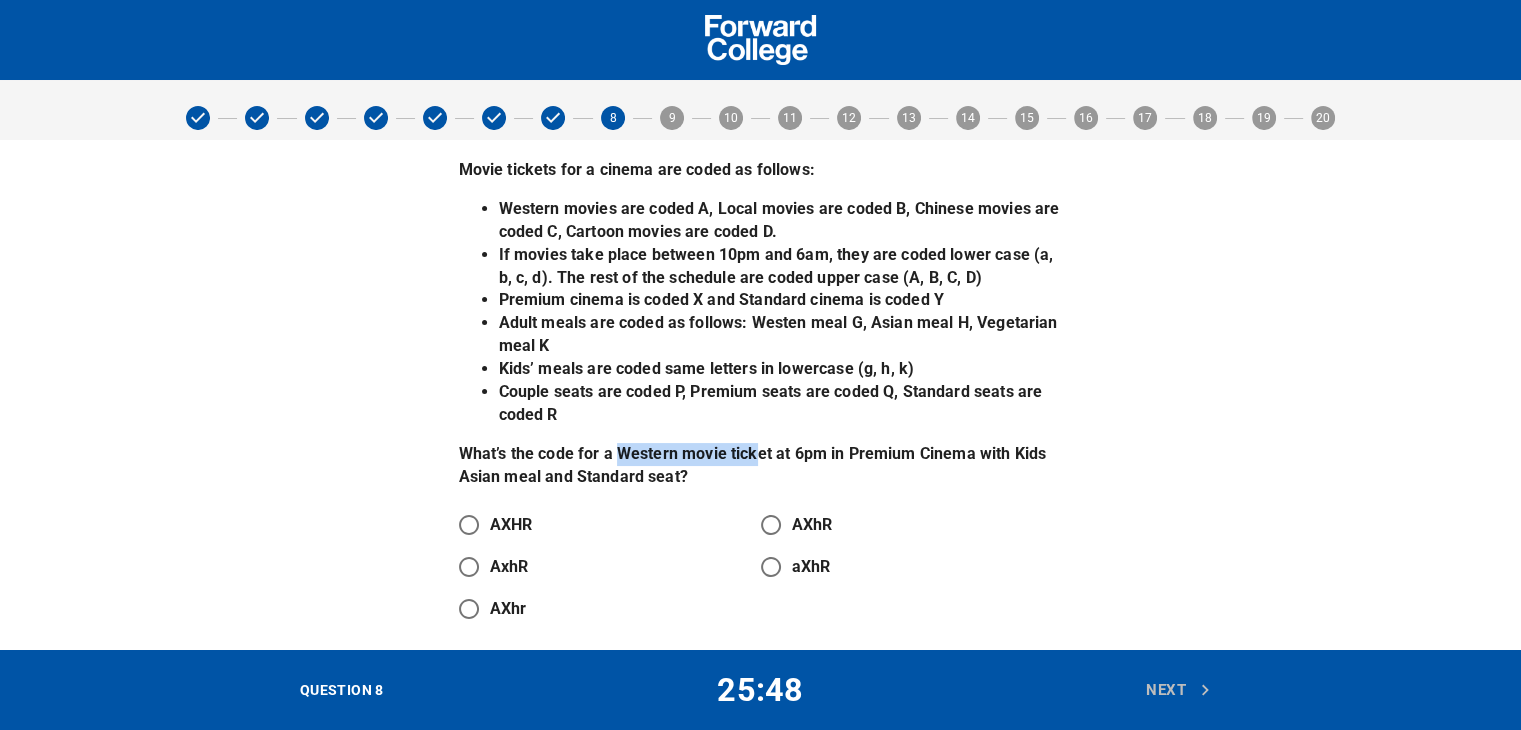 drag, startPoint x: 615, startPoint y: 457, endPoint x: 759, endPoint y: 453, distance: 144.05554 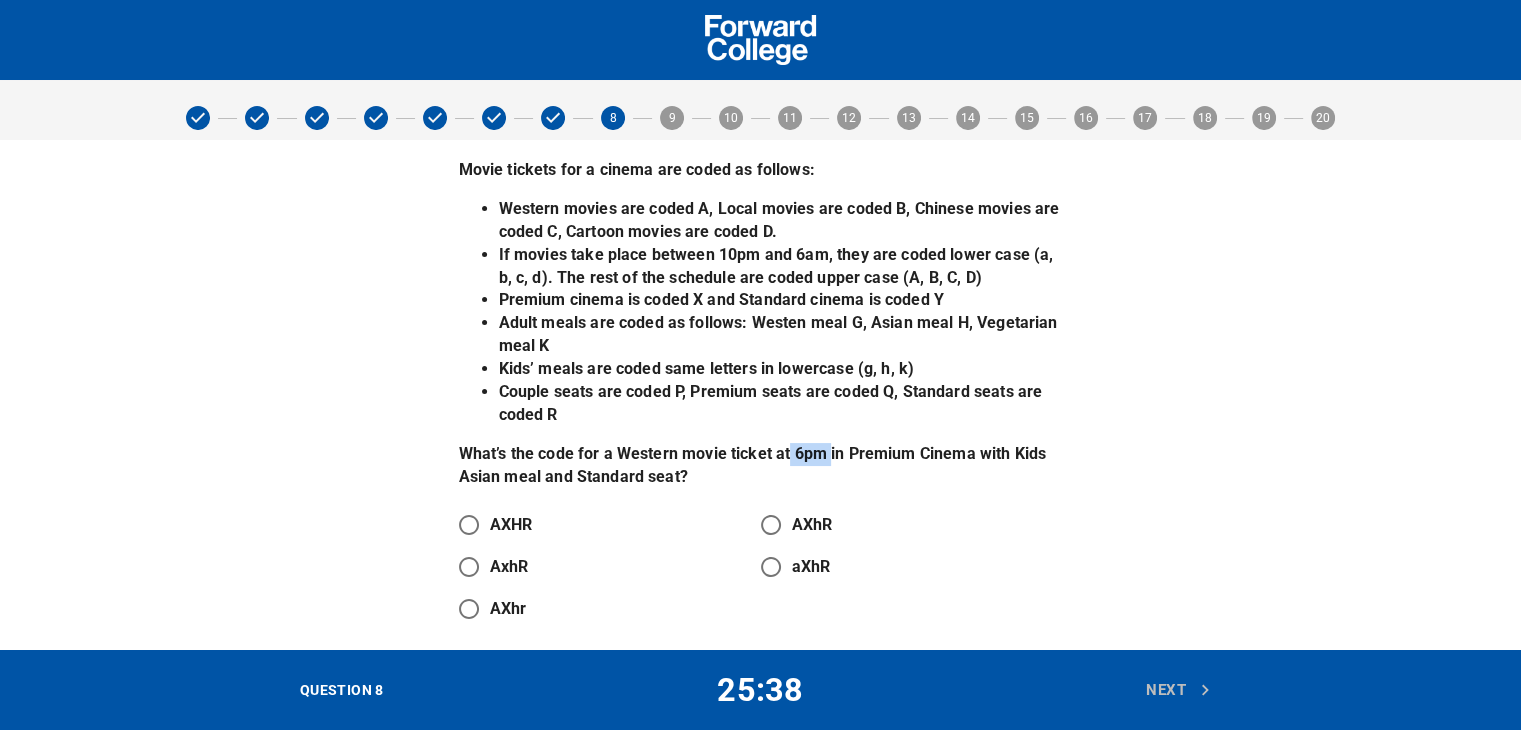 drag, startPoint x: 788, startPoint y: 458, endPoint x: 831, endPoint y: 460, distance: 43.046486 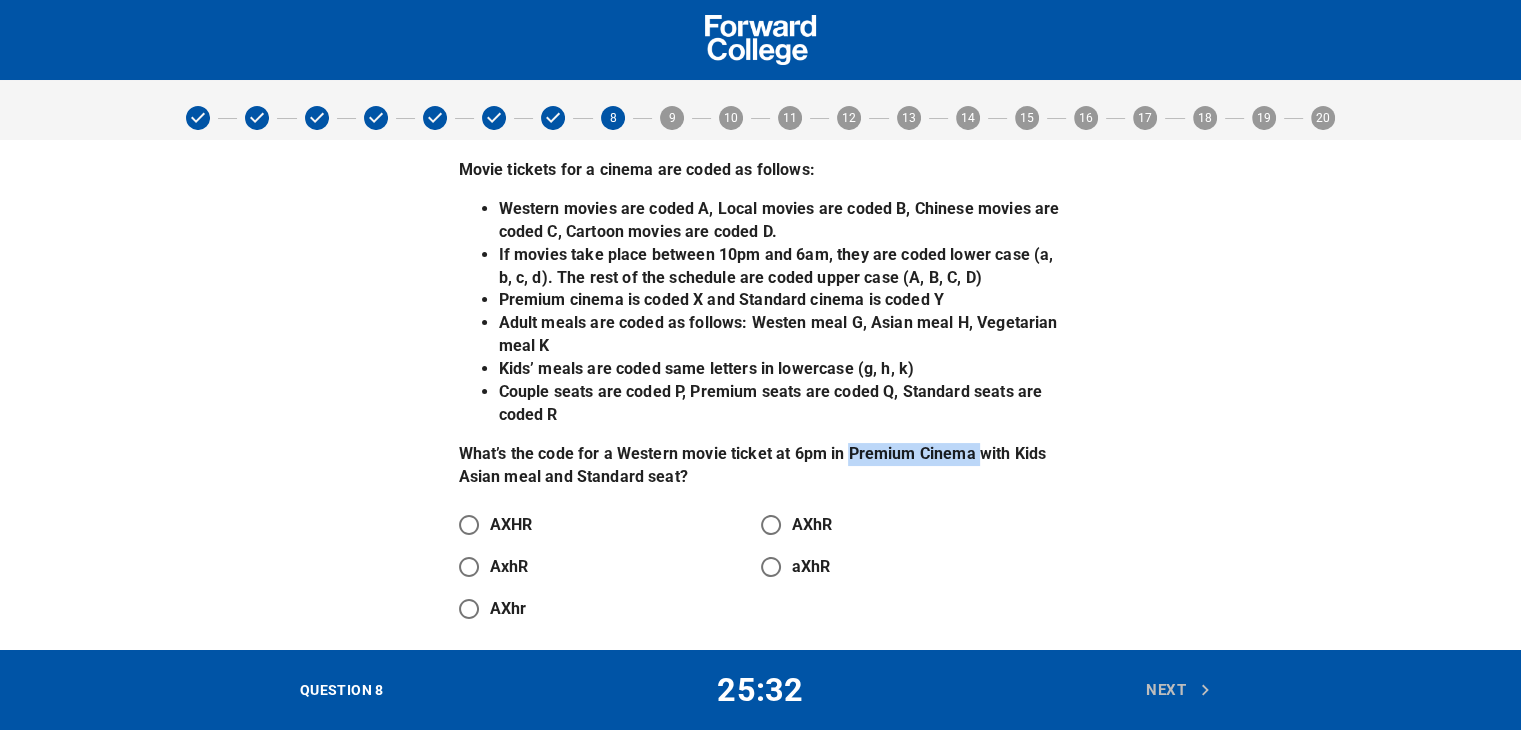 drag, startPoint x: 852, startPoint y: 456, endPoint x: 983, endPoint y: 457, distance: 131.00381 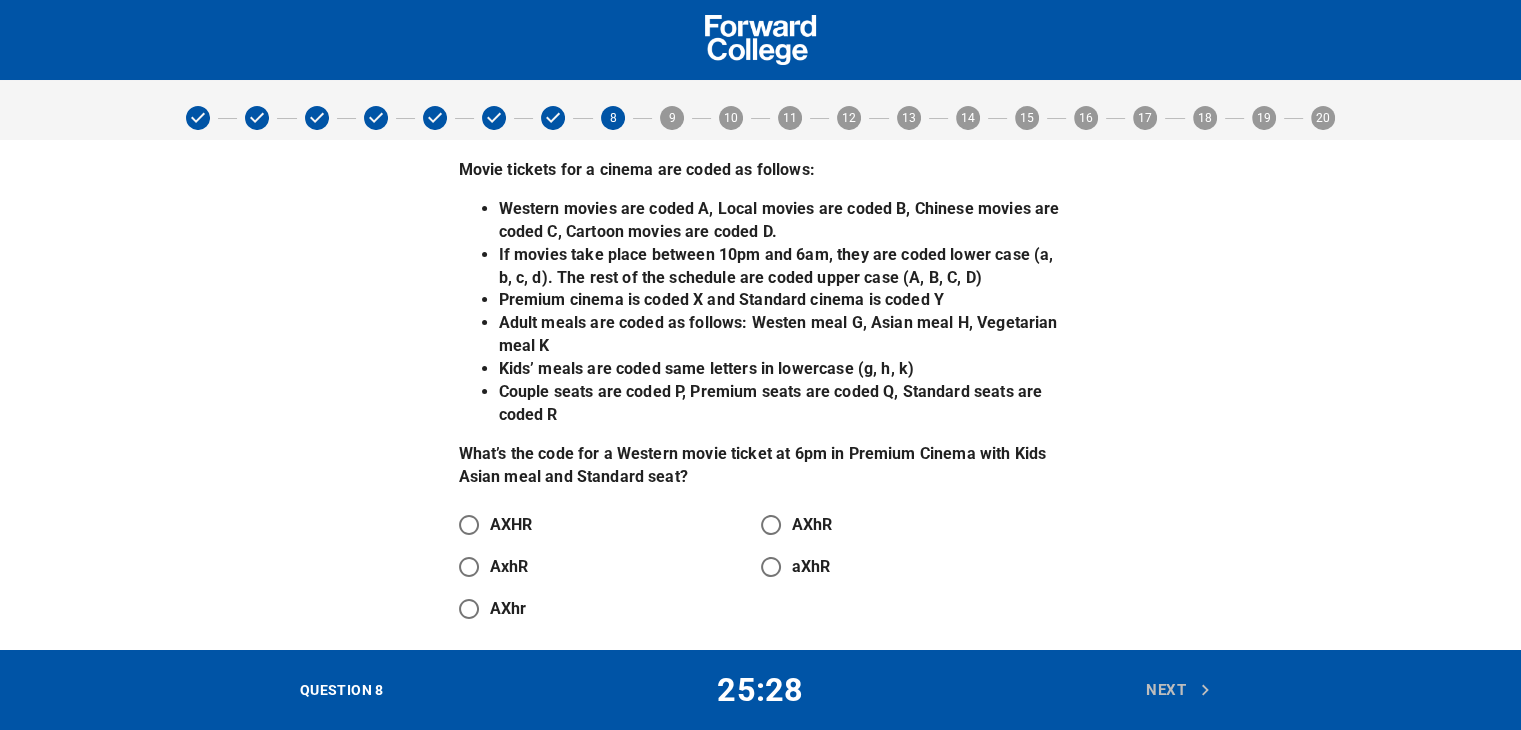 click on "AXHR" at bounding box center [511, 525] 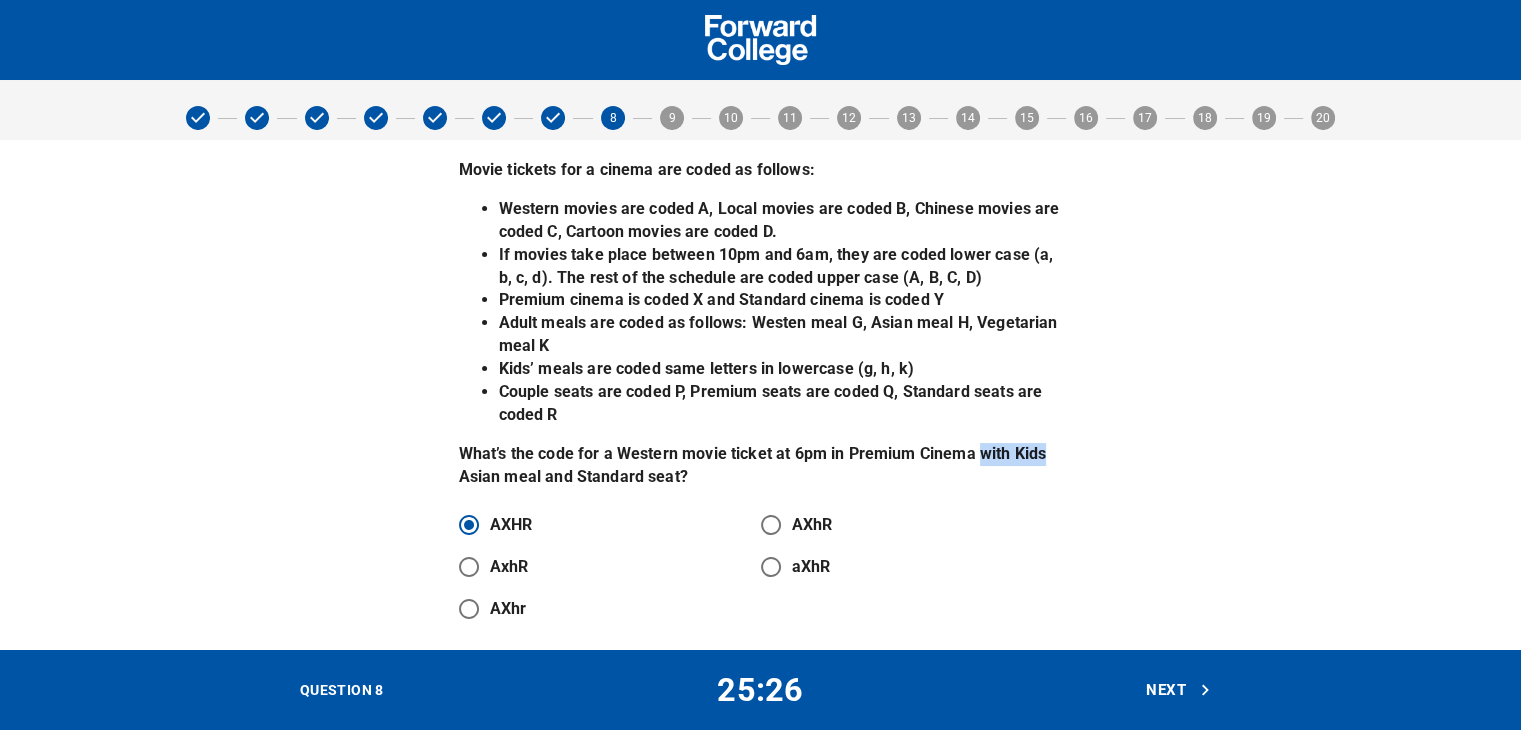drag, startPoint x: 977, startPoint y: 459, endPoint x: 1067, endPoint y: 459, distance: 90 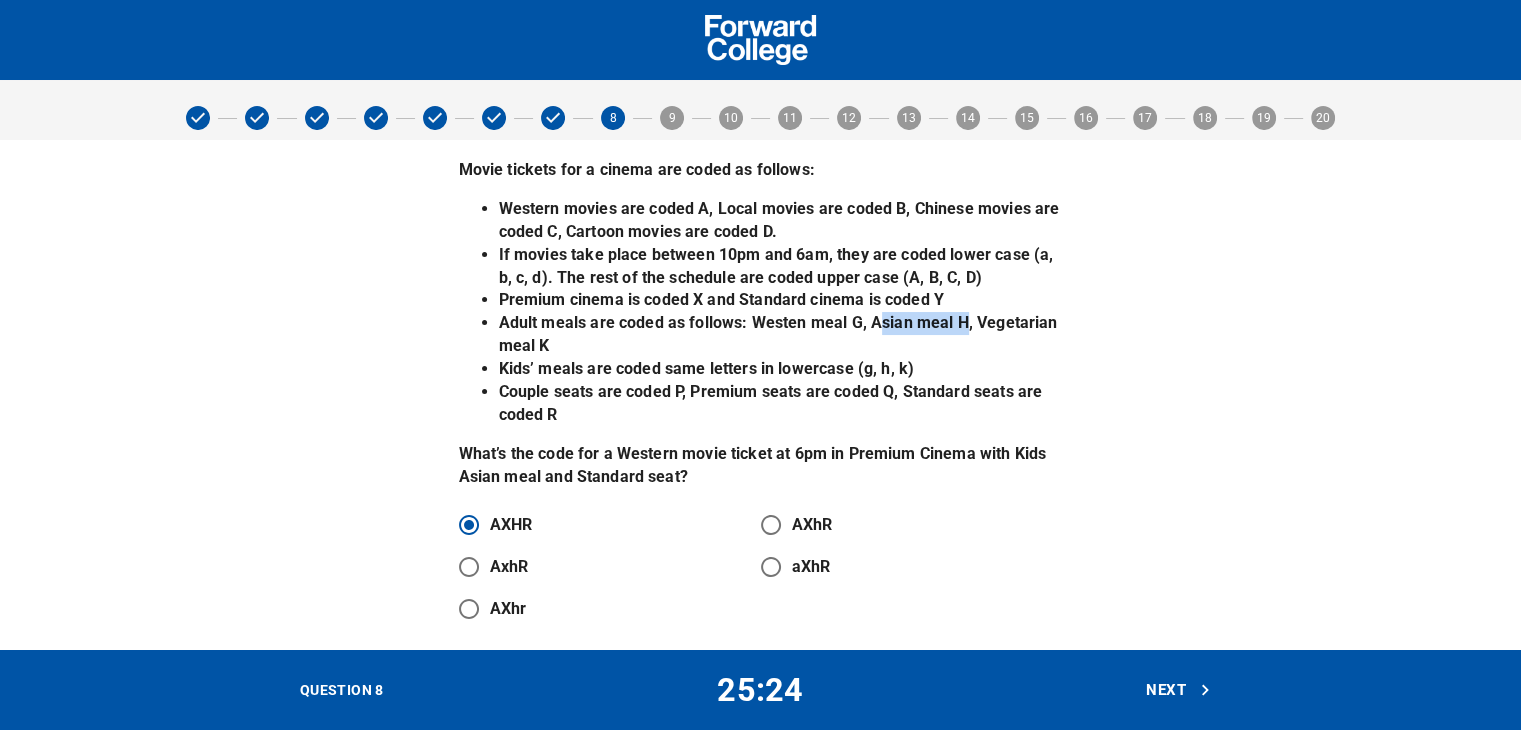 drag, startPoint x: 873, startPoint y: 325, endPoint x: 964, endPoint y: 332, distance: 91.26884 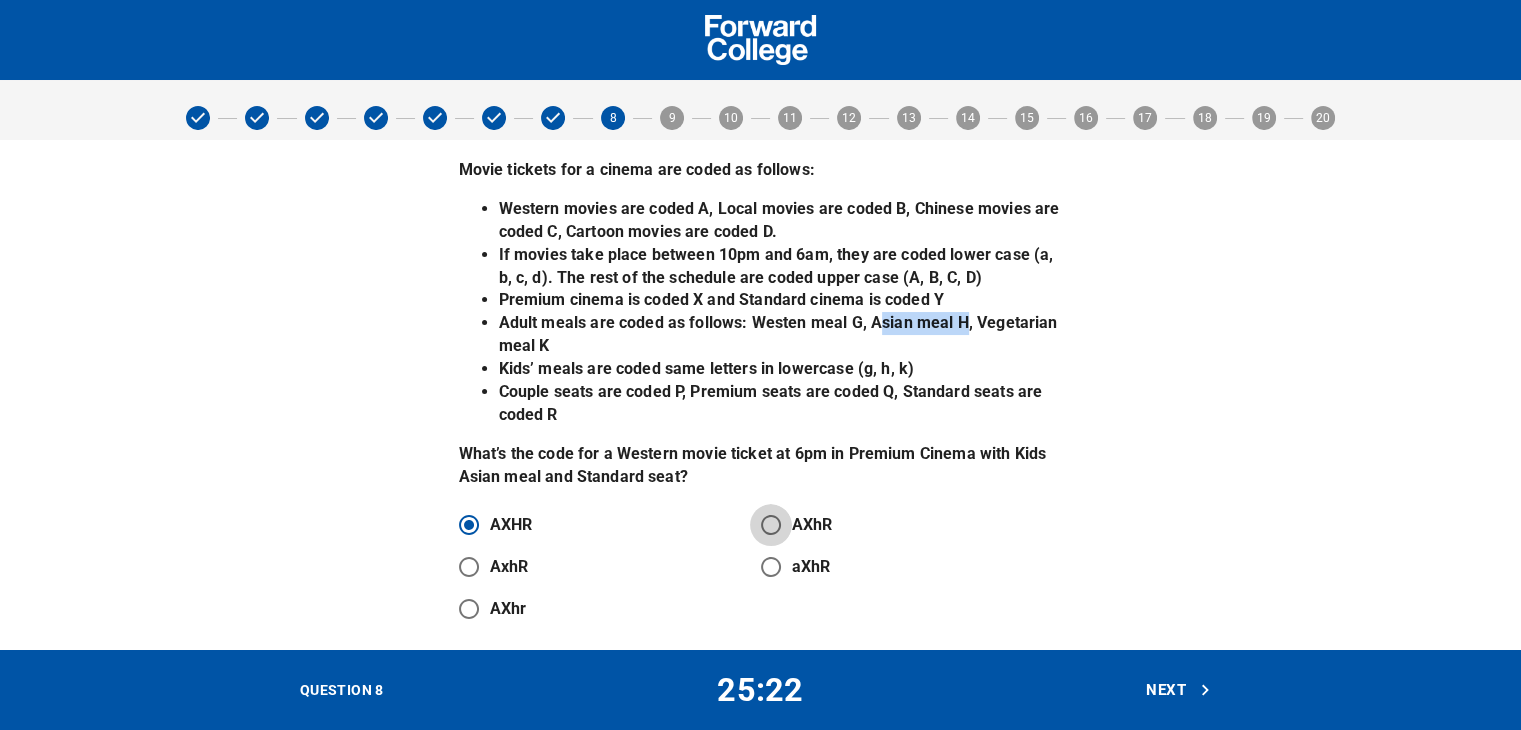 click on "AXhR" at bounding box center (771, 525) 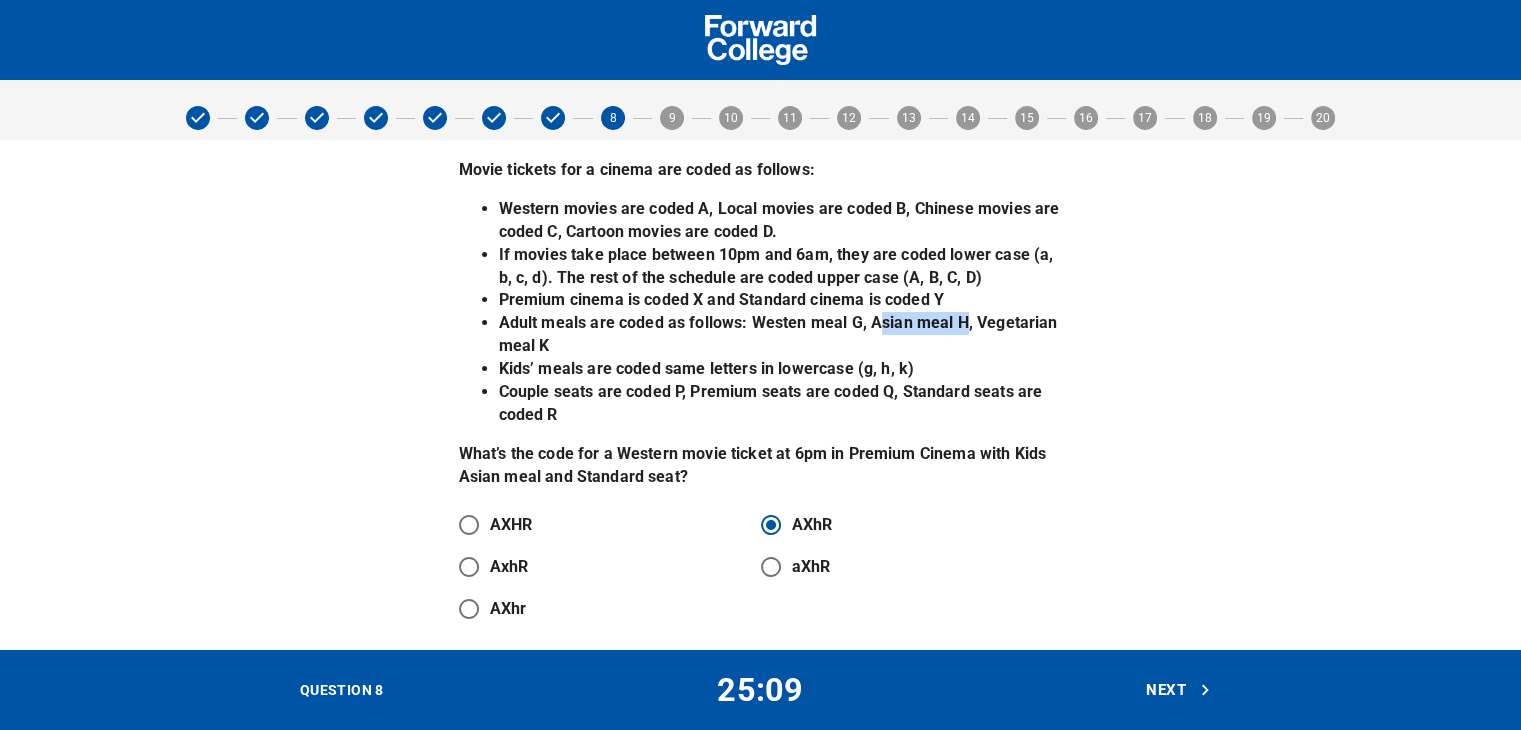 click on "Next" at bounding box center [1179, 690] 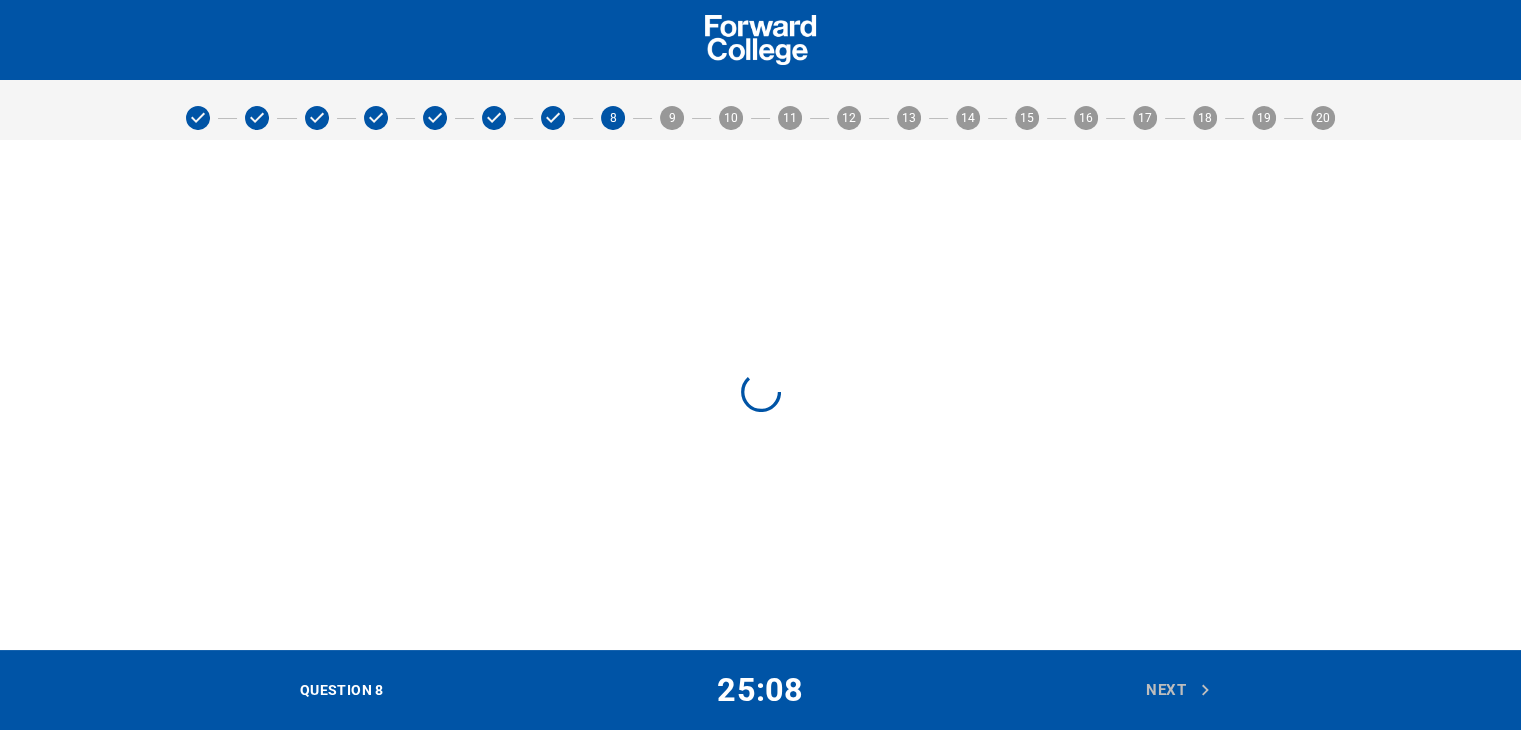 scroll, scrollTop: 0, scrollLeft: 0, axis: both 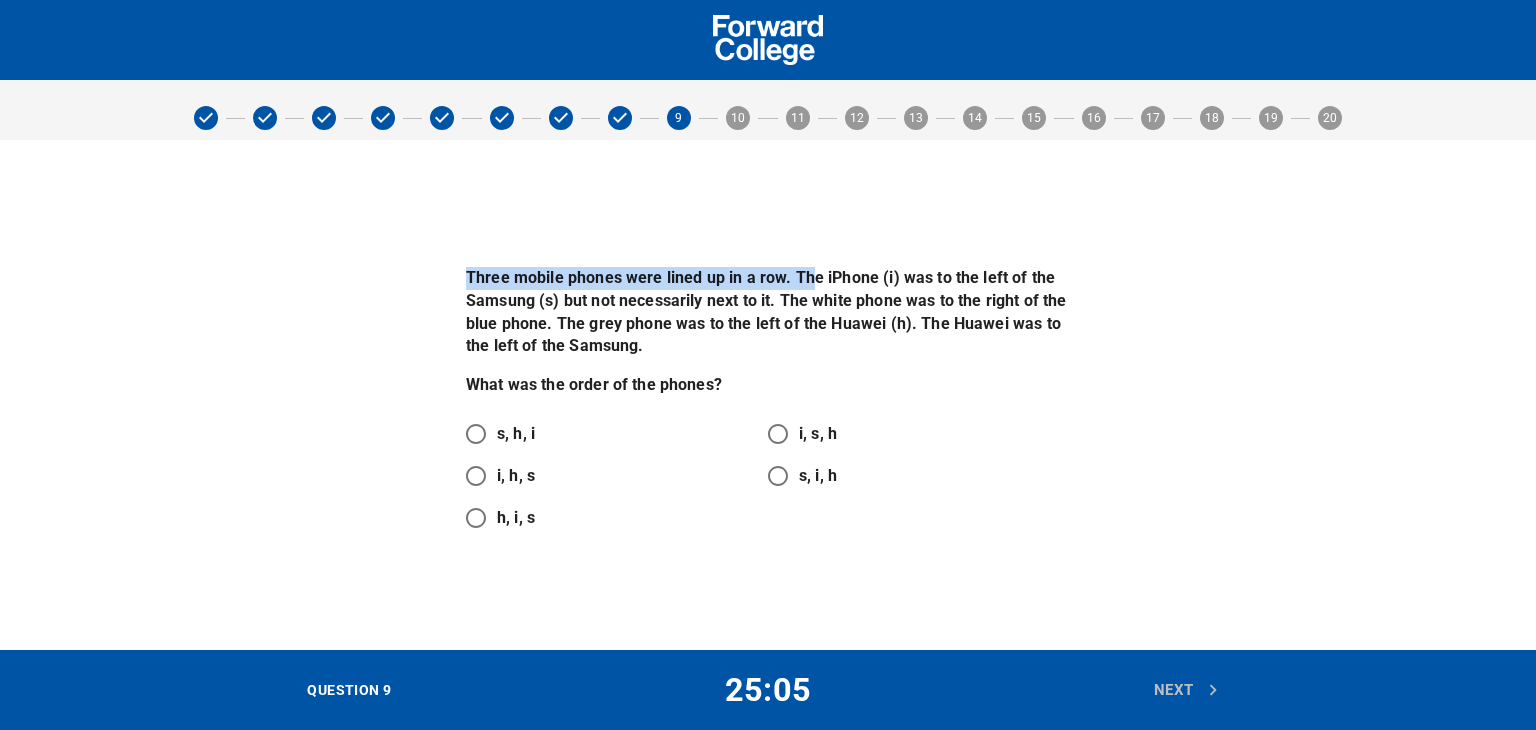 drag, startPoint x: 465, startPoint y: 269, endPoint x: 809, endPoint y: 289, distance: 344.5809 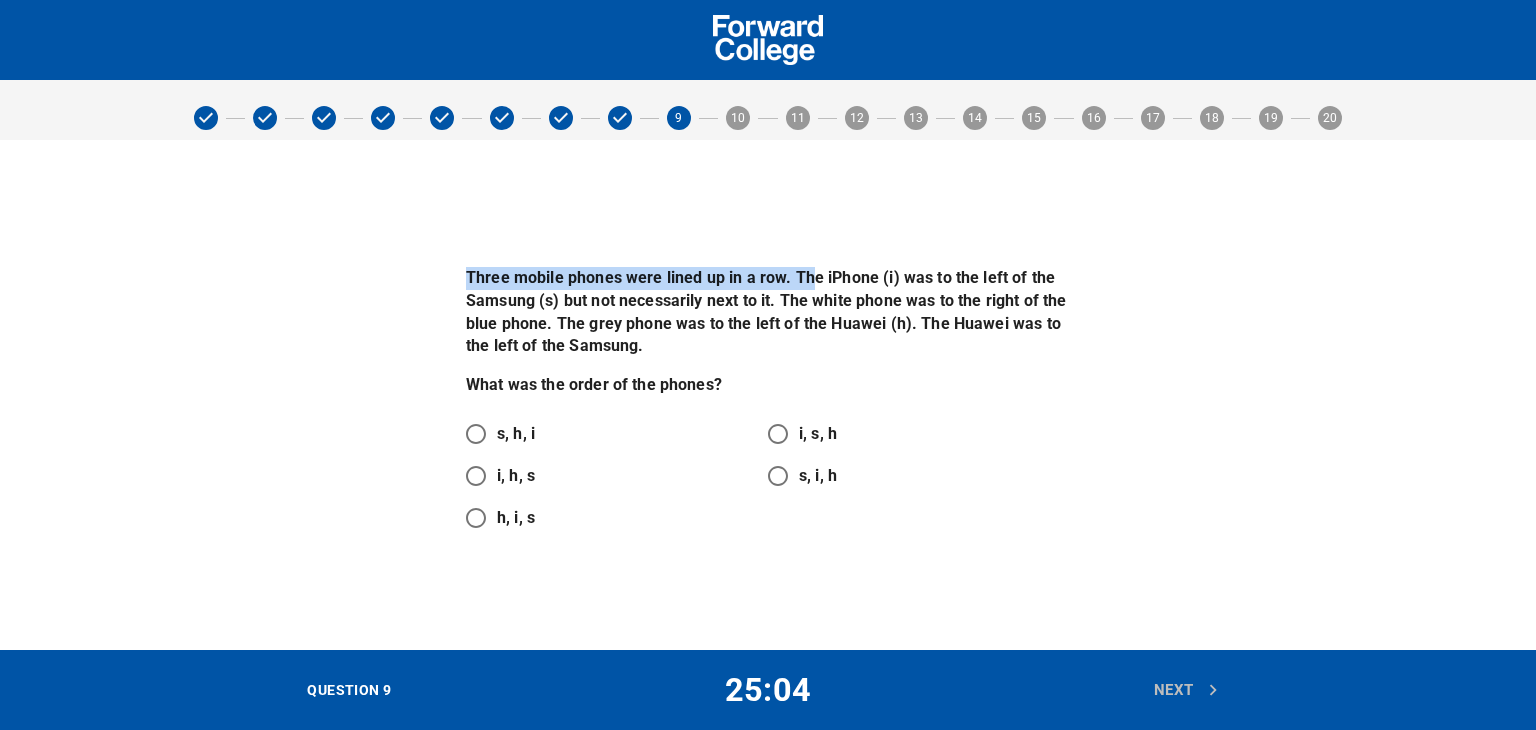 click on "Three mobile phones were lined up in a row. The iPhone (i) was to the left of the Samsung (s) but not necessarily next to it. The white phone was to the right of the blue phone. The grey phone was to the left of the Huawei (h). The Huawei was to the left of the Samsung." at bounding box center [768, 313] 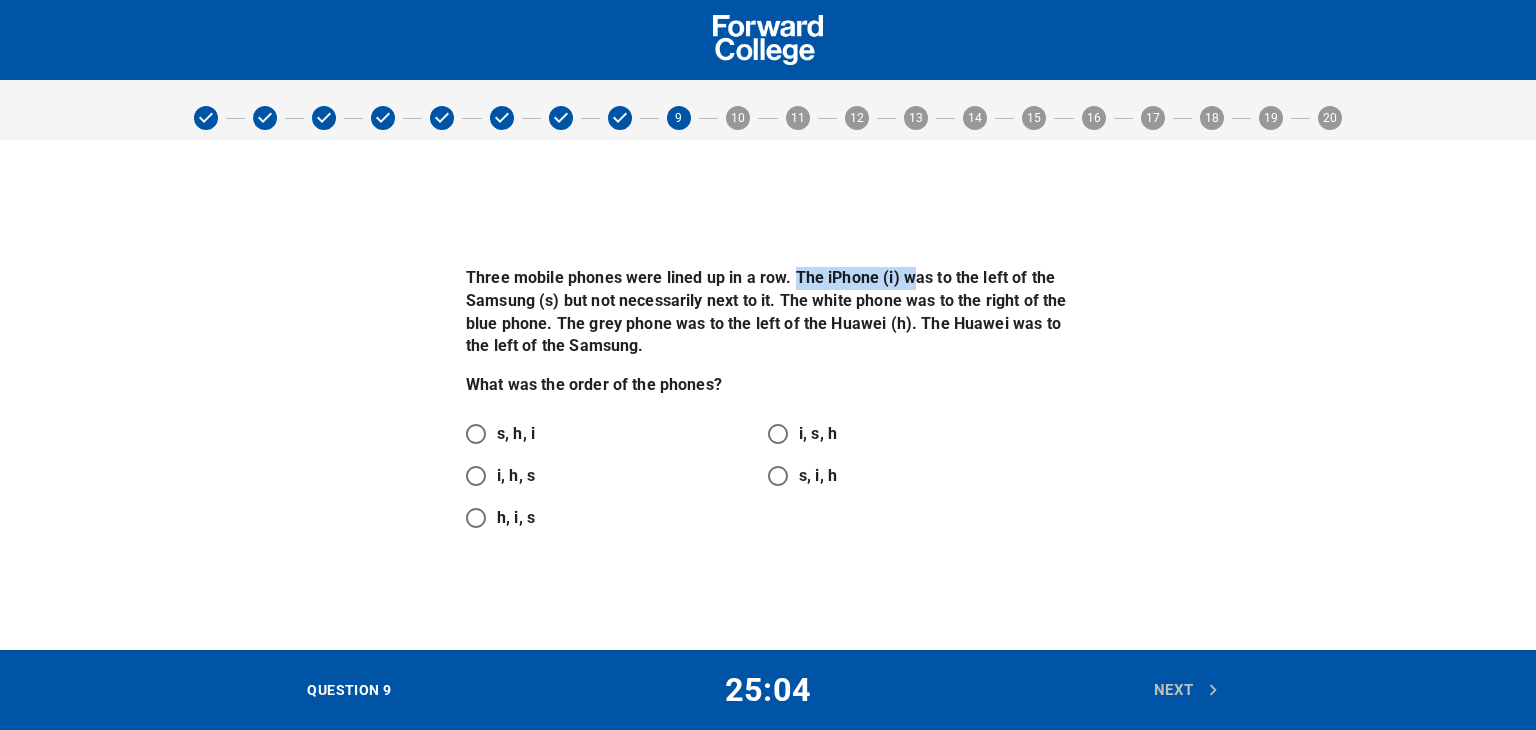 drag, startPoint x: 794, startPoint y: 277, endPoint x: 910, endPoint y: 285, distance: 116.275536 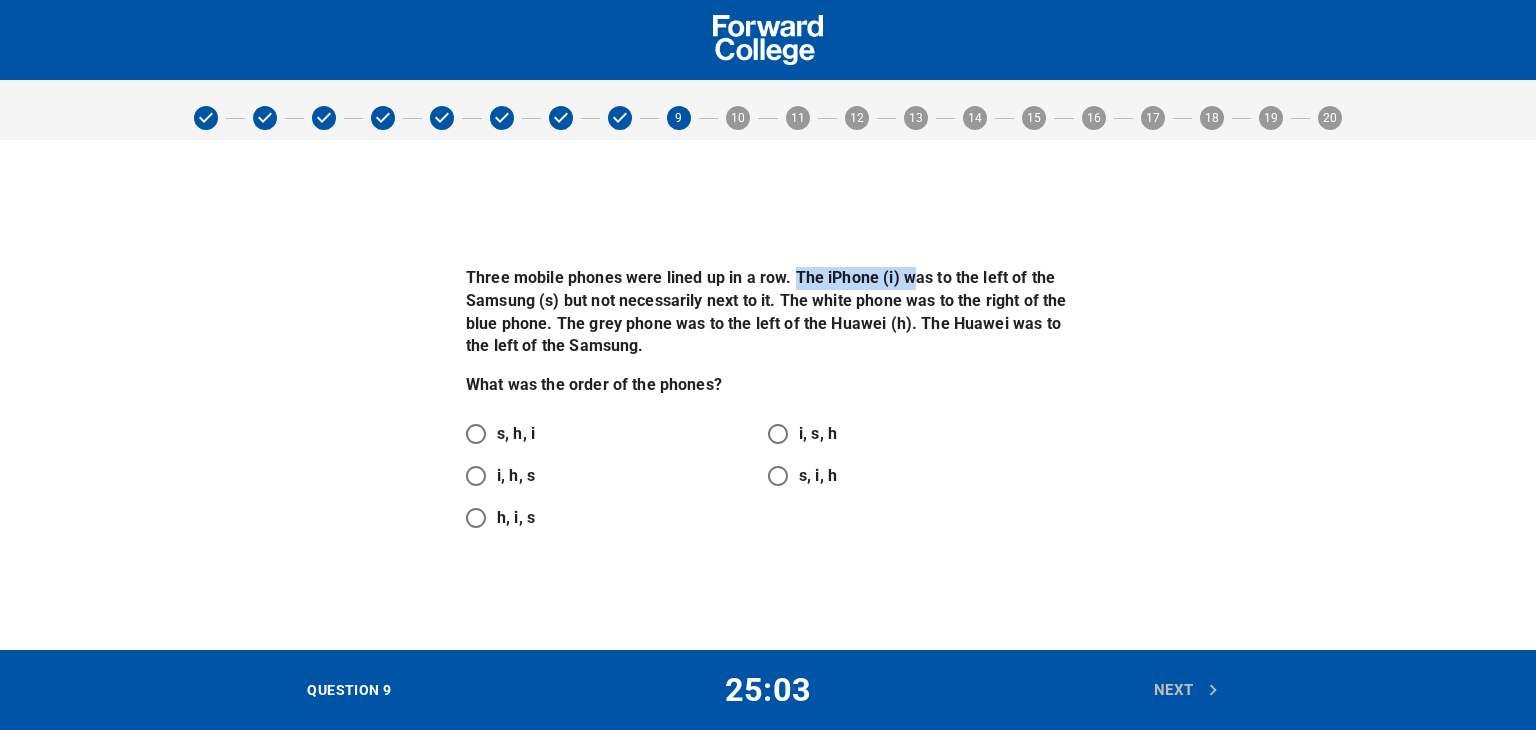 click on "Three mobile phones were lined up in a row. The iPhone (i) was to the left of the Samsung (s) but not necessarily next to it. The white phone was to the right of the blue phone. The grey phone was to the left of the Huawei (h). The Huawei was to the left of the Samsung." at bounding box center [768, 313] 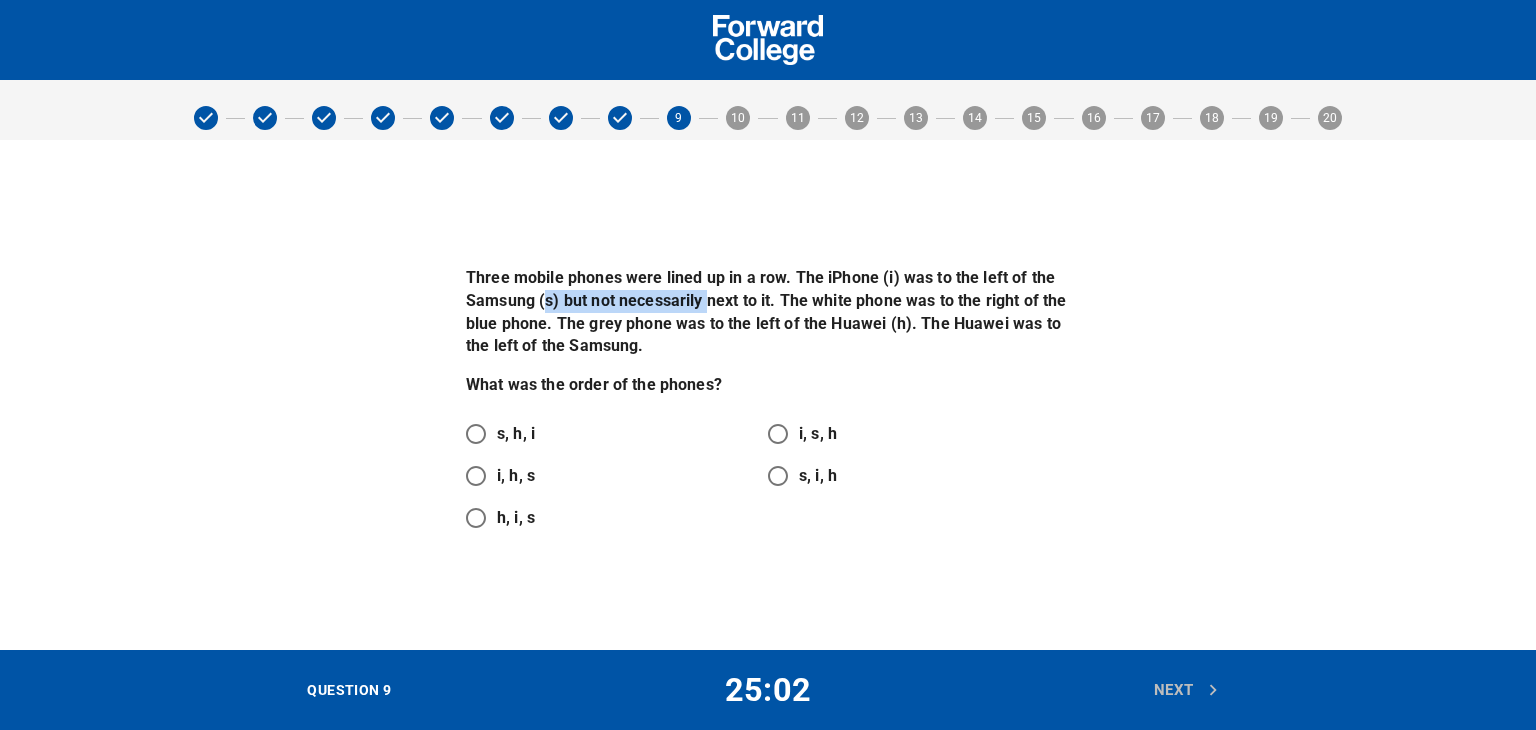 drag, startPoint x: 544, startPoint y: 309, endPoint x: 706, endPoint y: 312, distance: 162.02777 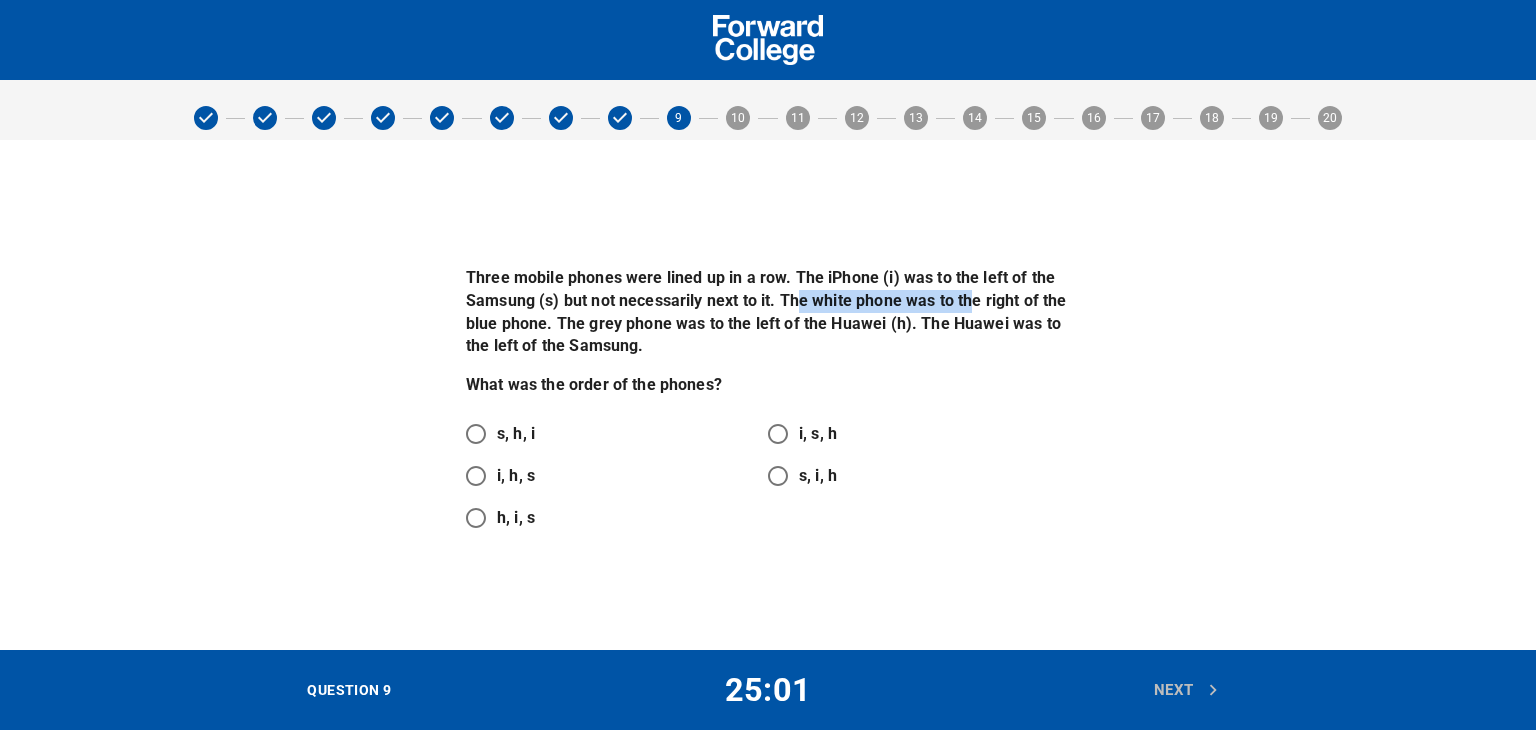 drag, startPoint x: 802, startPoint y: 307, endPoint x: 974, endPoint y: 305, distance: 172.01163 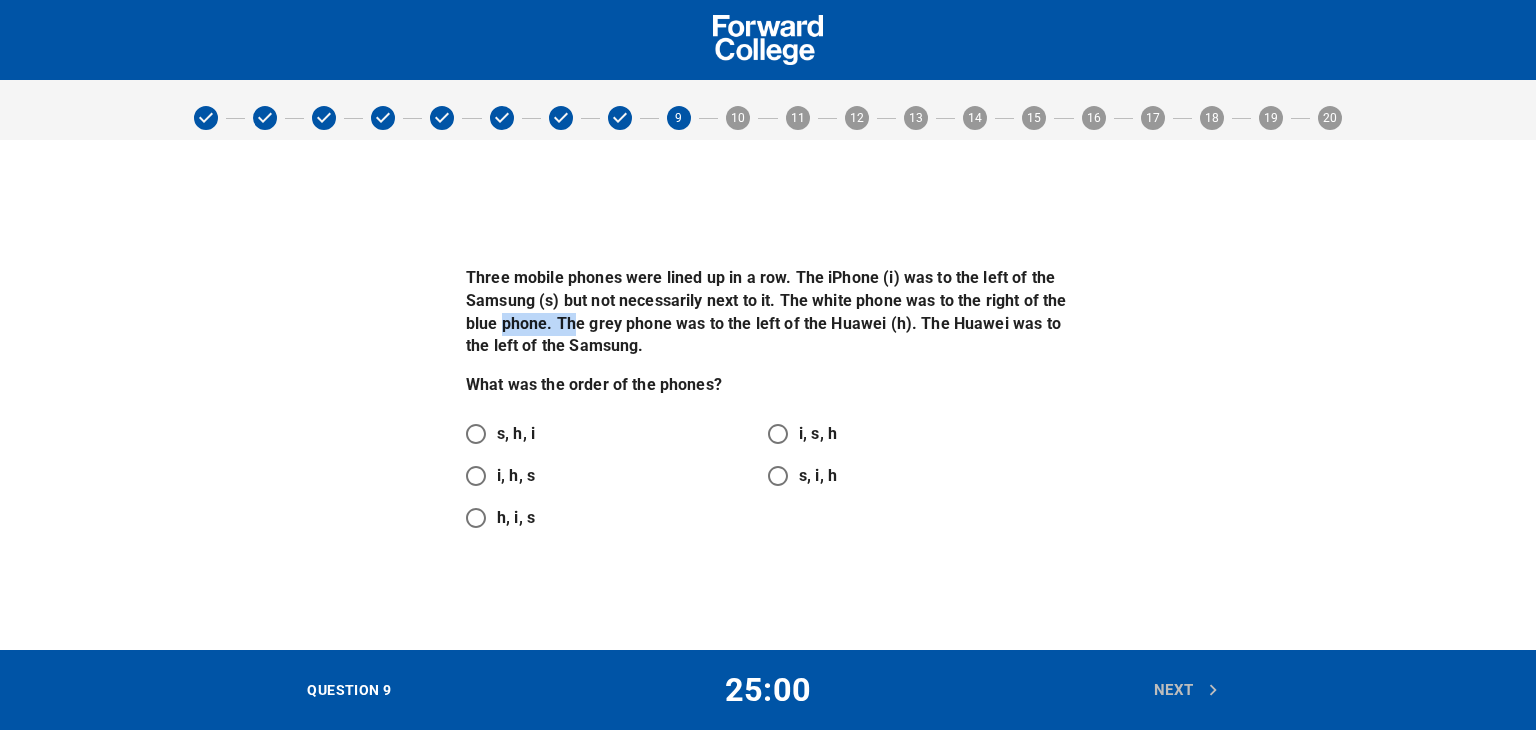 drag, startPoint x: 500, startPoint y: 318, endPoint x: 578, endPoint y: 332, distance: 79.24645 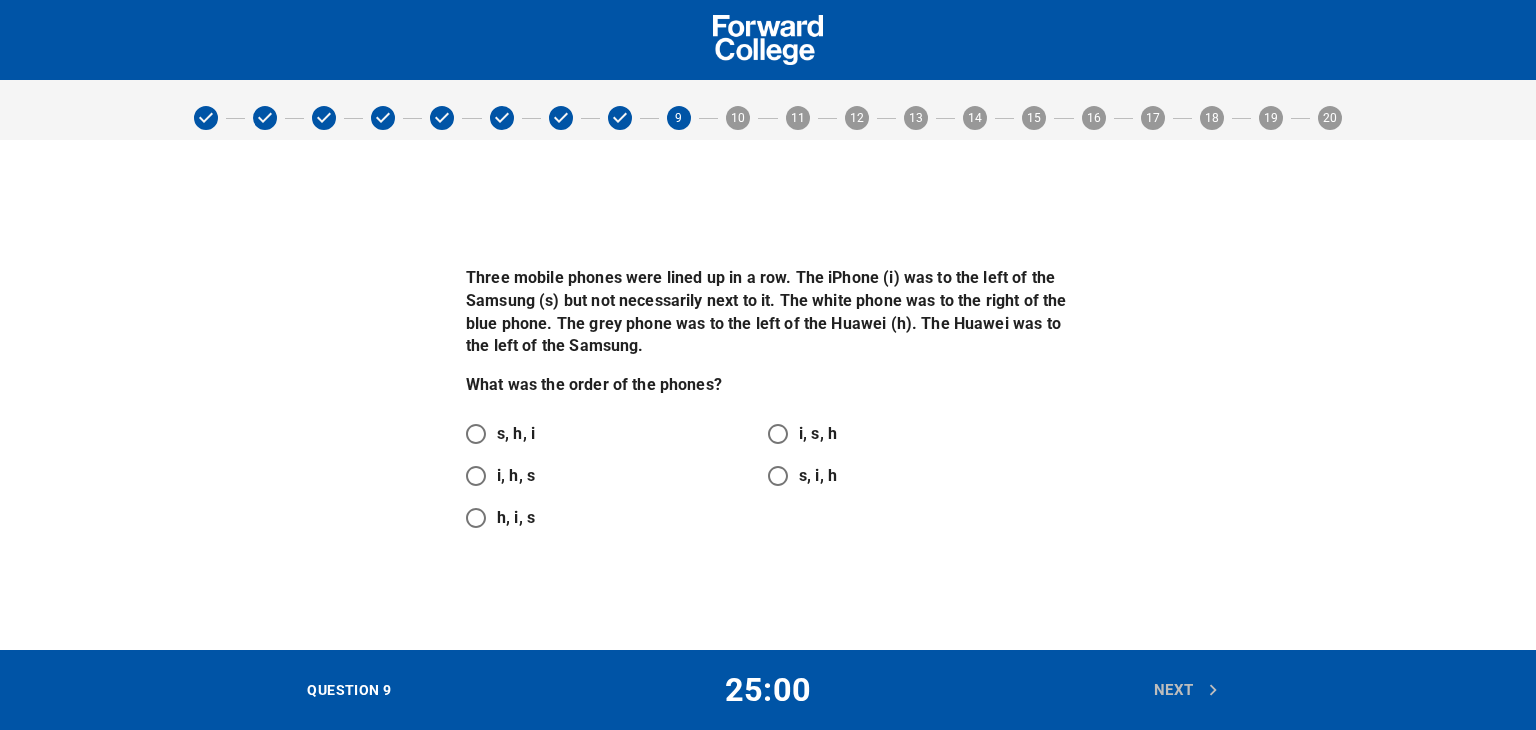 drag, startPoint x: 624, startPoint y: 335, endPoint x: 686, endPoint y: 348, distance: 63.348244 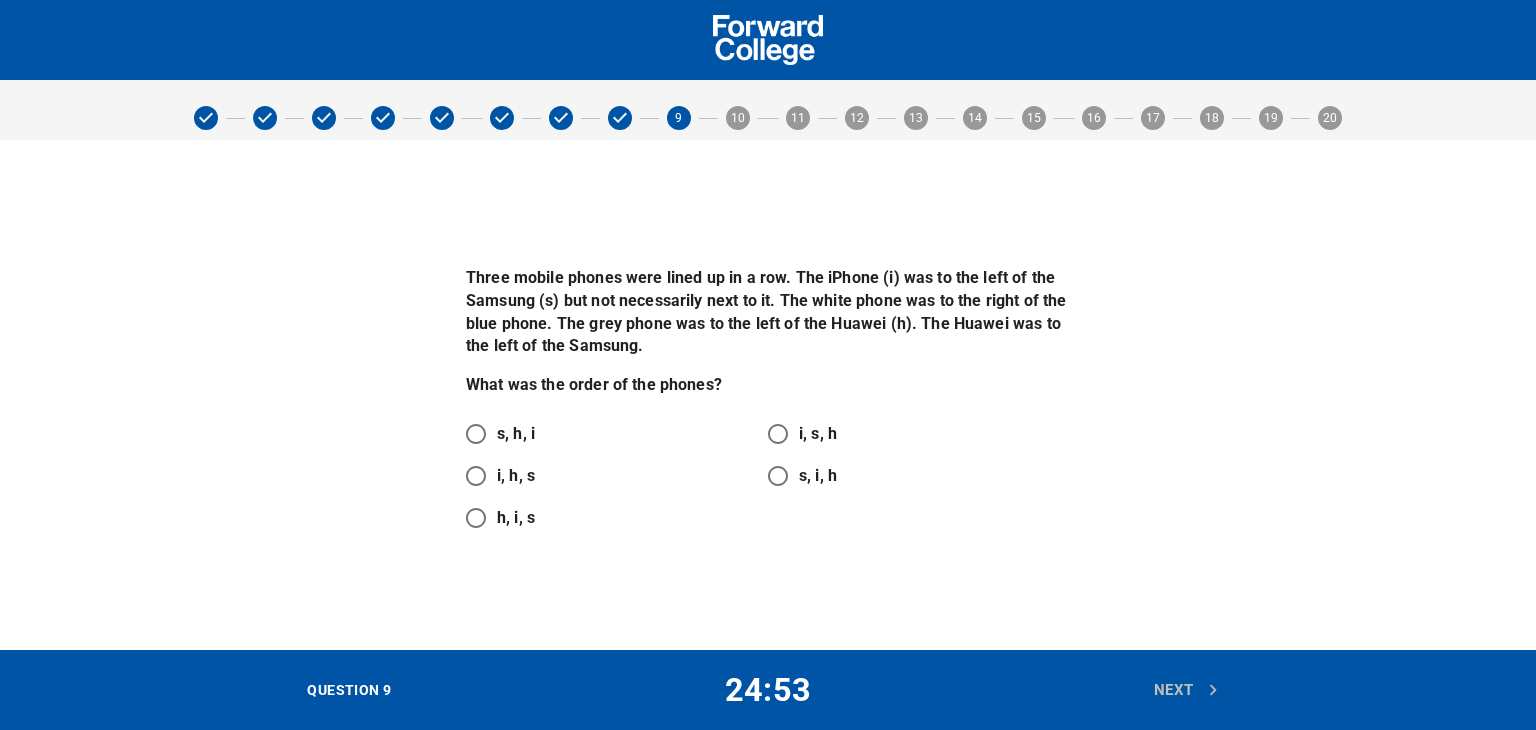 click on "i, h, s" at bounding box center (516, 476) 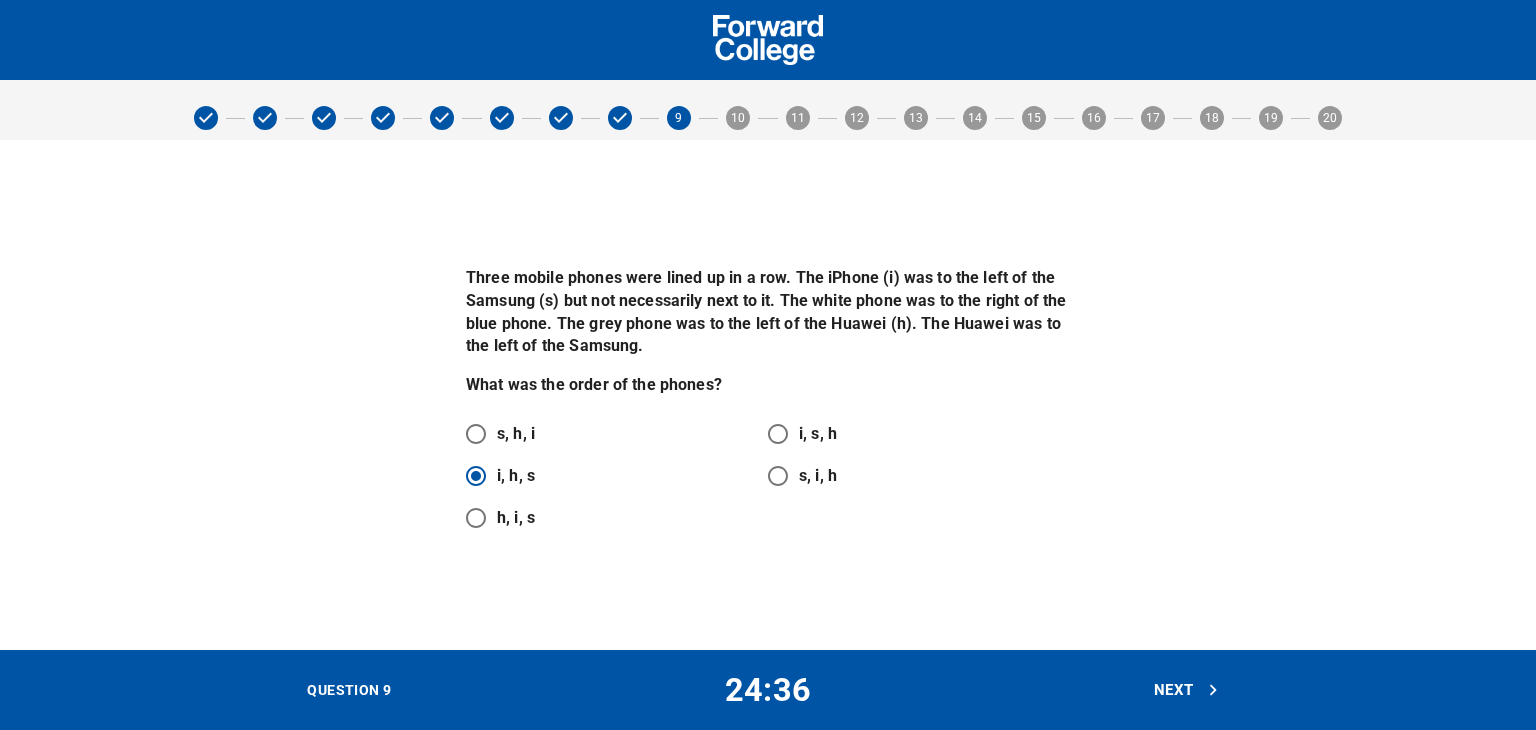 click 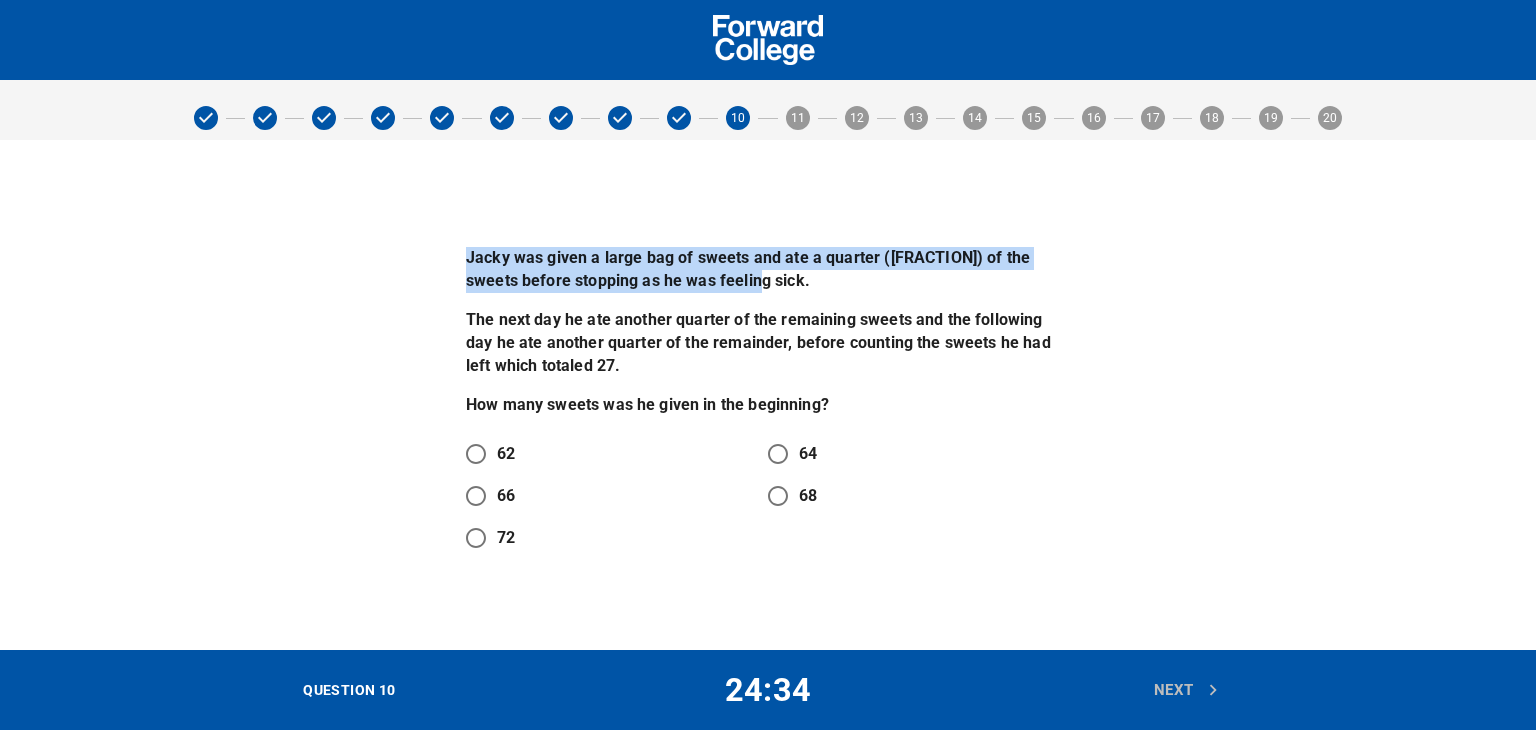 drag, startPoint x: 467, startPoint y: 262, endPoint x: 781, endPoint y: 281, distance: 314.5743 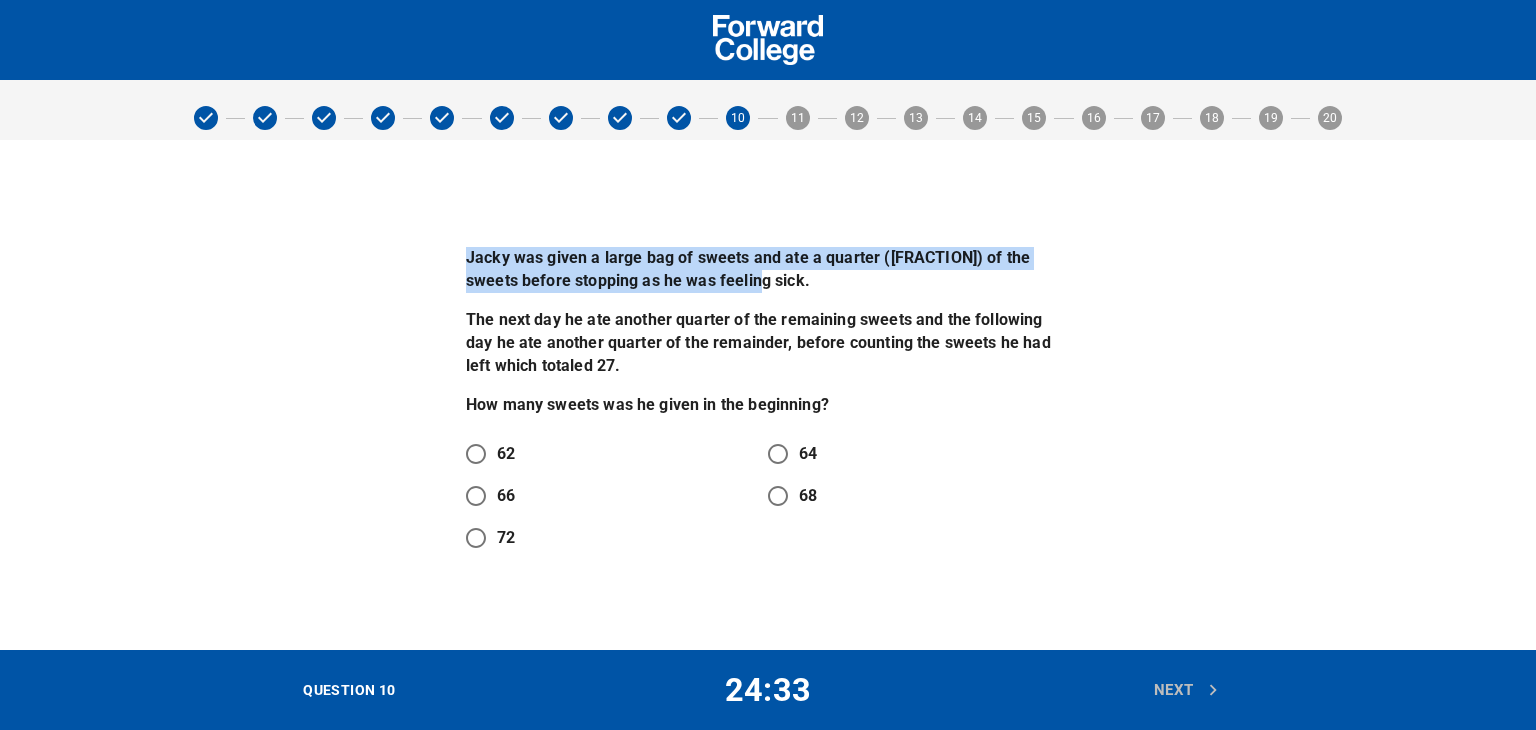 click on "Jacky was given a large bag of sweets and ate a quarter ([FRACTION]) of the sweets before stopping as he was feeling sick." at bounding box center [768, 270] 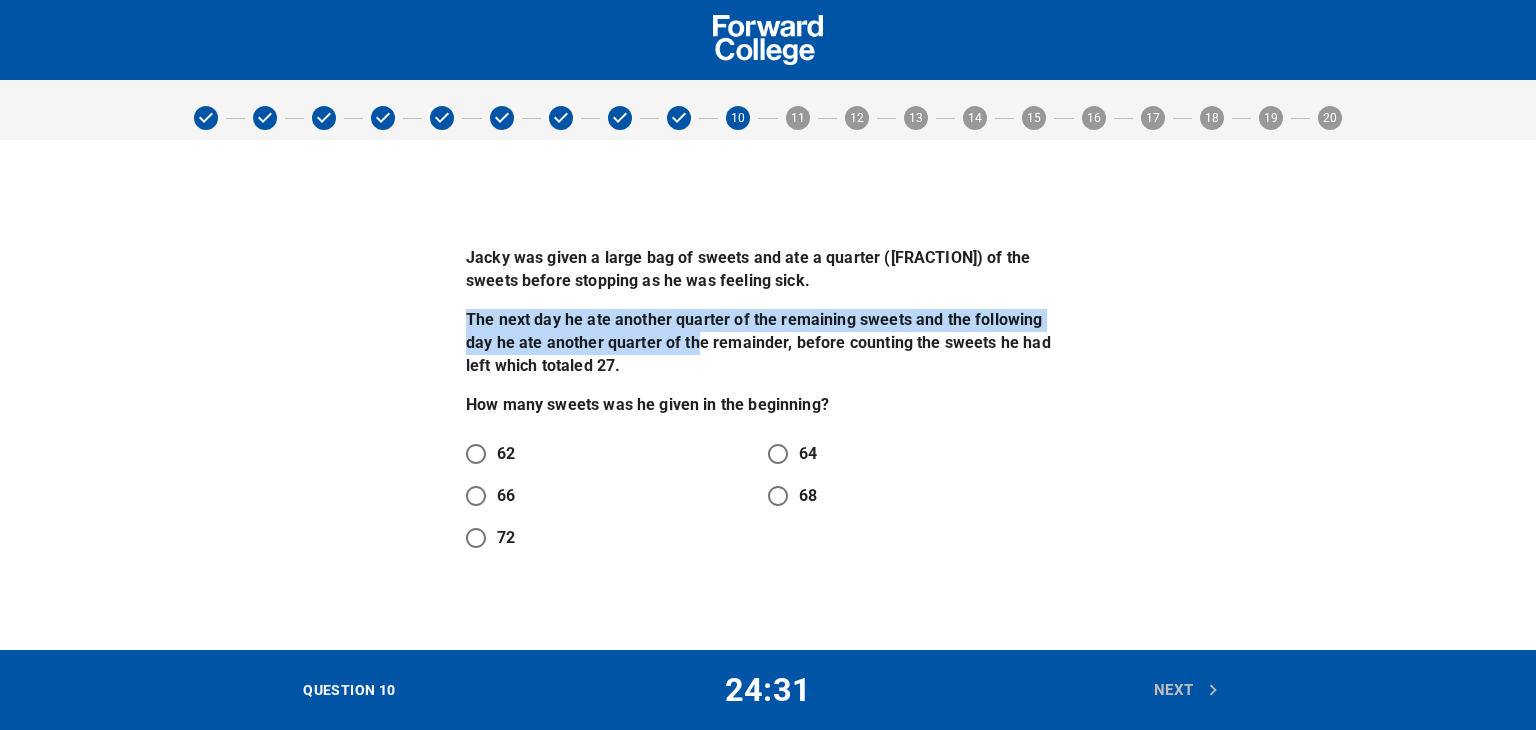 drag, startPoint x: 457, startPoint y: 327, endPoint x: 673, endPoint y: 341, distance: 216.45323 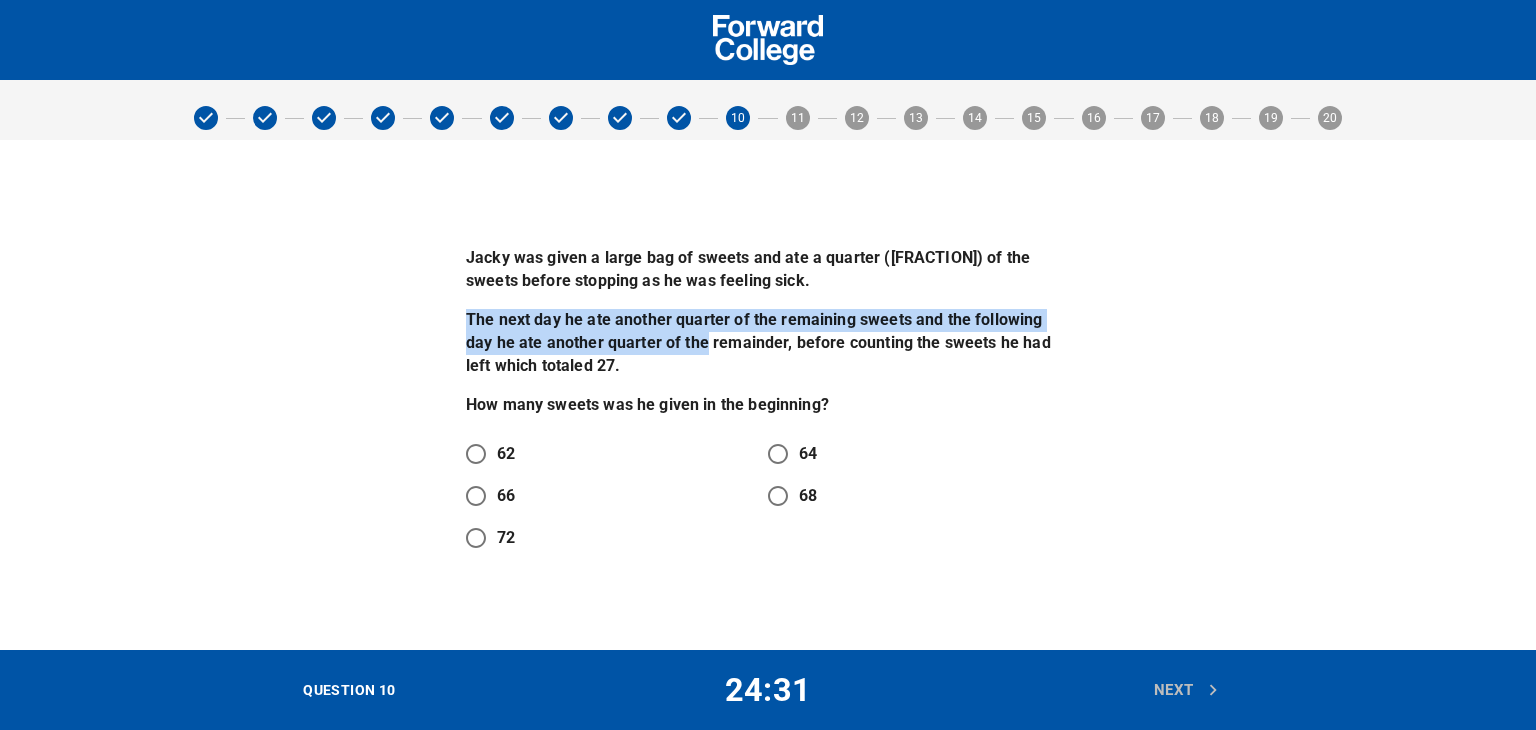 click on "The next day he ate another quarter of the remaining sweets and the following day he ate another quarter of the remainder, before counting the sweets he had left which totaled 27." at bounding box center [768, 343] 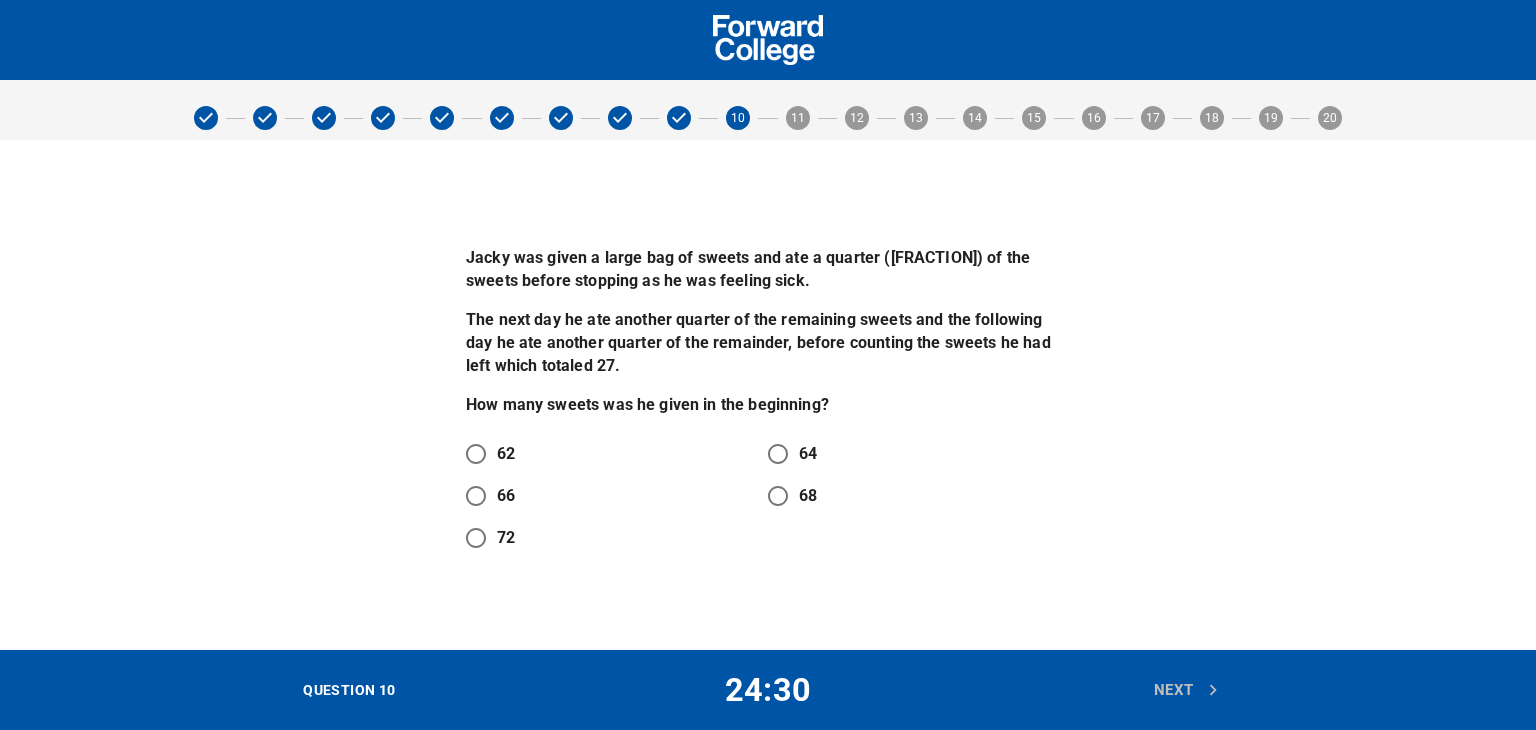click on "The next day he ate another quarter of the remaining sweets and the following day he ate another quarter of the remainder, before counting the sweets he had left which totaled 27." at bounding box center [768, 343] 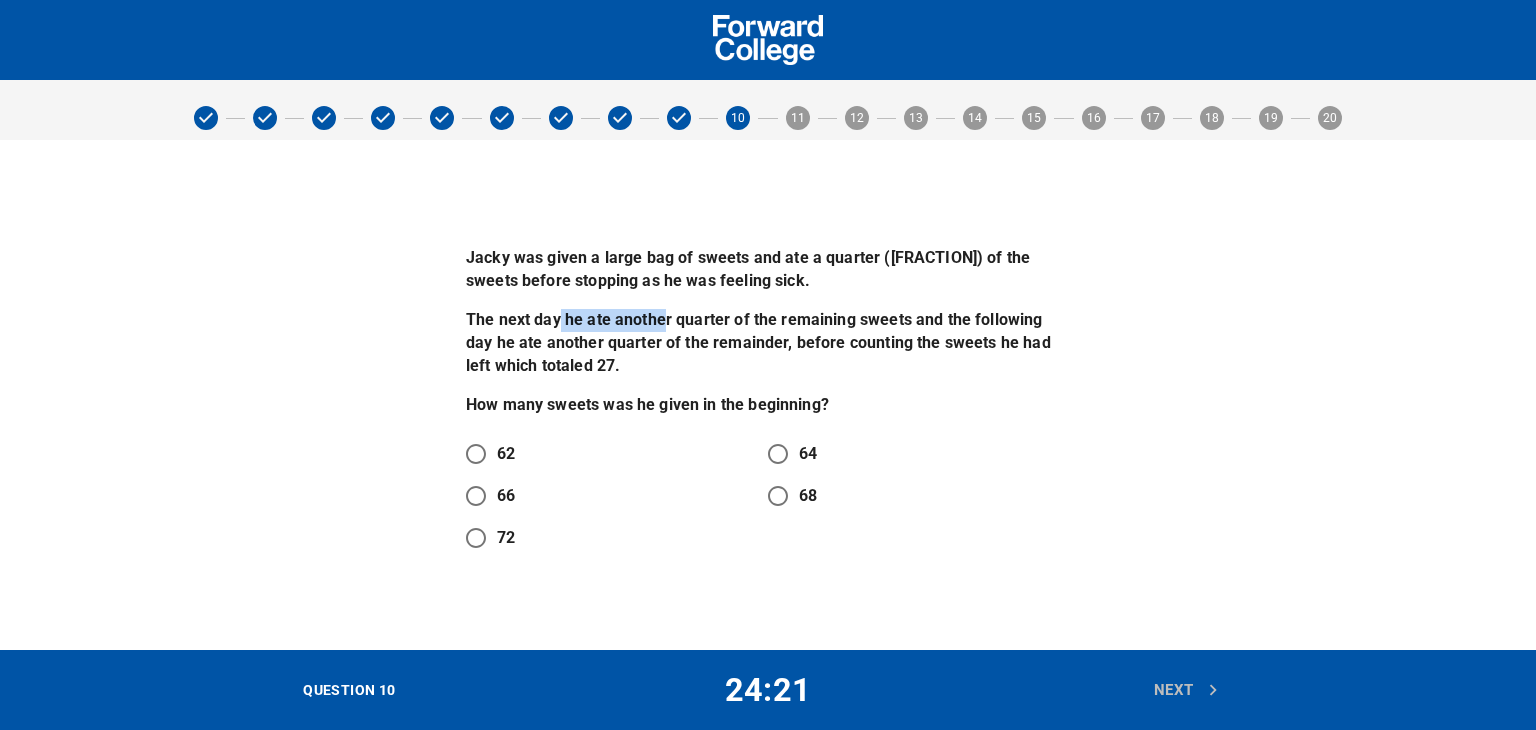 drag, startPoint x: 556, startPoint y: 329, endPoint x: 664, endPoint y: 322, distance: 108.226616 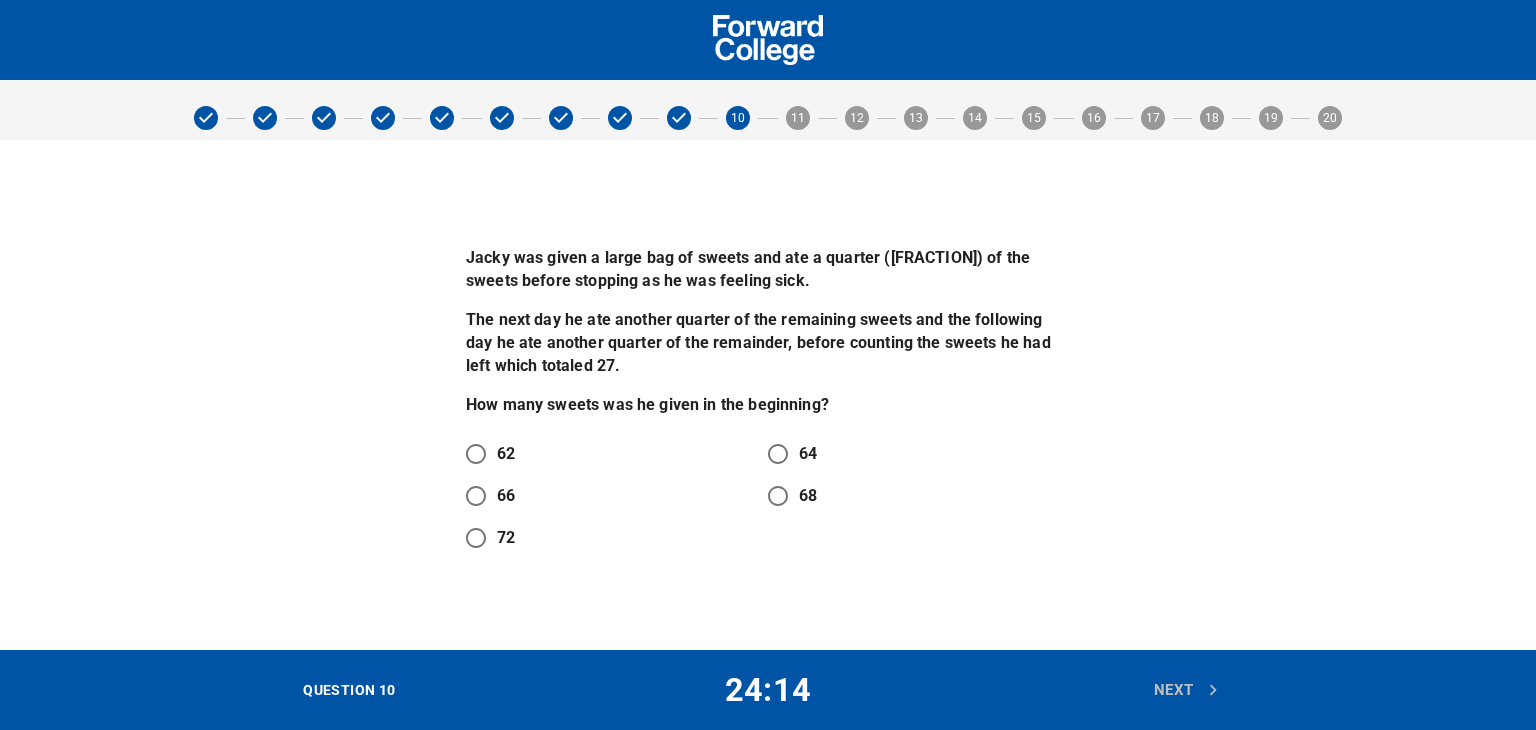 click on "How many sweets was he given in the beginning?" at bounding box center [768, 405] 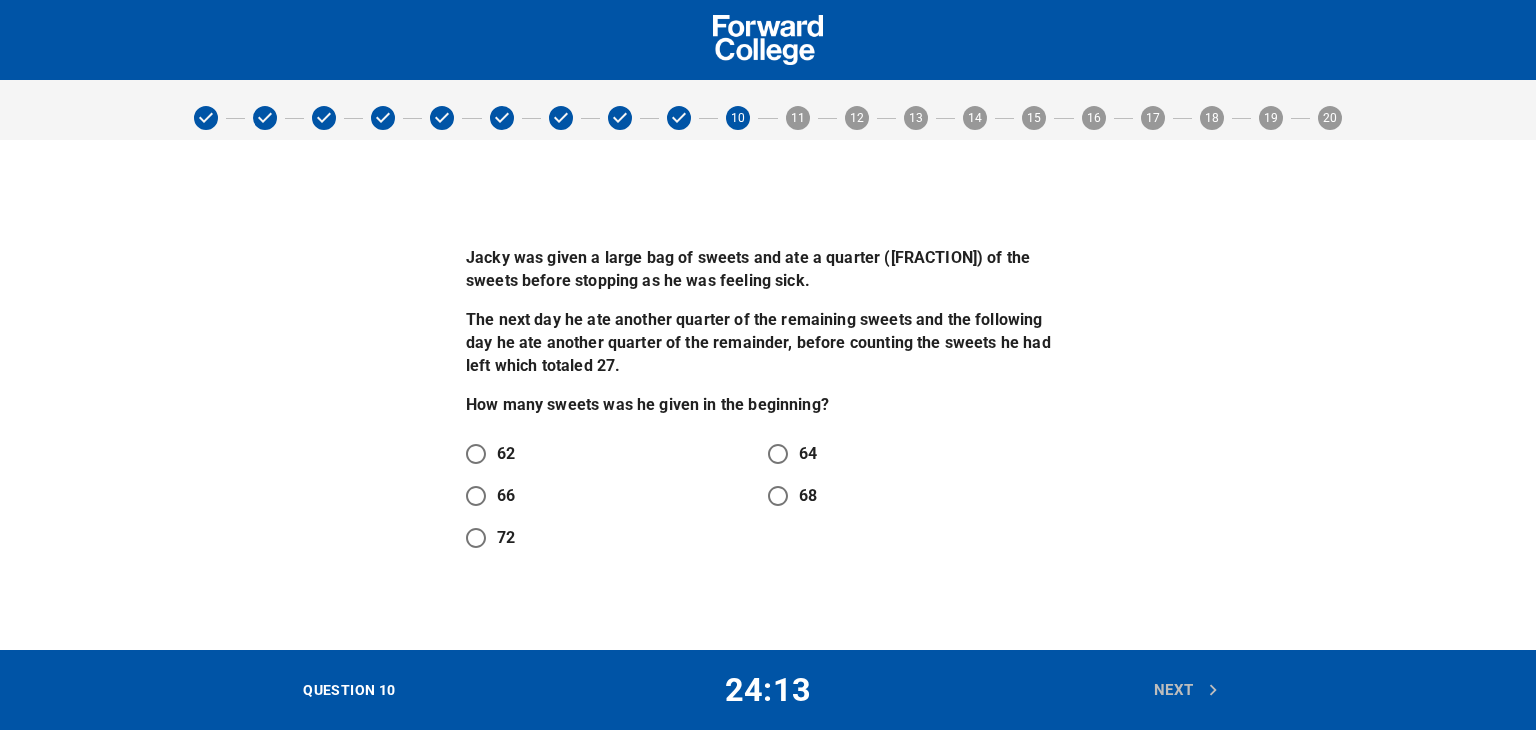 click on "Jacky was given a large bag of sweets and ate a quarter ([FRACTION]) of the sweets before stopping as he was feeling sick. The next day he ate another quarter of the remaining sweets and the following day he ate another quarter of the remainder, before counting the sweets he had left which totaled [NUMBER]. How many sweets was he given in the beginning?" at bounding box center [768, 331] 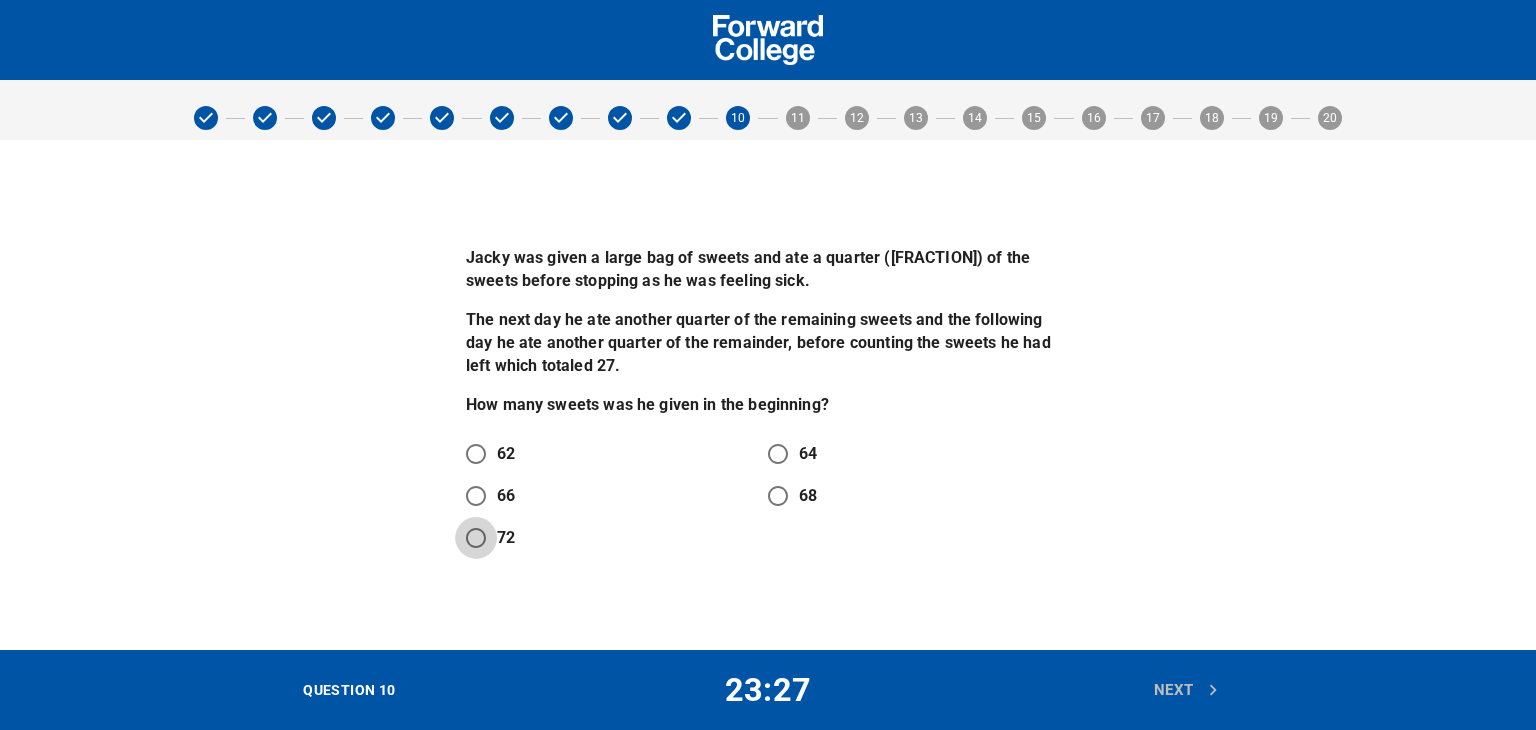 click on "72" at bounding box center (476, 538) 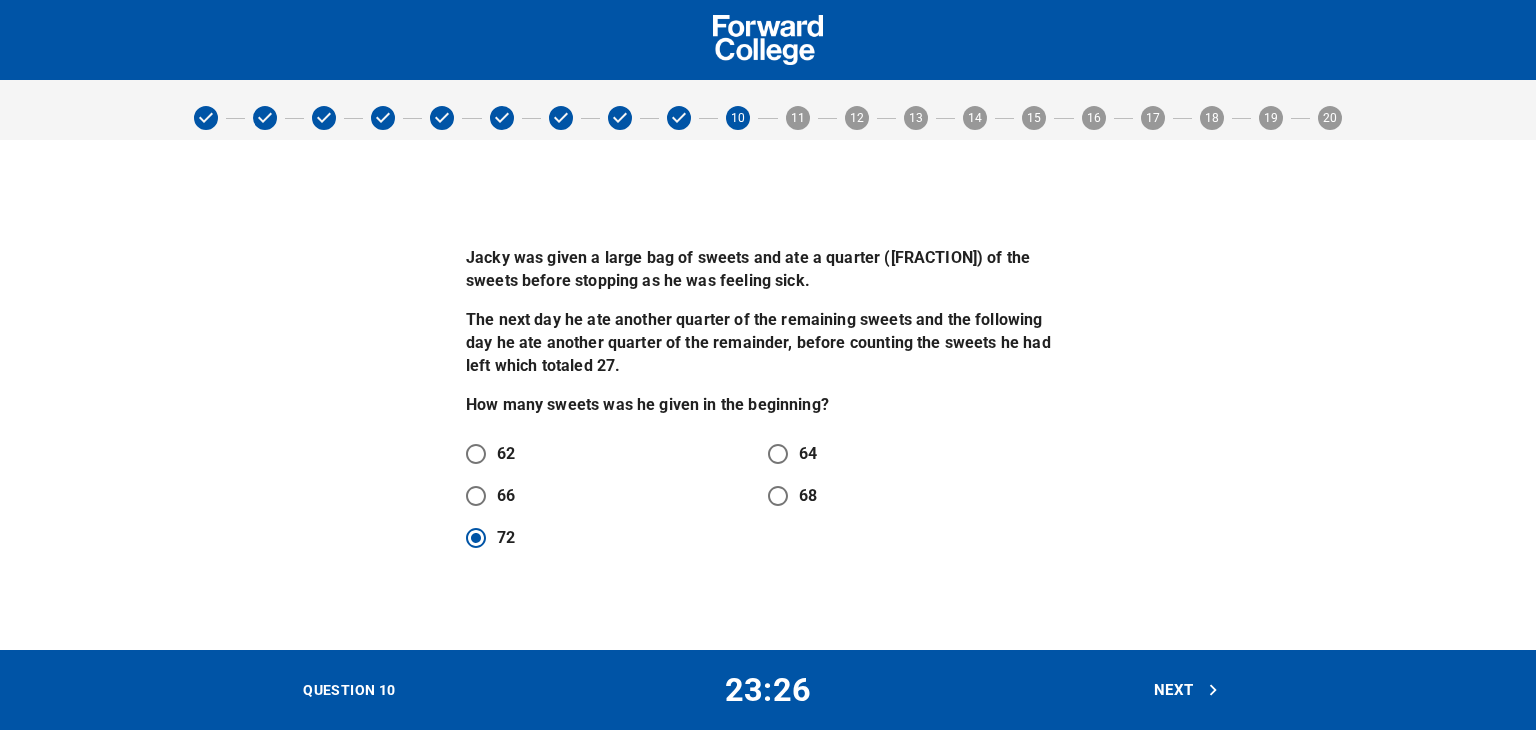 click on "Next" at bounding box center (1187, 690) 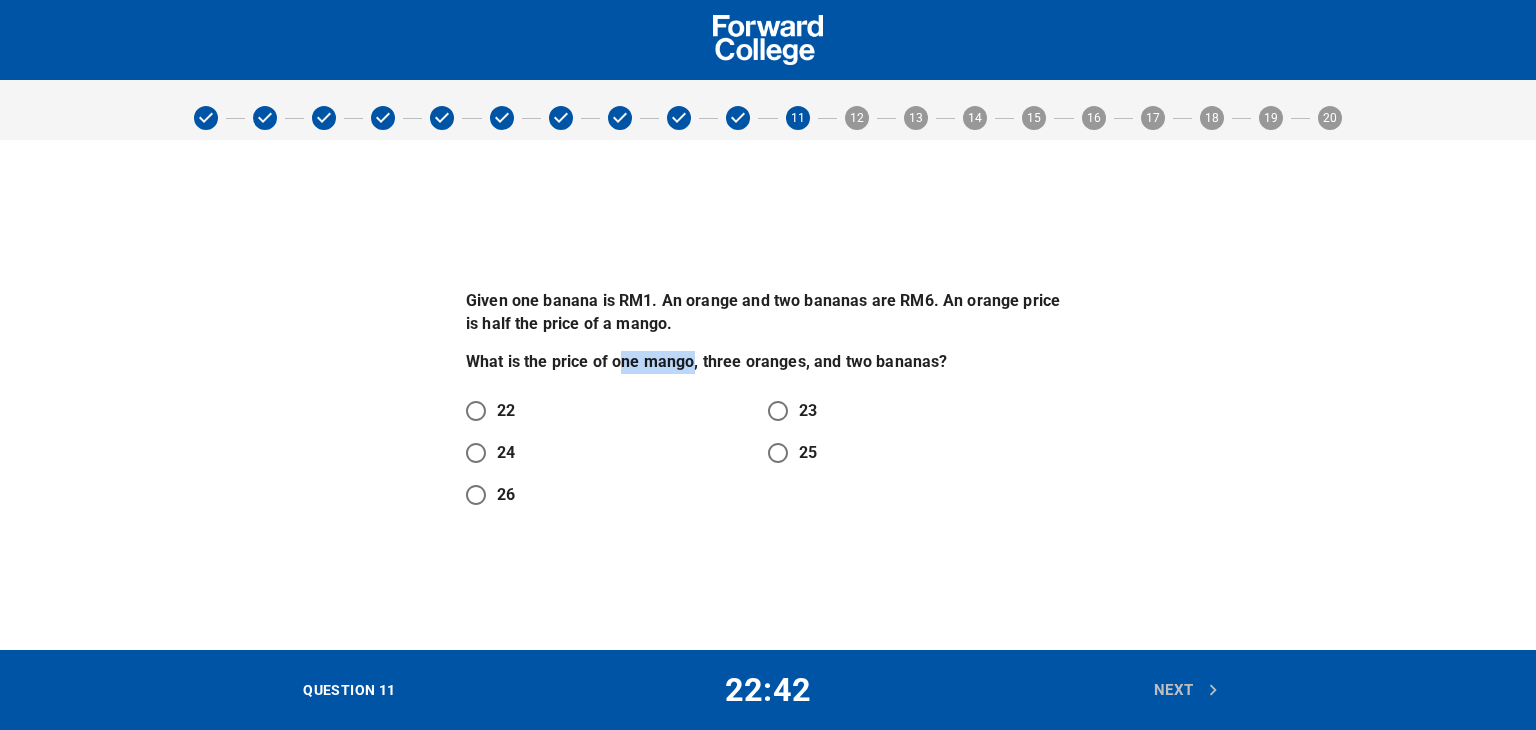 drag, startPoint x: 692, startPoint y: 362, endPoint x: 617, endPoint y: 367, distance: 75.16648 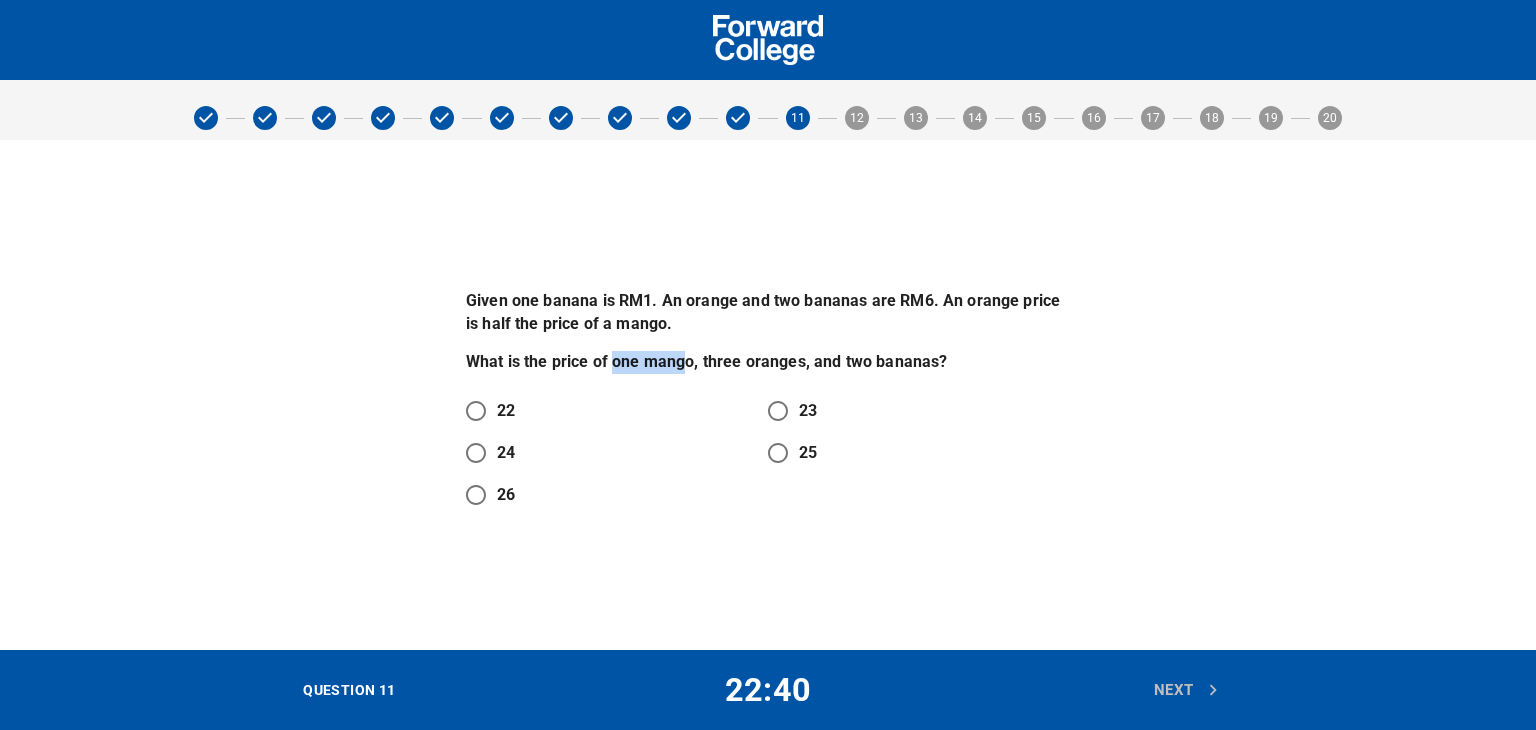drag, startPoint x: 688, startPoint y: 368, endPoint x: 616, endPoint y: 362, distance: 72.249565 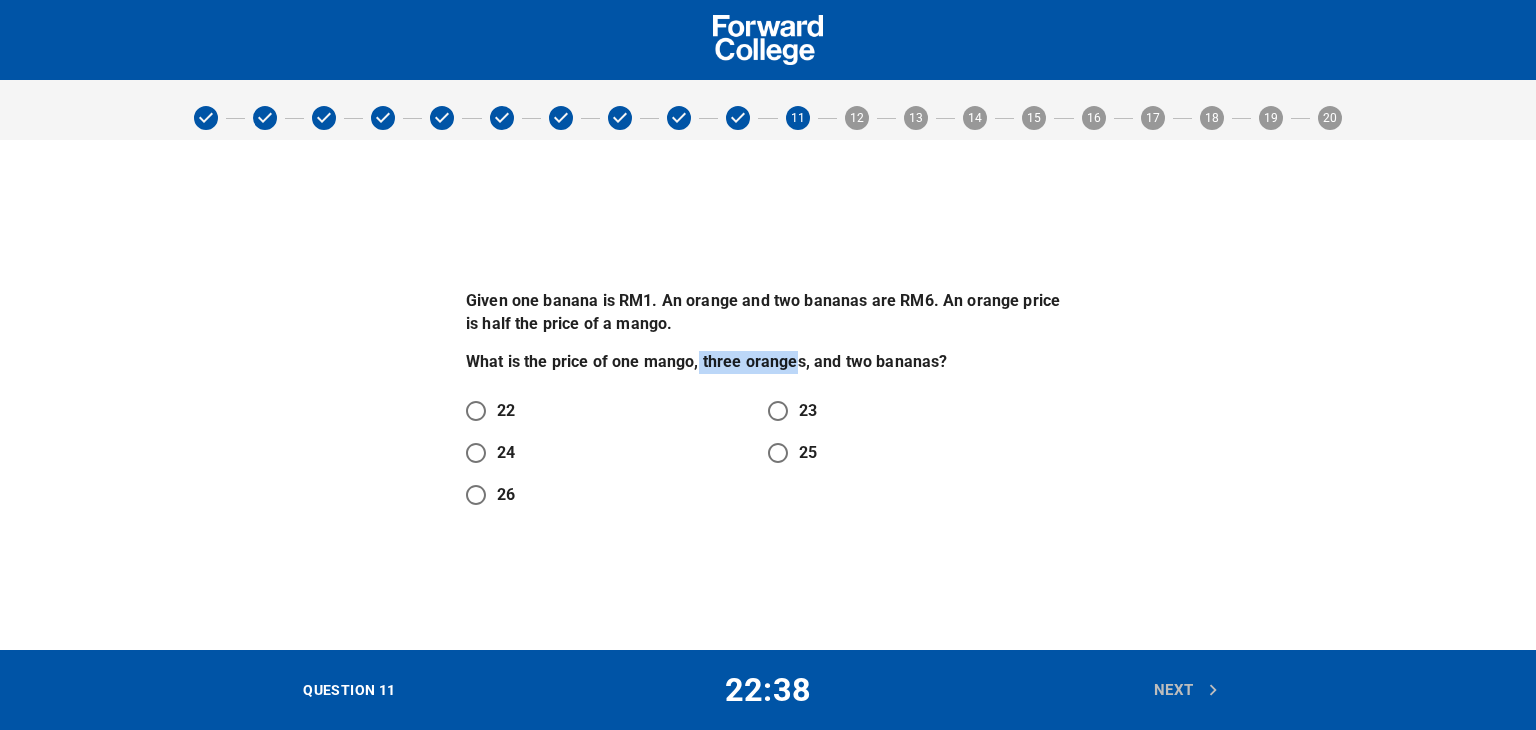 drag, startPoint x: 799, startPoint y: 362, endPoint x: 699, endPoint y: 370, distance: 100.31949 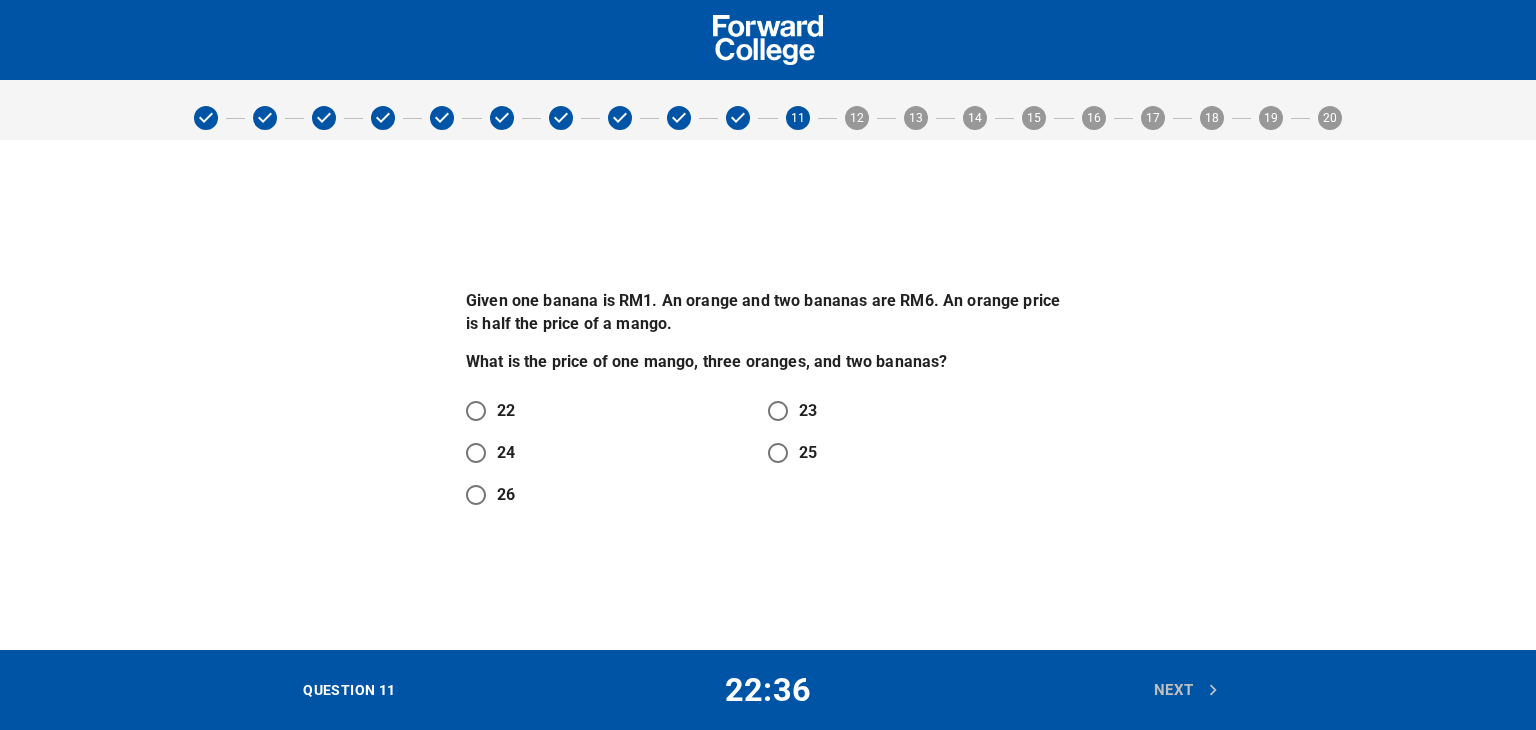 click on "Given one banana is RM[PRICE]. An orange and two bananas are RM[PRICE]. An orange price is half the price of a mango. What is the price of one mango, three oranges, and two bananas? [NUMBER] [NUMBER] [NUMBER]" at bounding box center [768, 395] 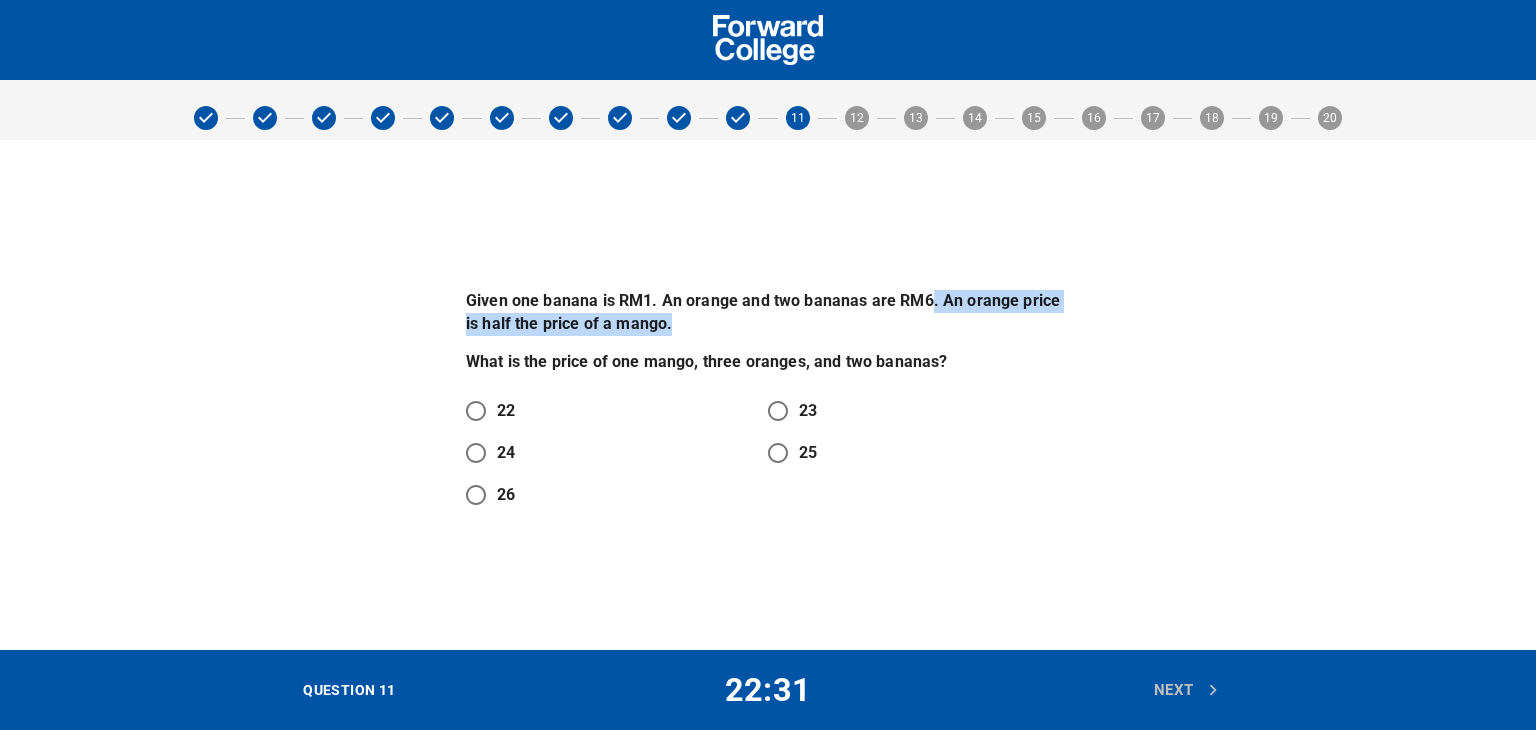 drag, startPoint x: 930, startPoint y: 307, endPoint x: 922, endPoint y: 319, distance: 14.422205 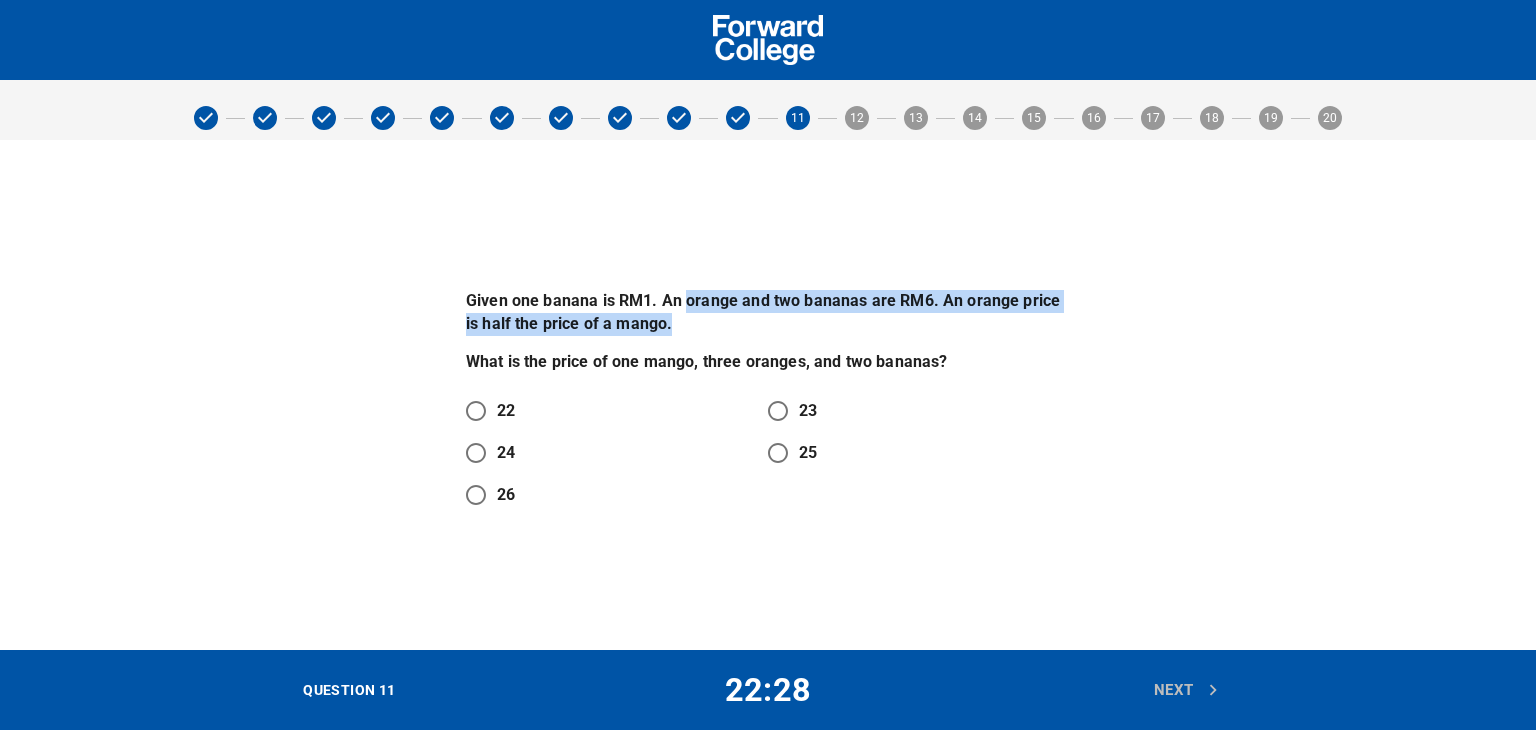 drag, startPoint x: 685, startPoint y: 300, endPoint x: 747, endPoint y: 313, distance: 63.348244 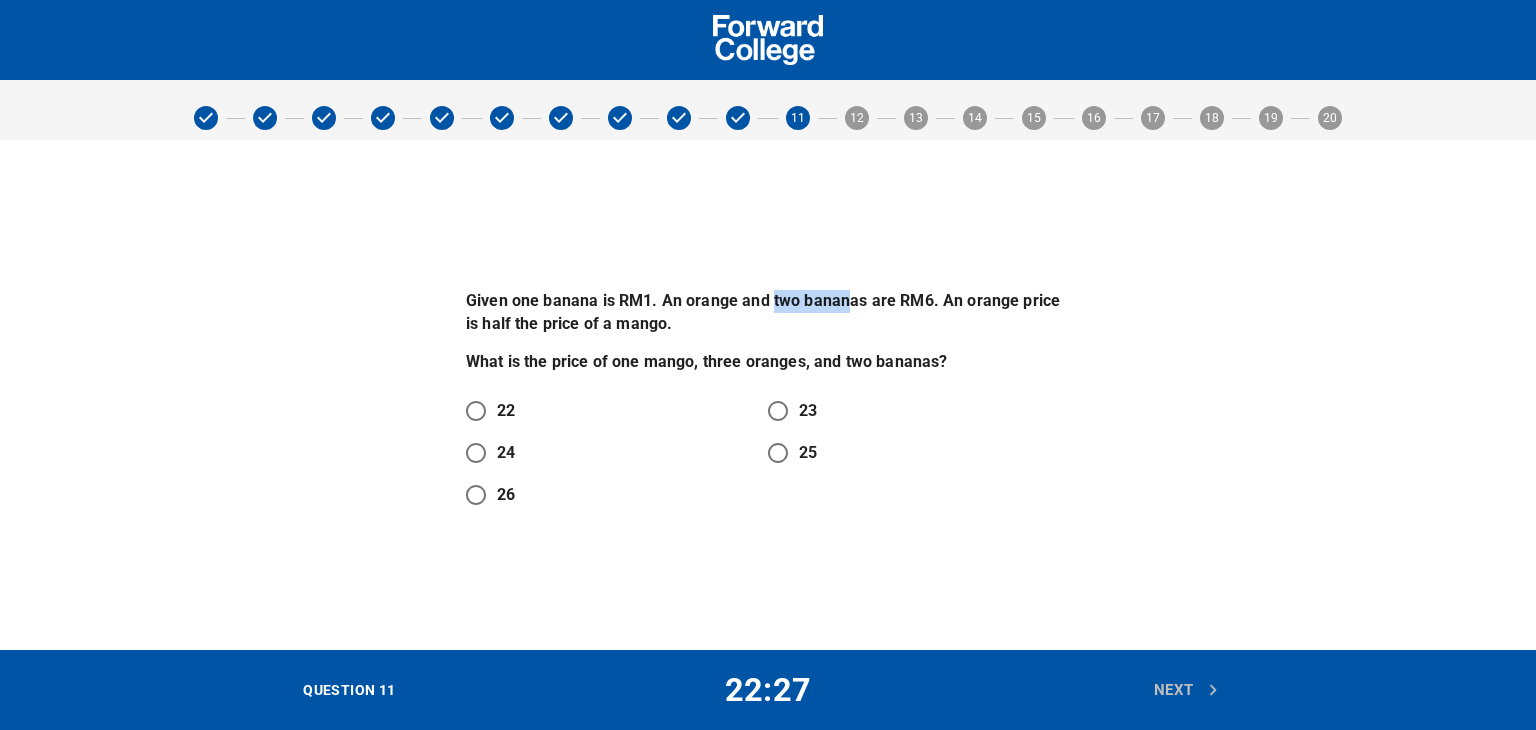 drag, startPoint x: 772, startPoint y: 300, endPoint x: 841, endPoint y: 307, distance: 69.354164 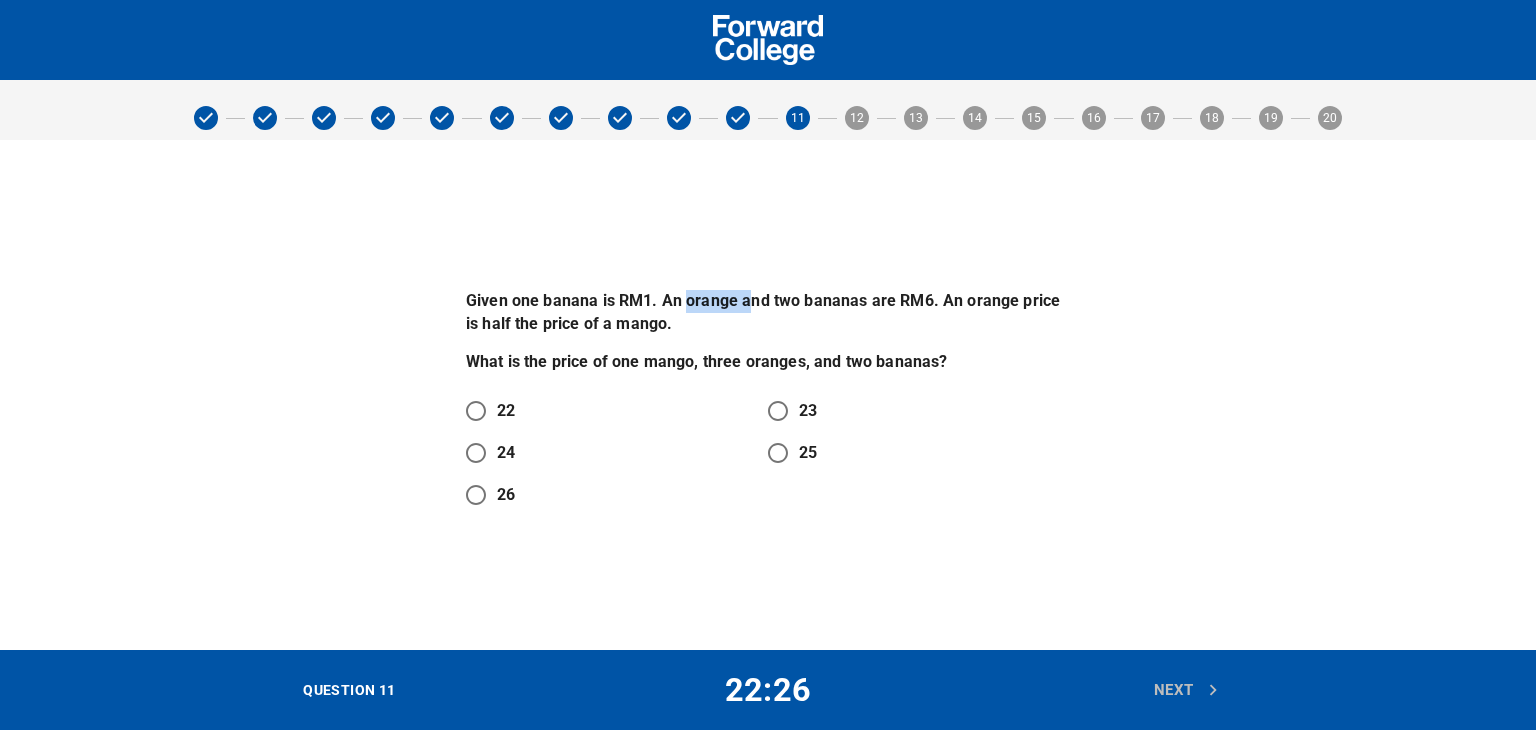 drag, startPoint x: 747, startPoint y: 306, endPoint x: 688, endPoint y: 295, distance: 60.016663 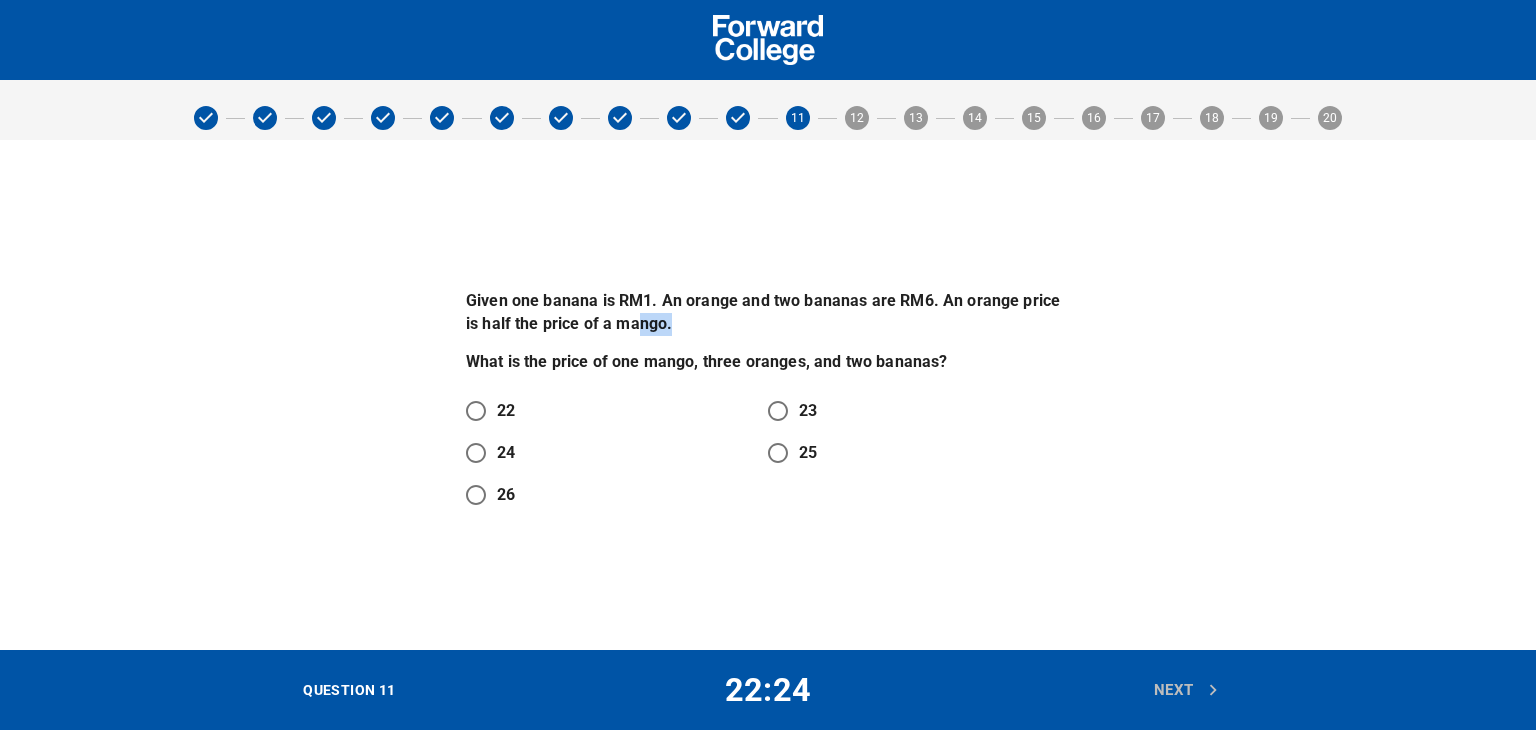 drag, startPoint x: 657, startPoint y: 327, endPoint x: 624, endPoint y: 326, distance: 33.01515 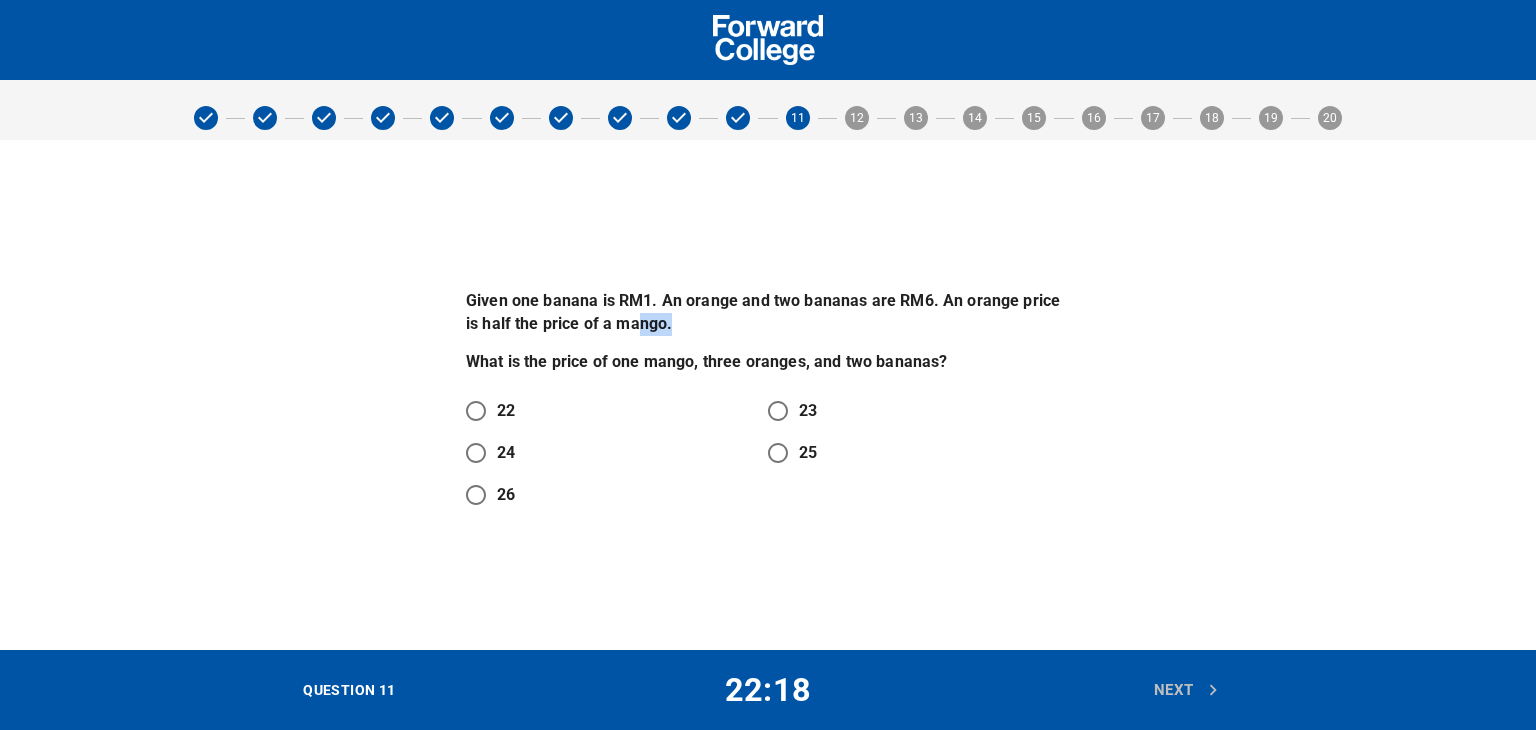 click on "22" at bounding box center (476, 411) 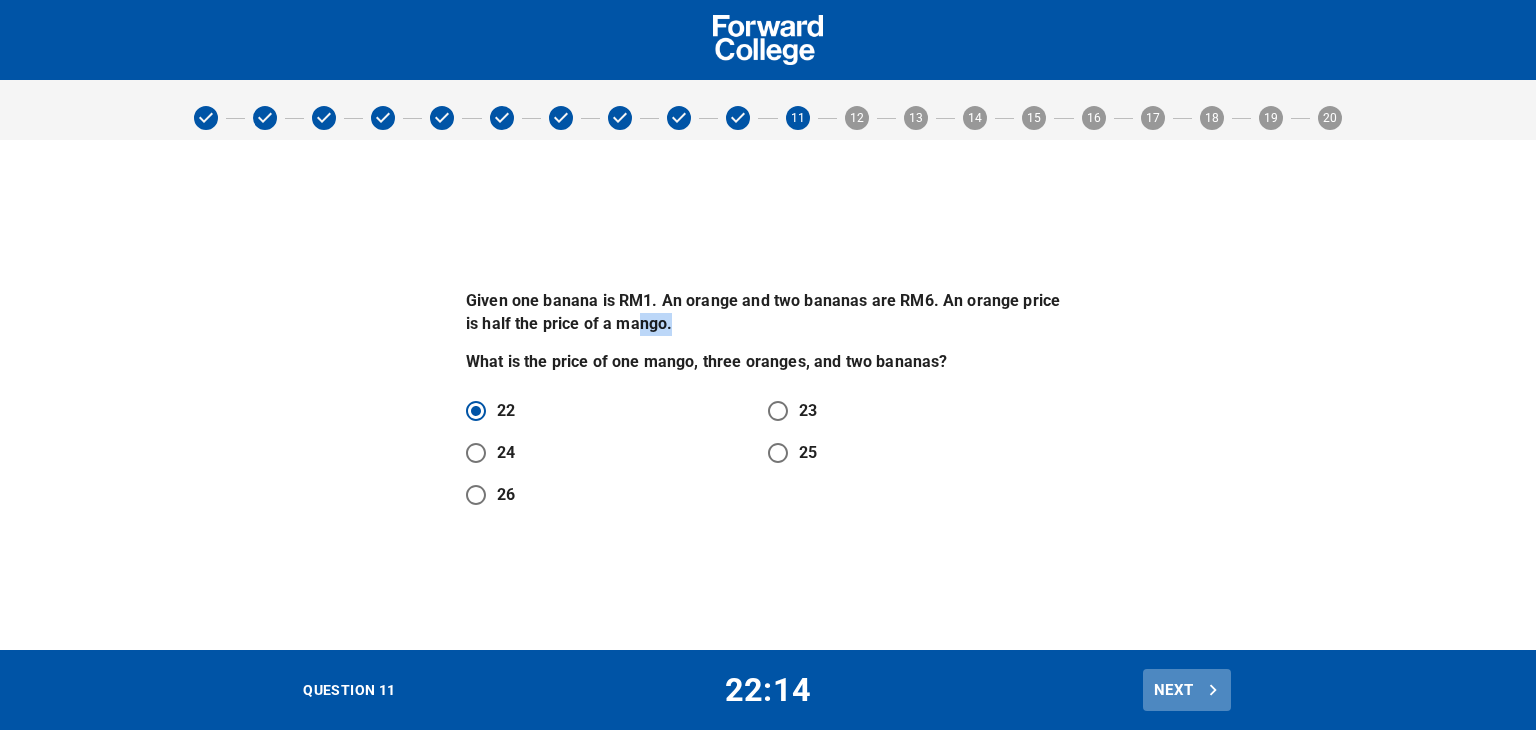 click on "Next" at bounding box center [1187, 690] 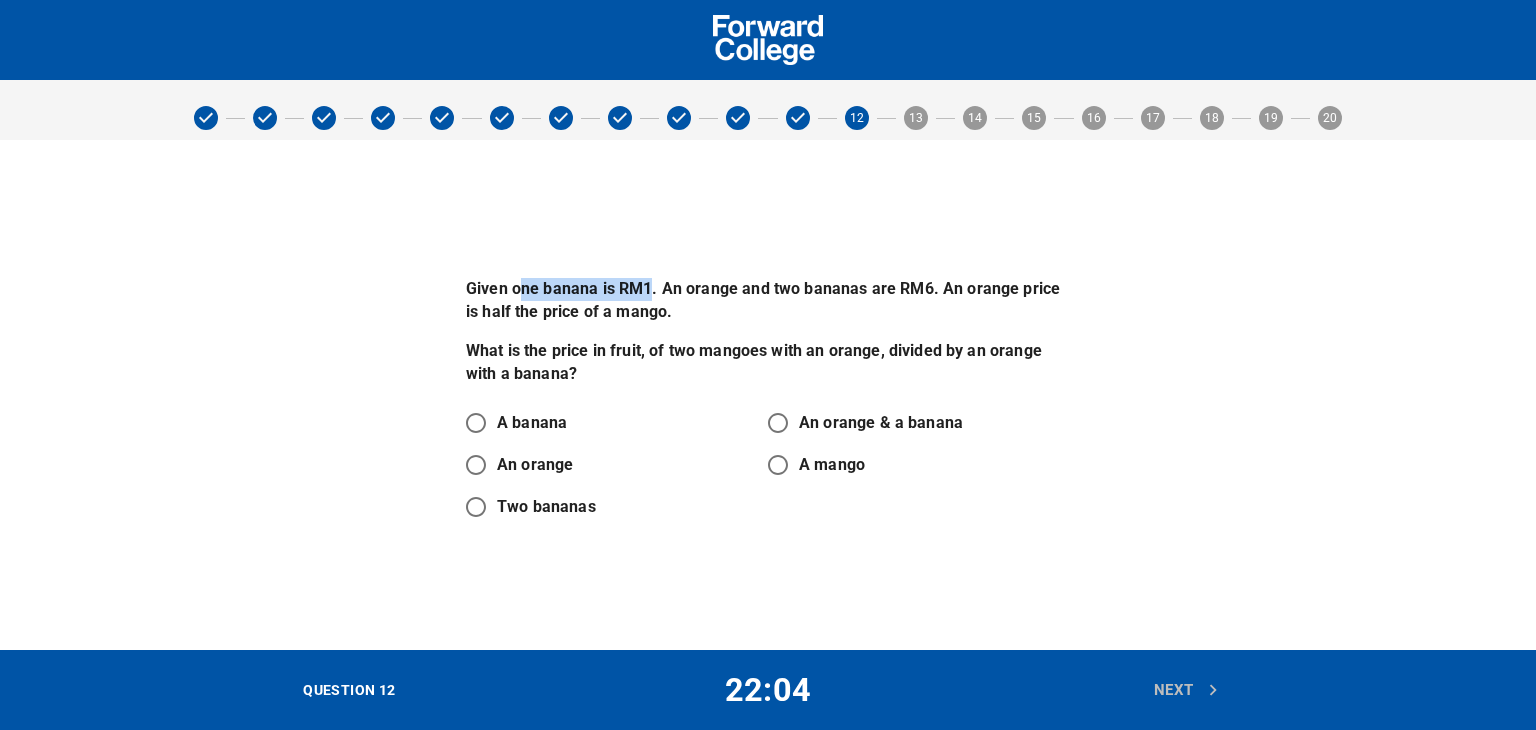 drag, startPoint x: 653, startPoint y: 293, endPoint x: 518, endPoint y: 277, distance: 135.94484 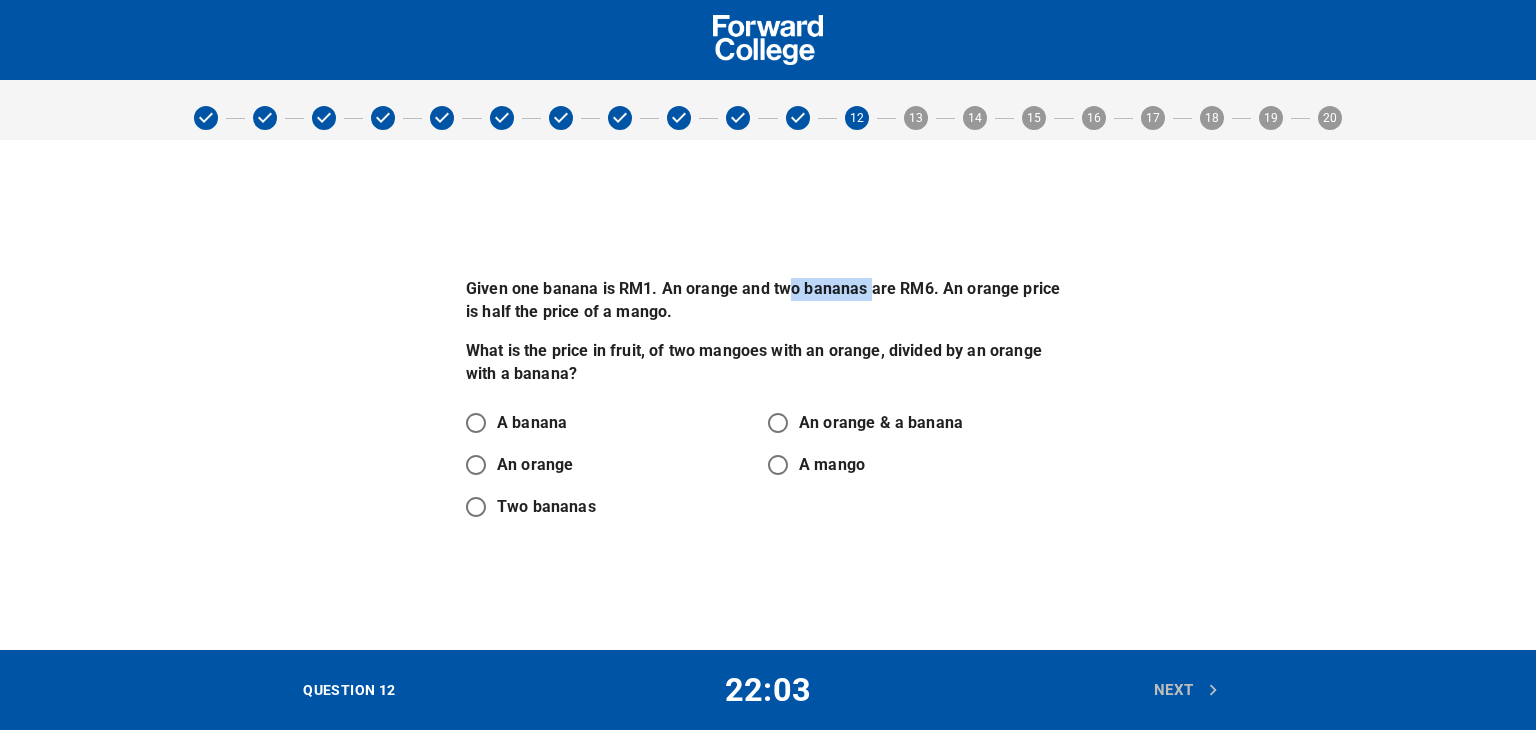 drag, startPoint x: 786, startPoint y: 293, endPoint x: 871, endPoint y: 281, distance: 85.84288 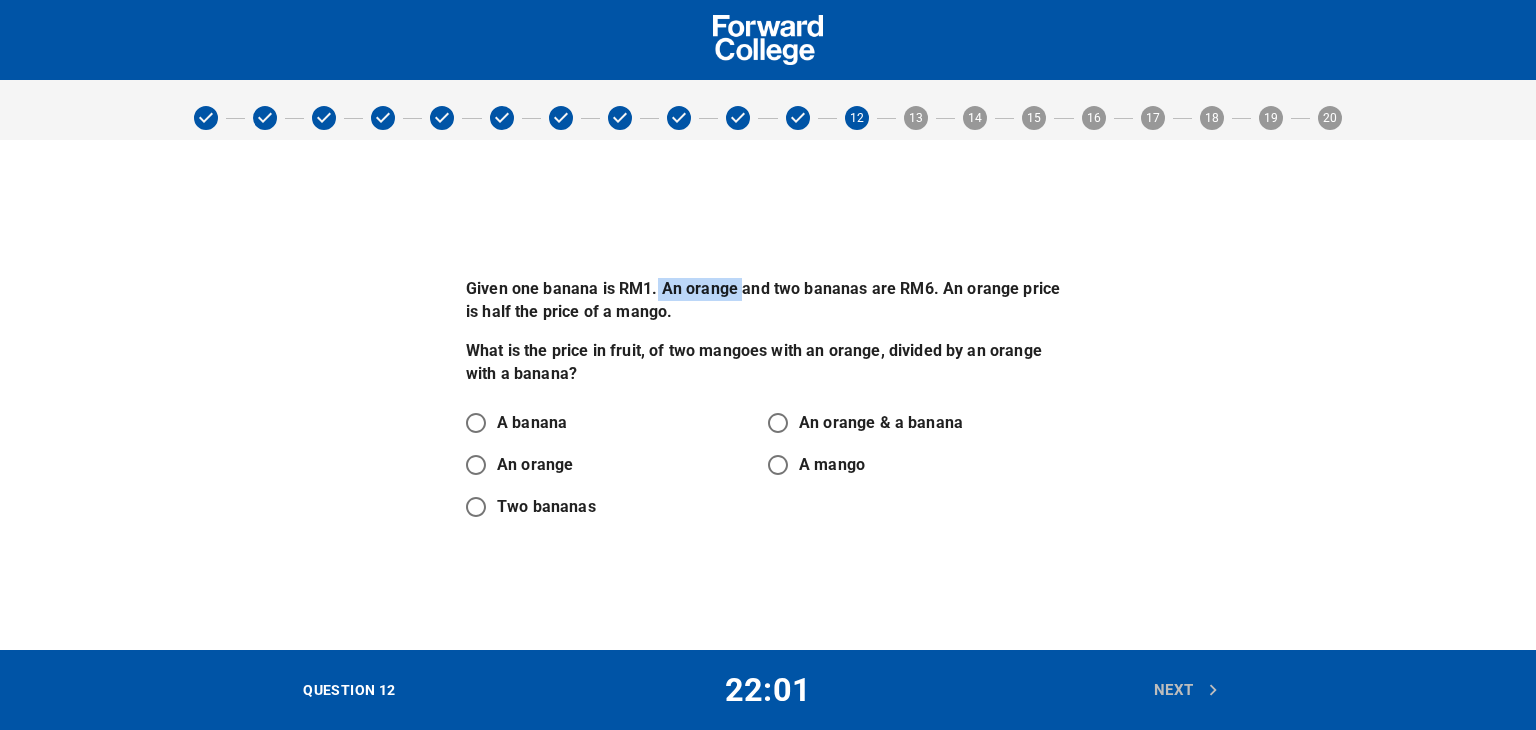 drag, startPoint x: 742, startPoint y: 293, endPoint x: 657, endPoint y: 286, distance: 85.28775 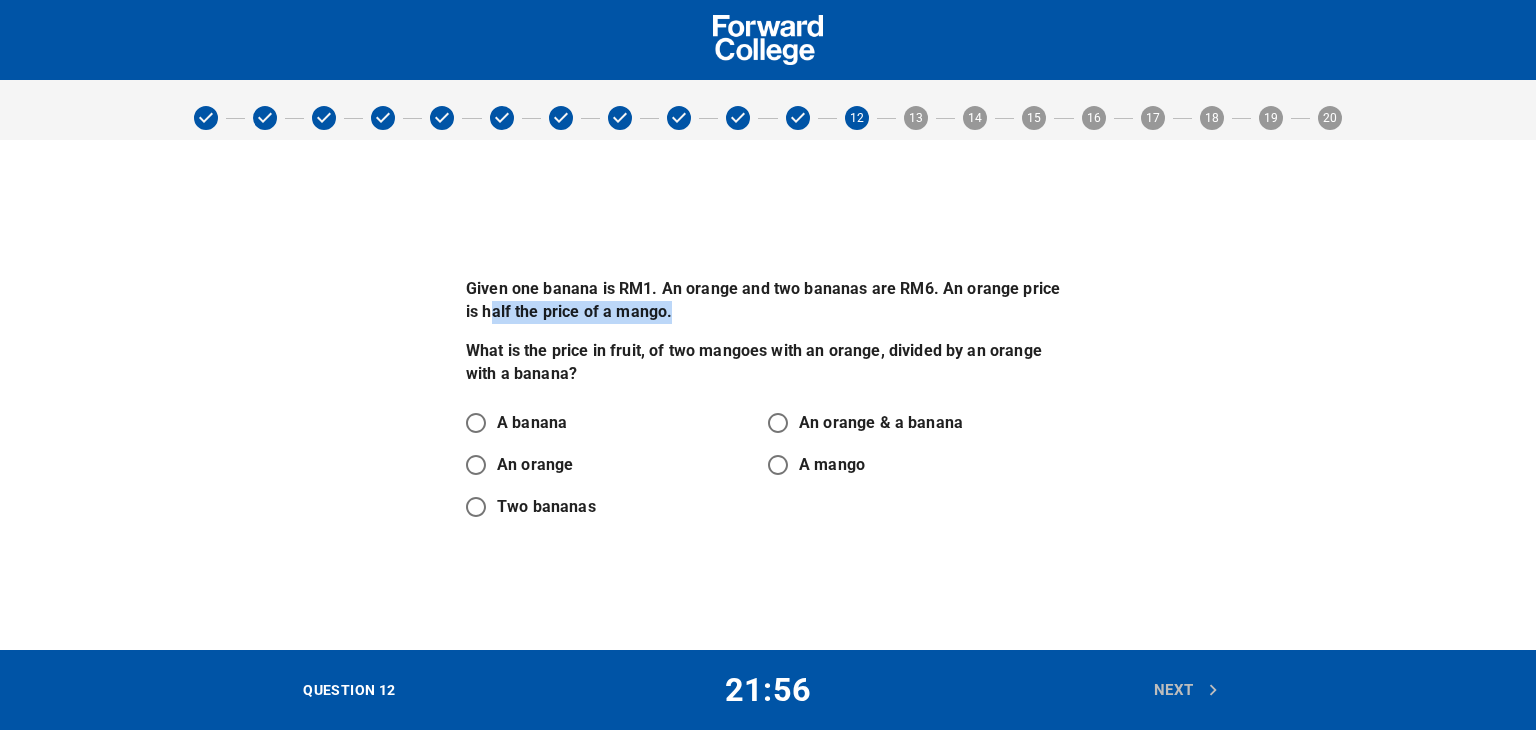 drag, startPoint x: 667, startPoint y: 319, endPoint x: 479, endPoint y: 318, distance: 188.00266 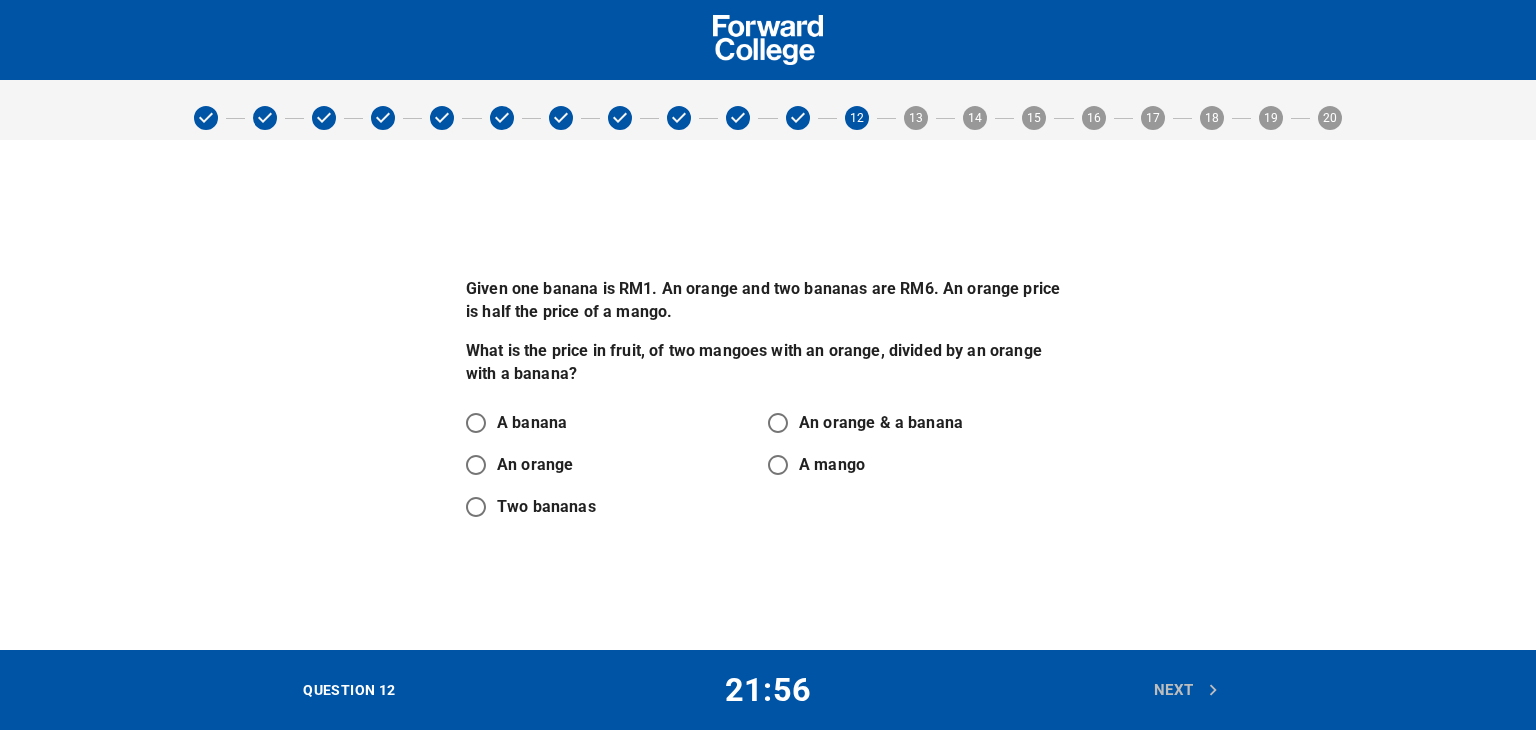 click on "Given one banana is RM[PRICE]. An orange and two bananas are RM[PRICE]. An orange price is half the price of a mango. What is the price in fruit, of two mangoes with an orange, divided by an orange with a banana?" at bounding box center [768, 332] 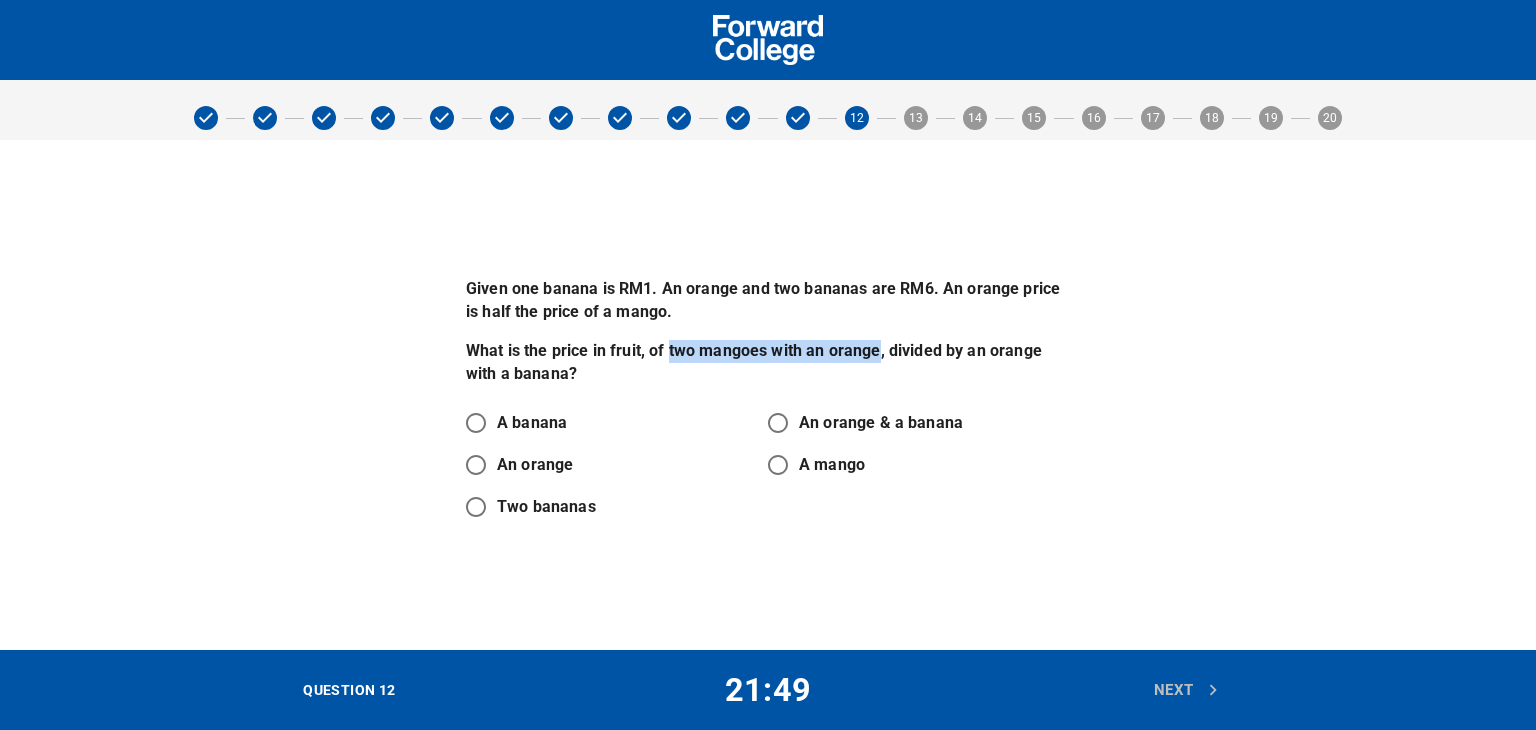 drag, startPoint x: 669, startPoint y: 354, endPoint x: 876, endPoint y: 361, distance: 207.11832 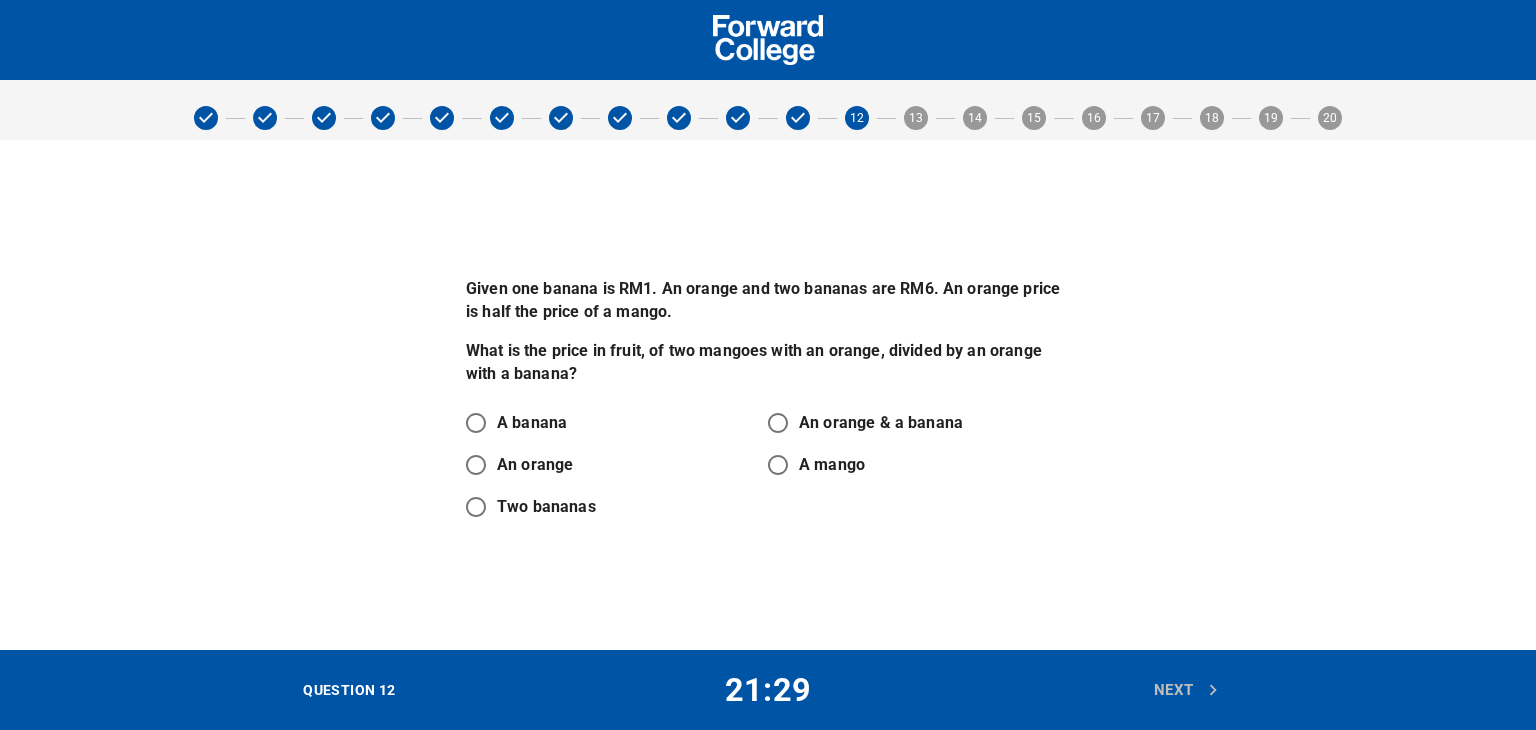 click on "An orange" at bounding box center [535, 465] 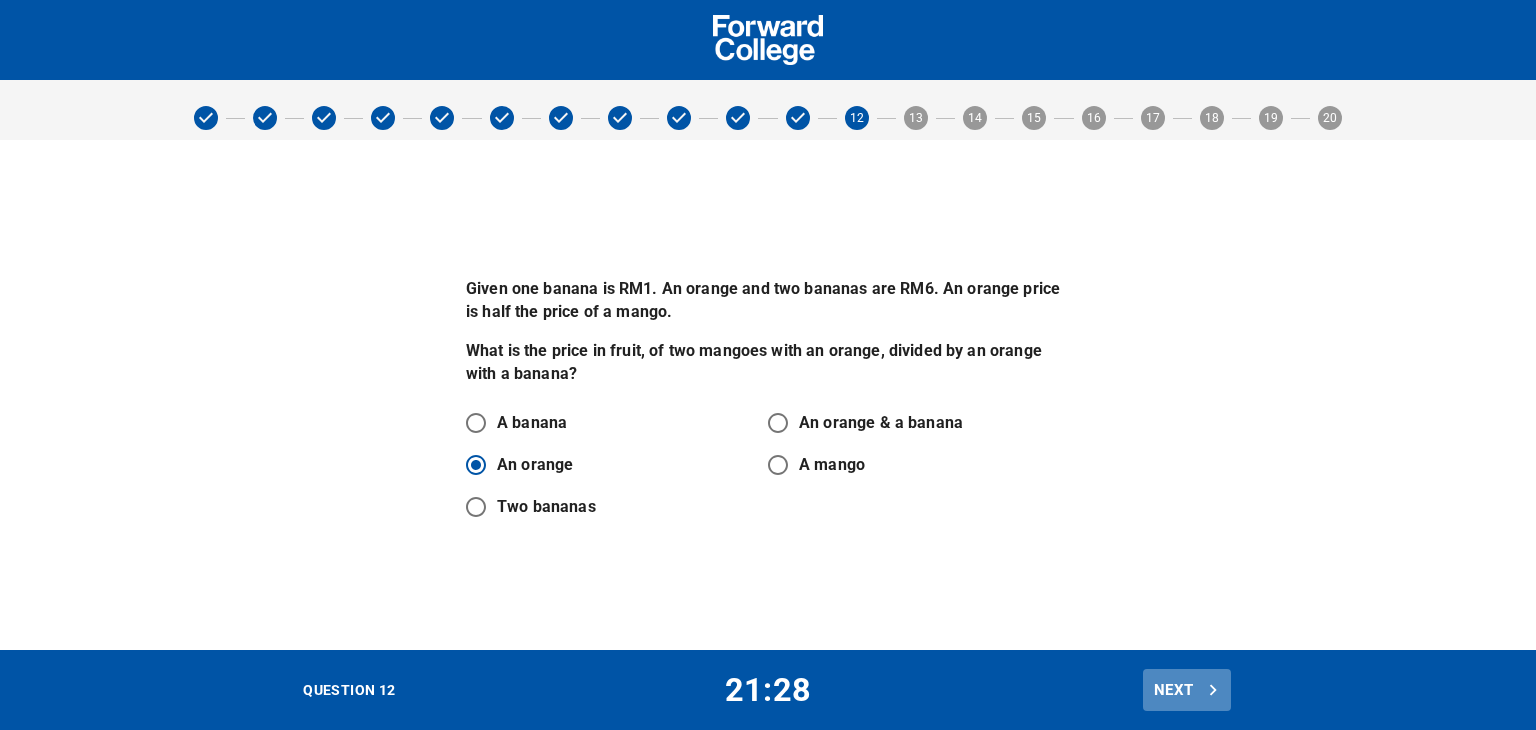 click on "Next" at bounding box center [1187, 690] 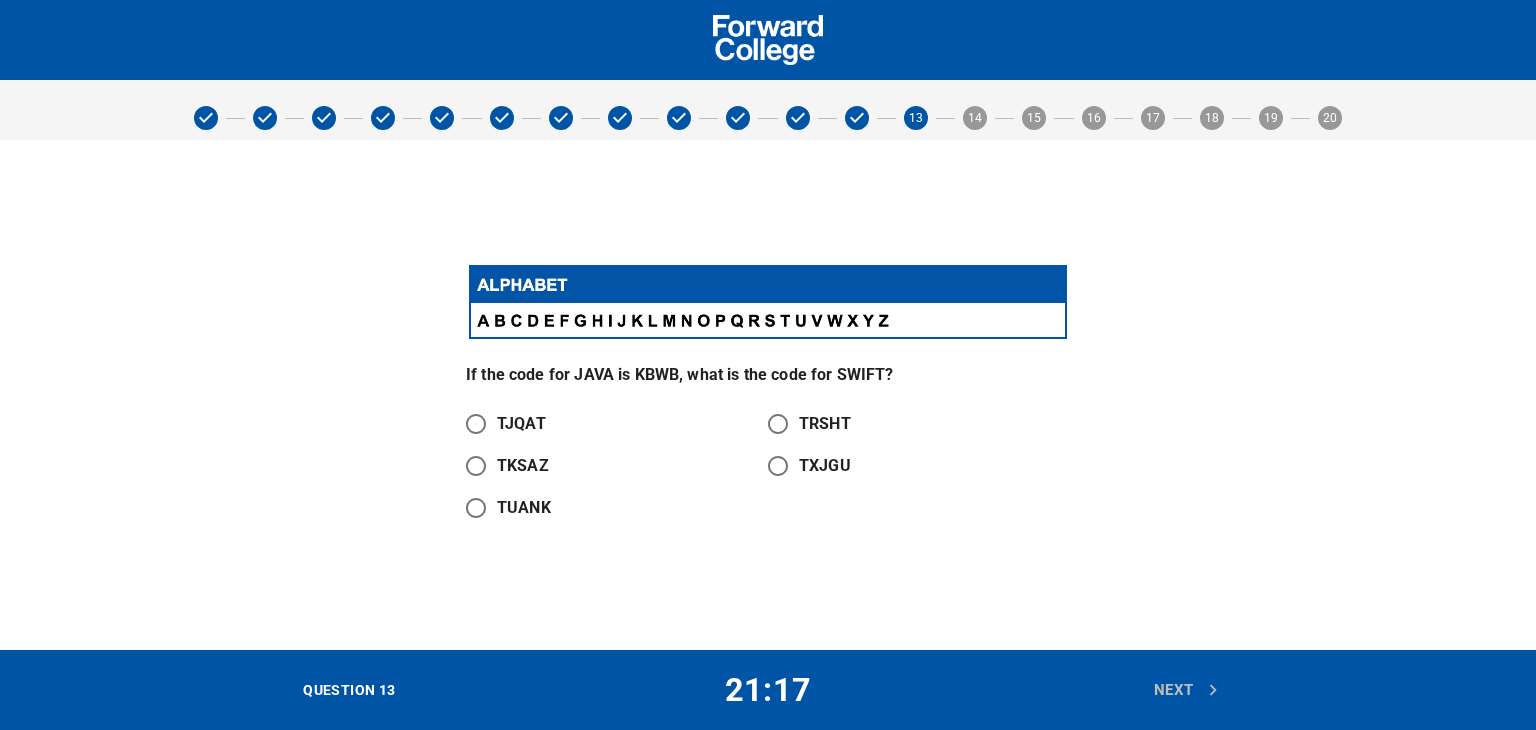 click on "TXJGU" at bounding box center (825, 466) 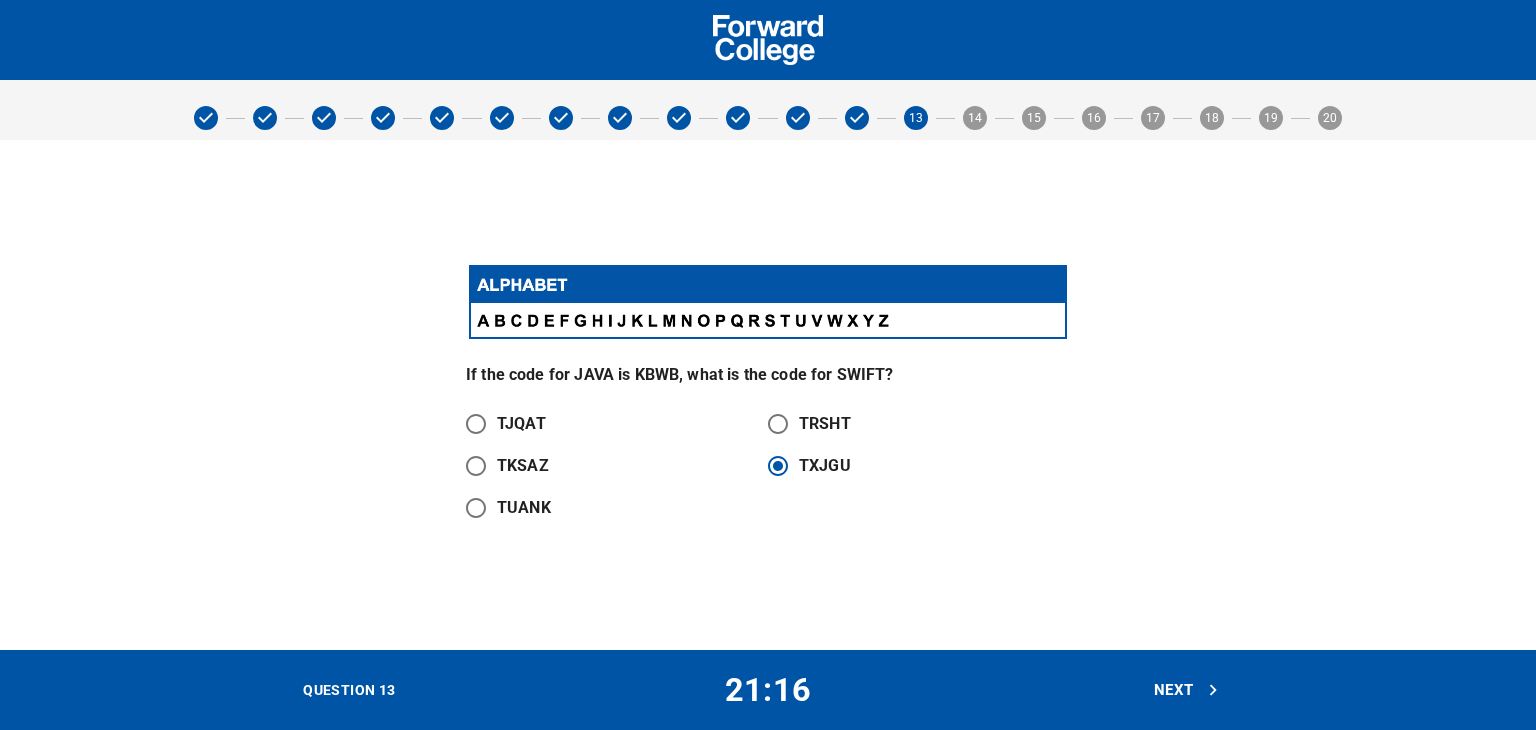 click on "Next" at bounding box center [1187, 690] 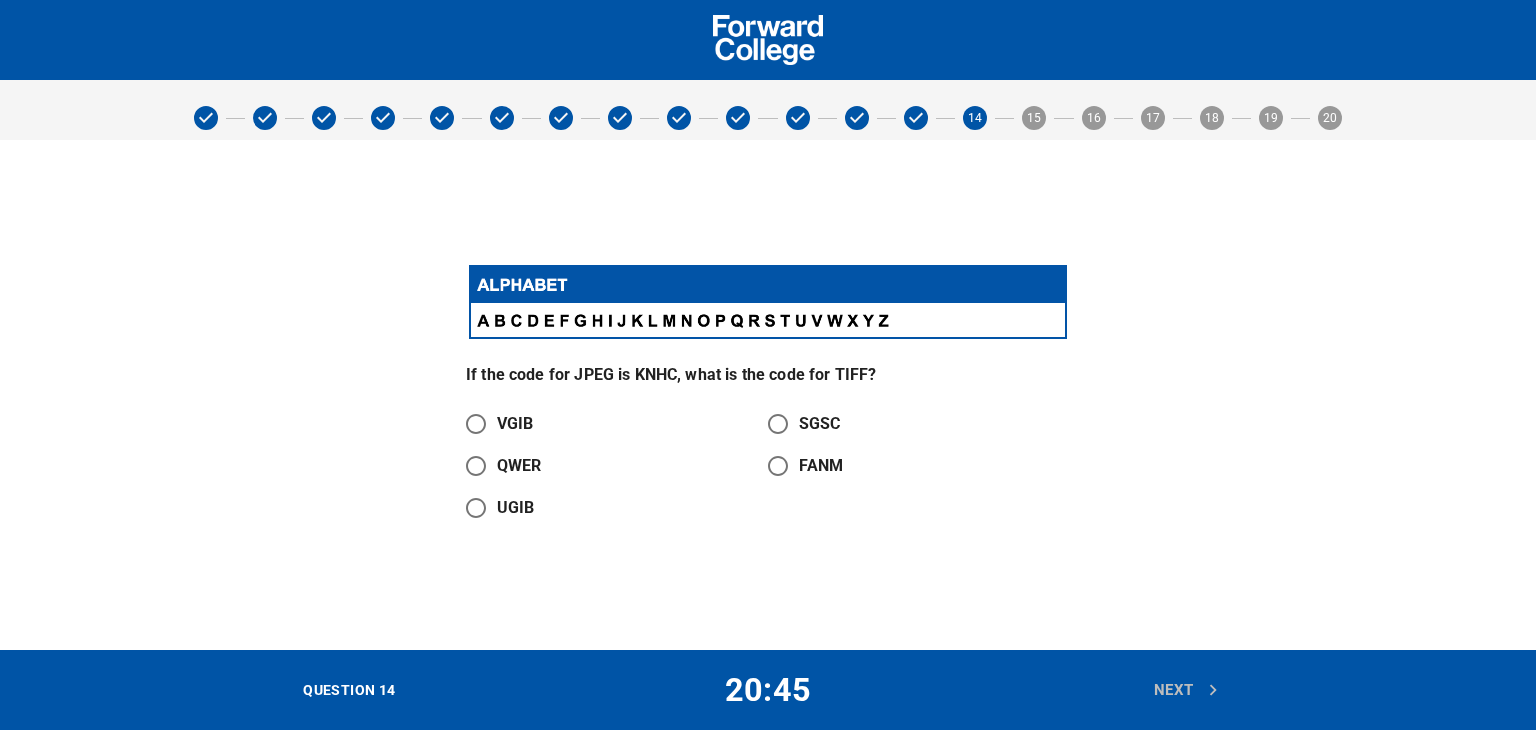 drag, startPoint x: 521, startPoint y: 500, endPoint x: 566, endPoint y: 509, distance: 45.891174 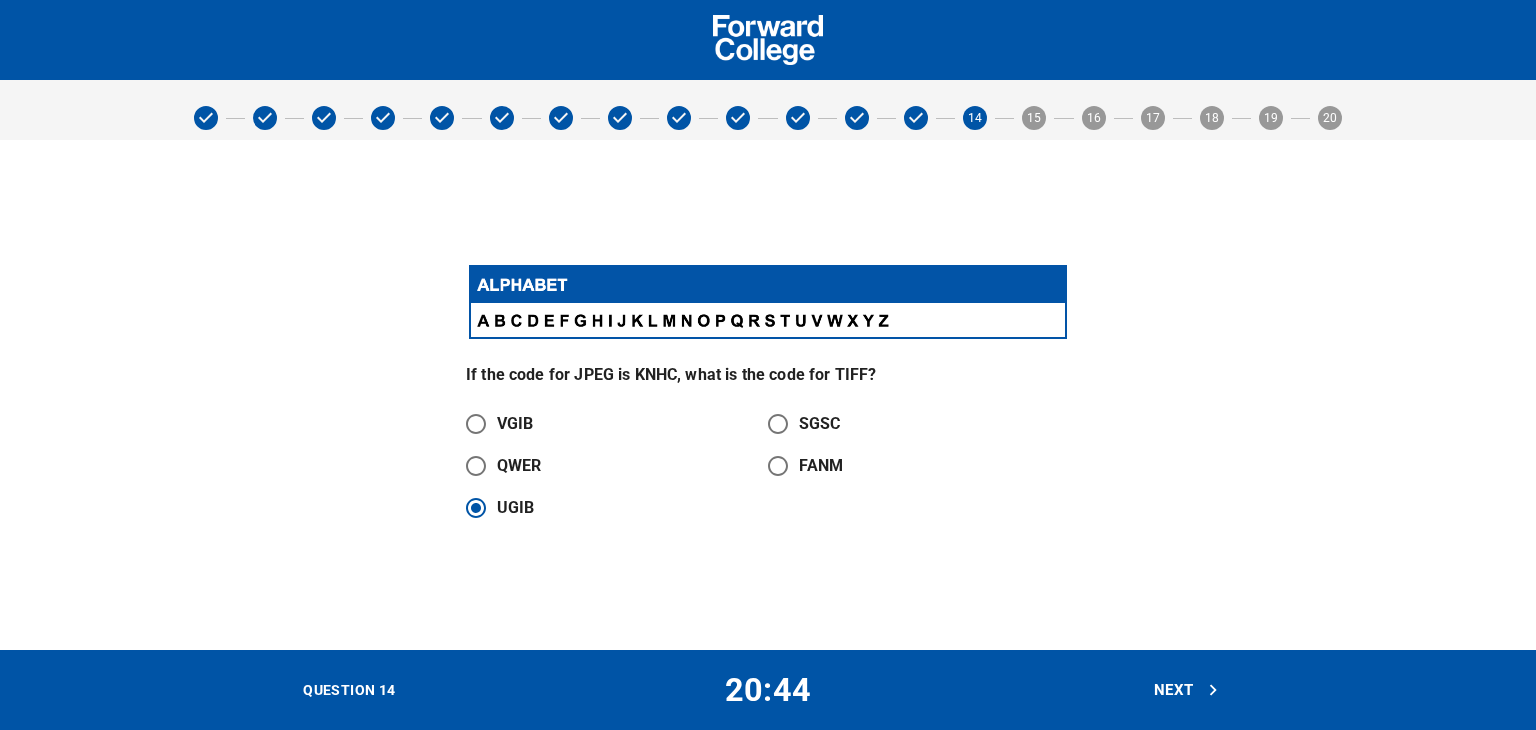 click on "Next" at bounding box center [1187, 690] 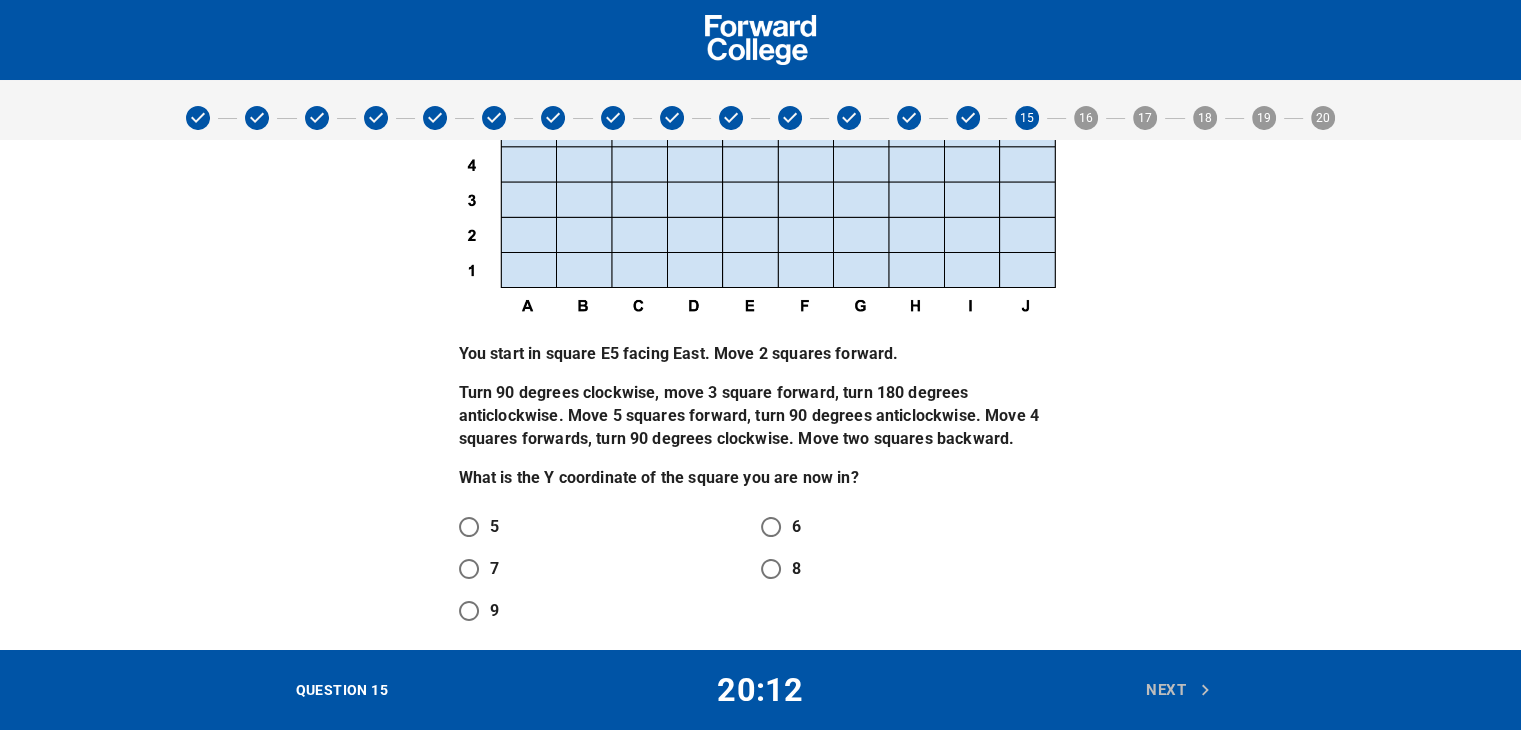 scroll, scrollTop: 233, scrollLeft: 0, axis: vertical 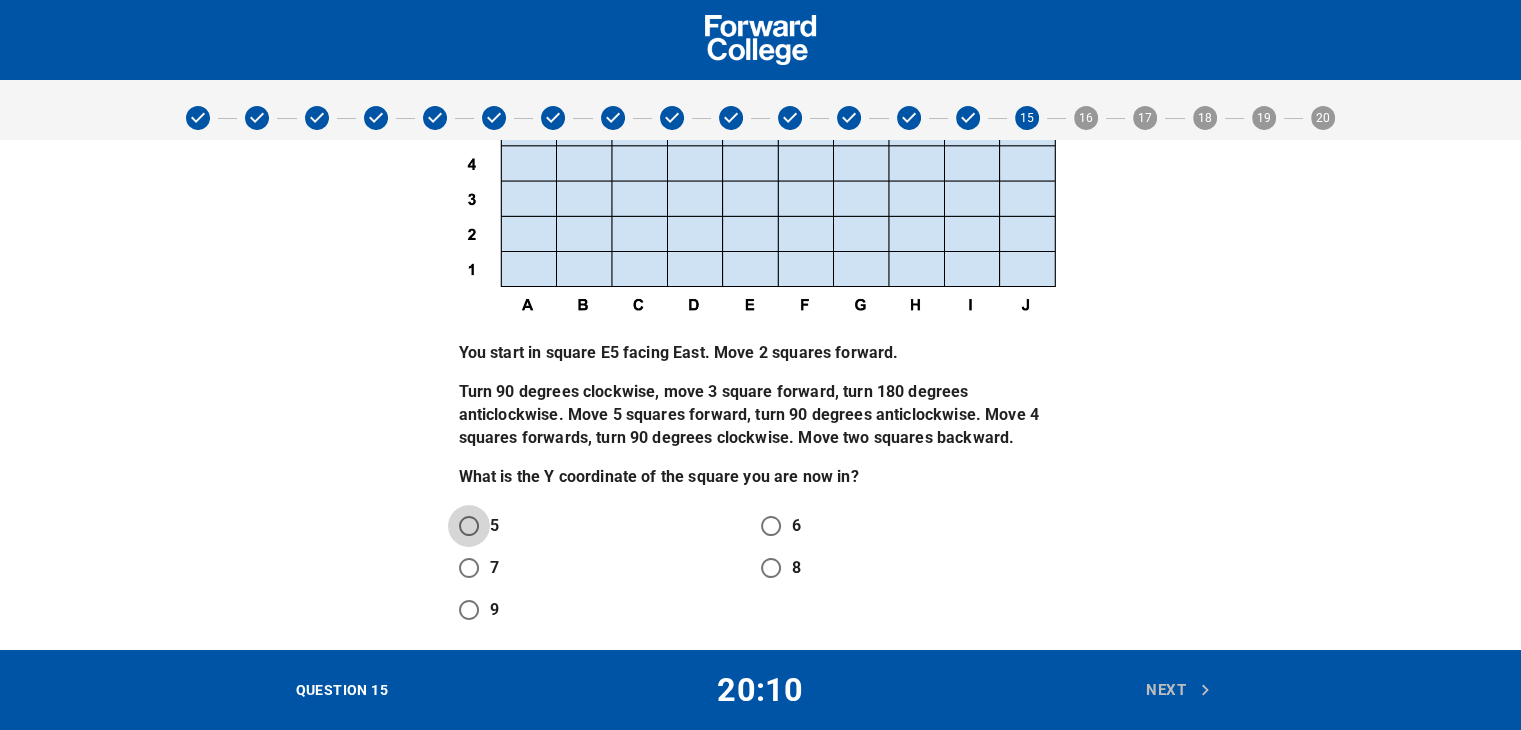 click on "5" at bounding box center [469, 526] 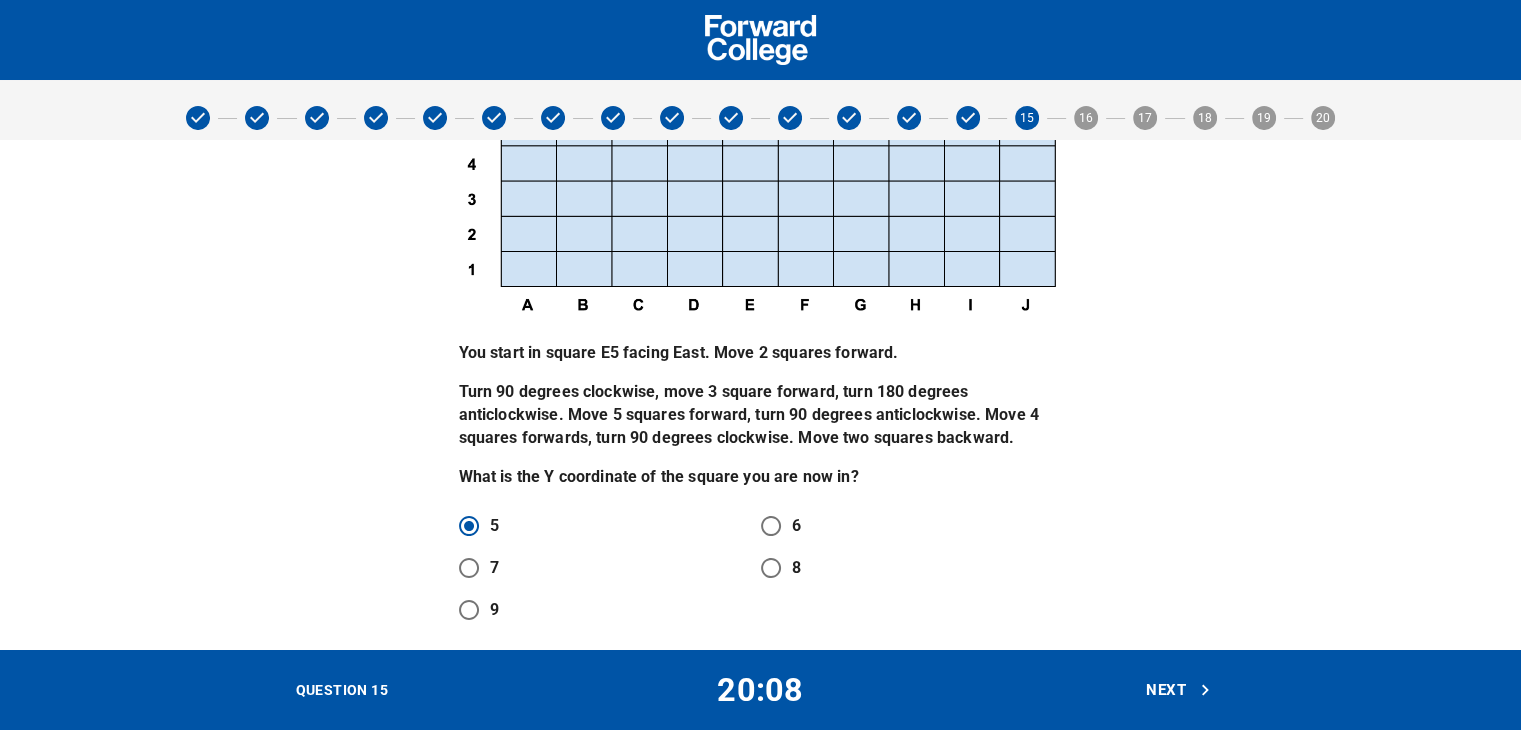 click on "Next" at bounding box center [1179, 690] 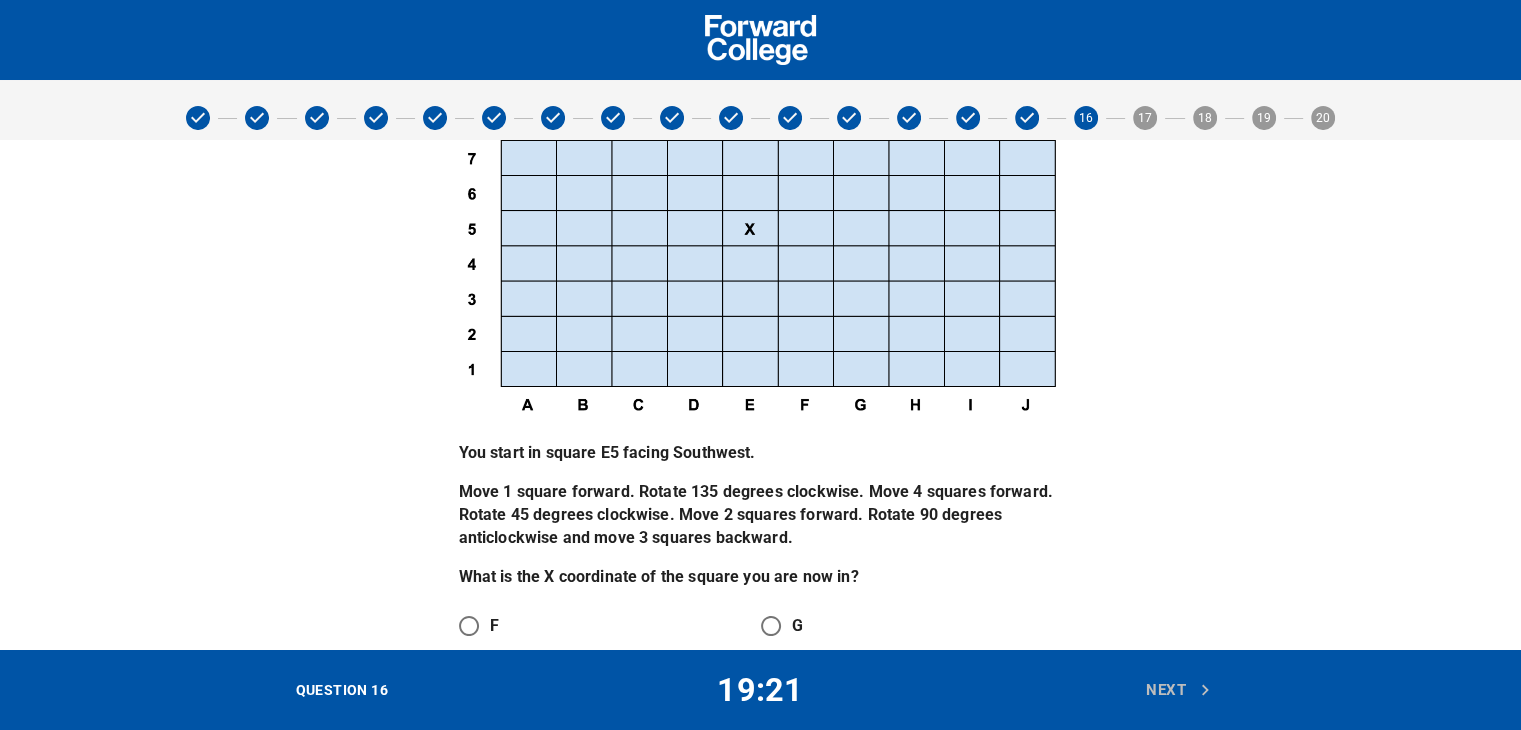 scroll, scrollTop: 233, scrollLeft: 0, axis: vertical 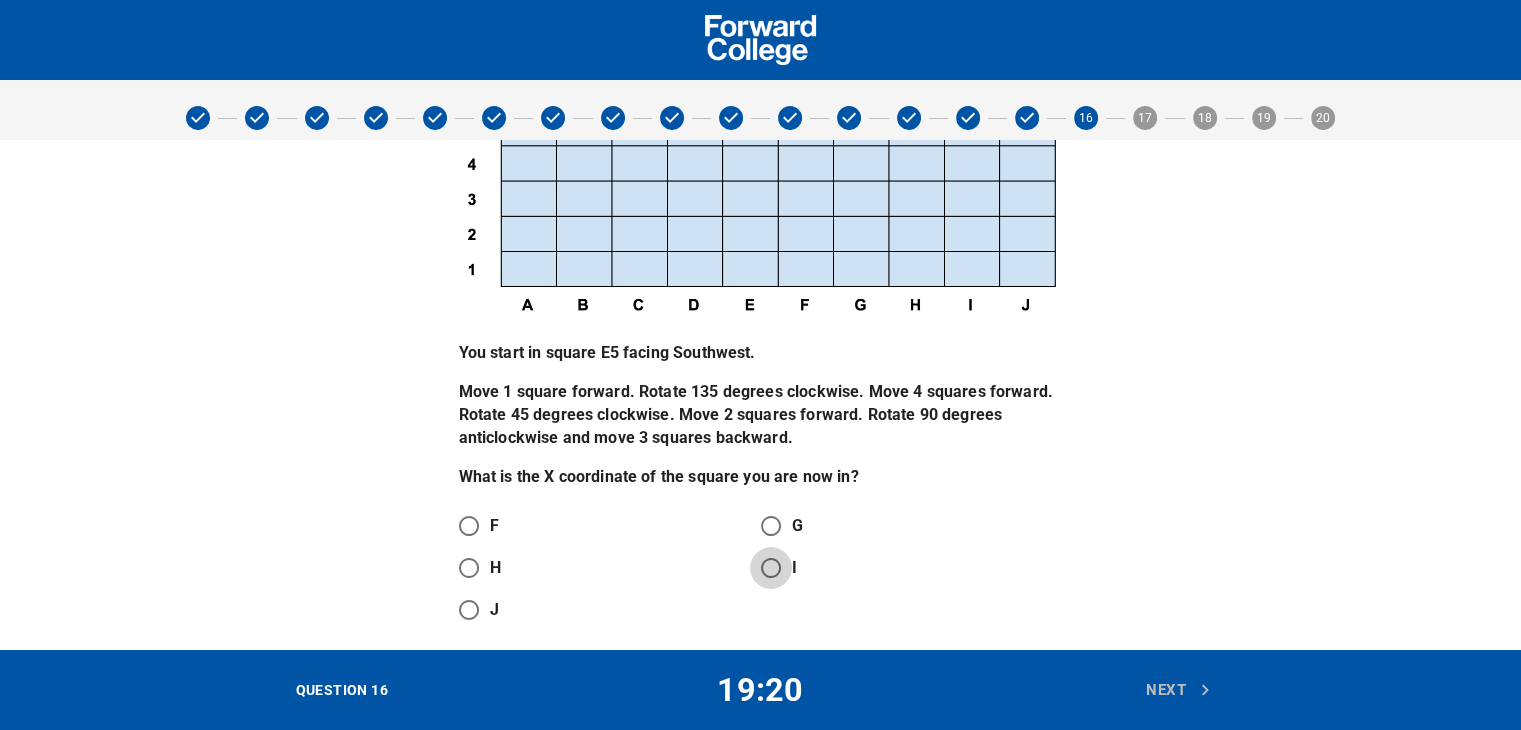 click on "I" at bounding box center (771, 568) 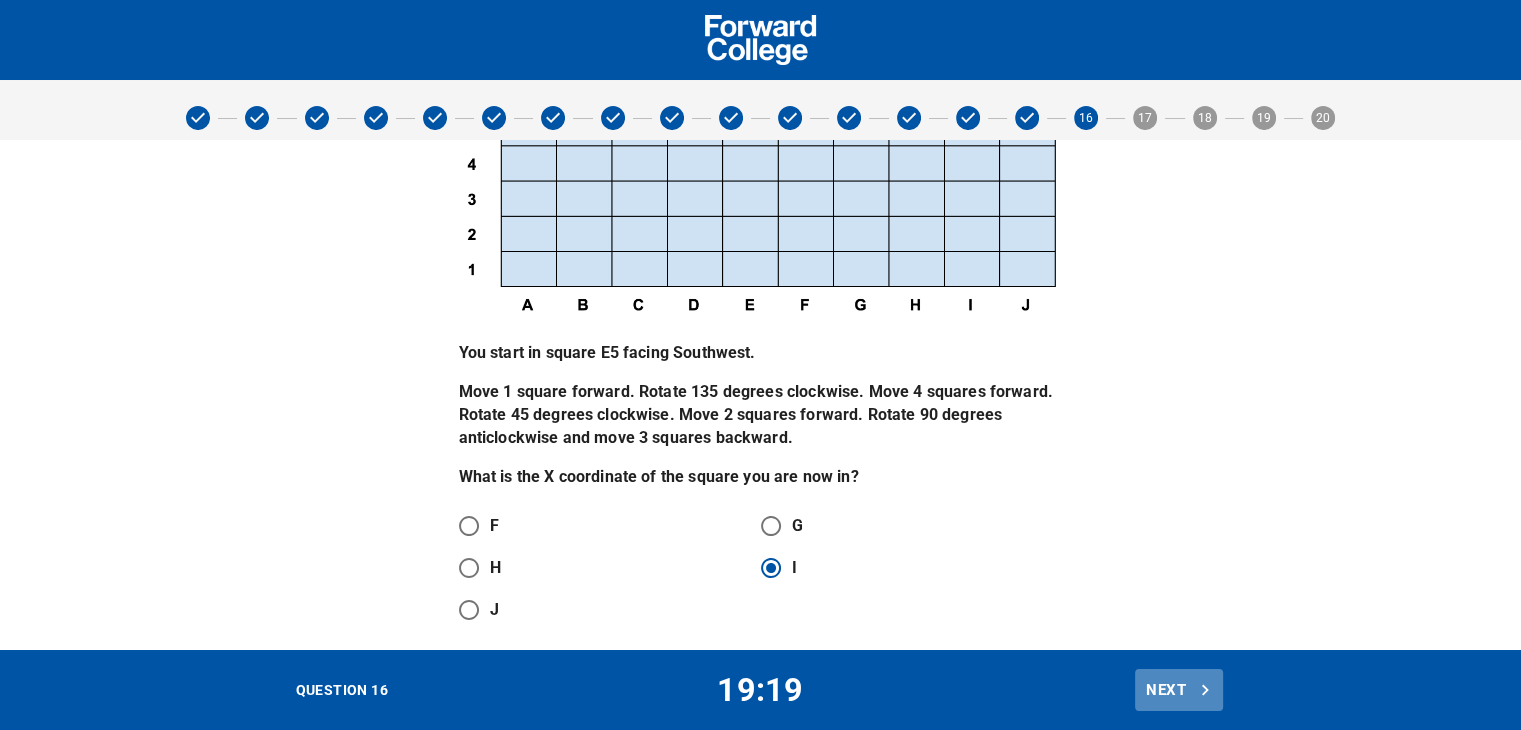 click on "Next" at bounding box center (1179, 690) 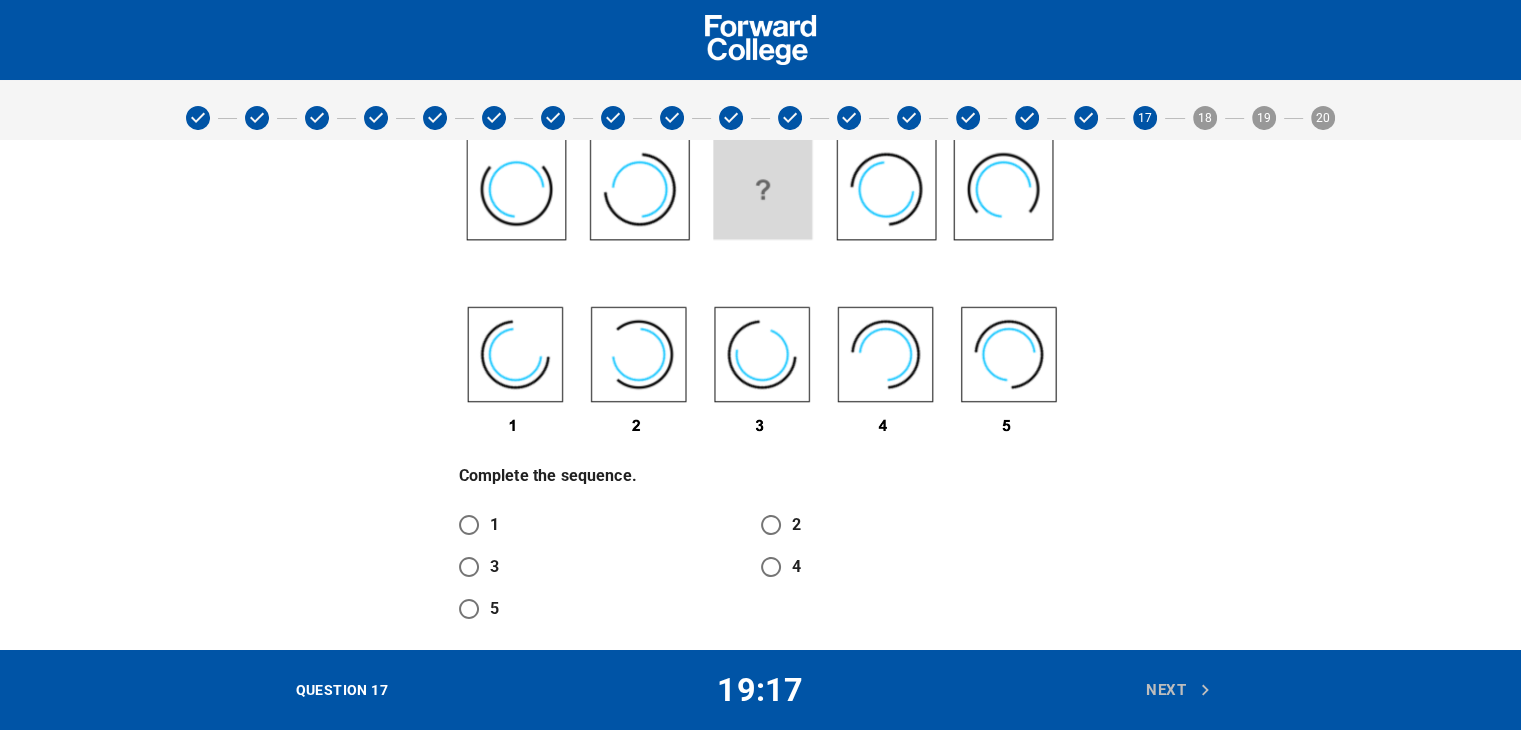 scroll, scrollTop: 0, scrollLeft: 0, axis: both 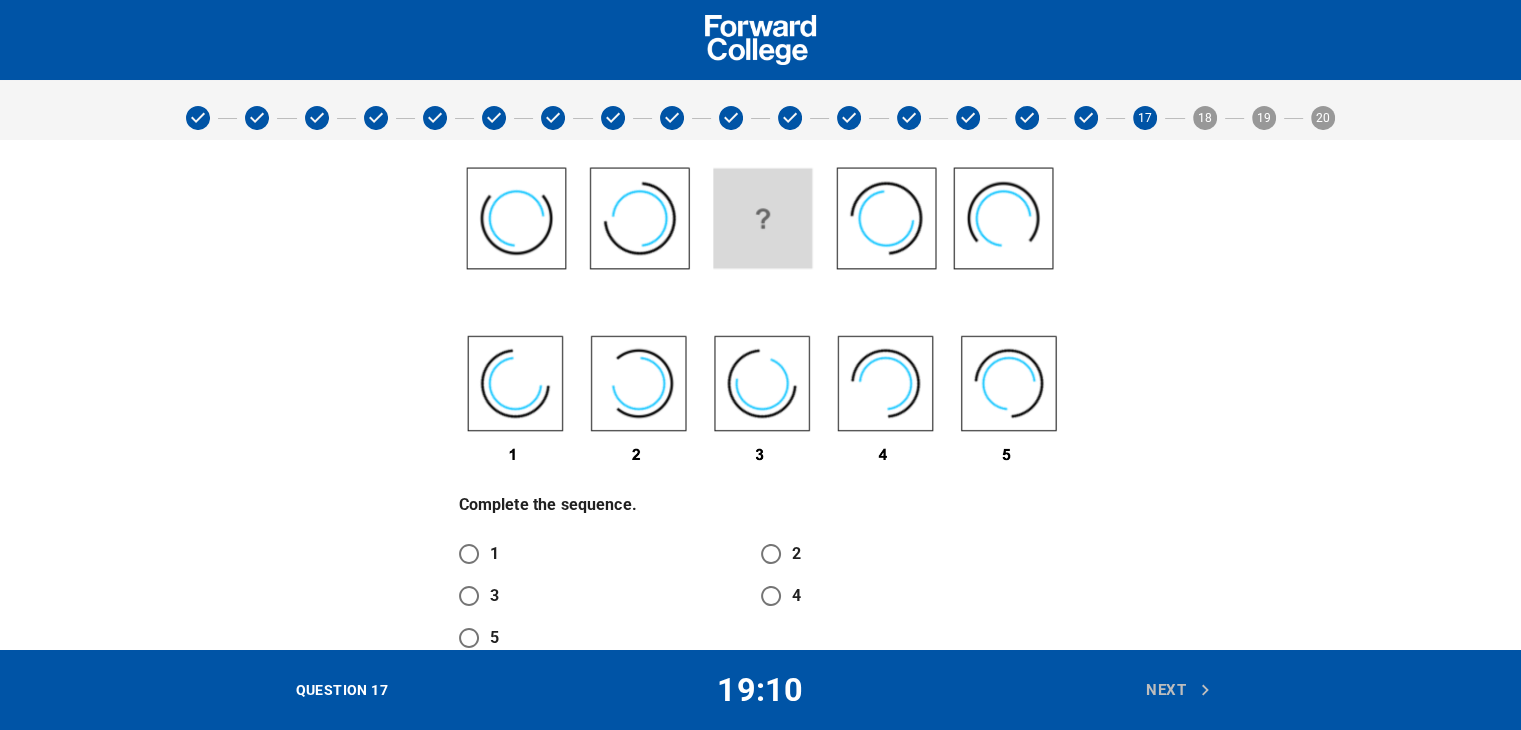 click on "3" at bounding box center (469, 596) 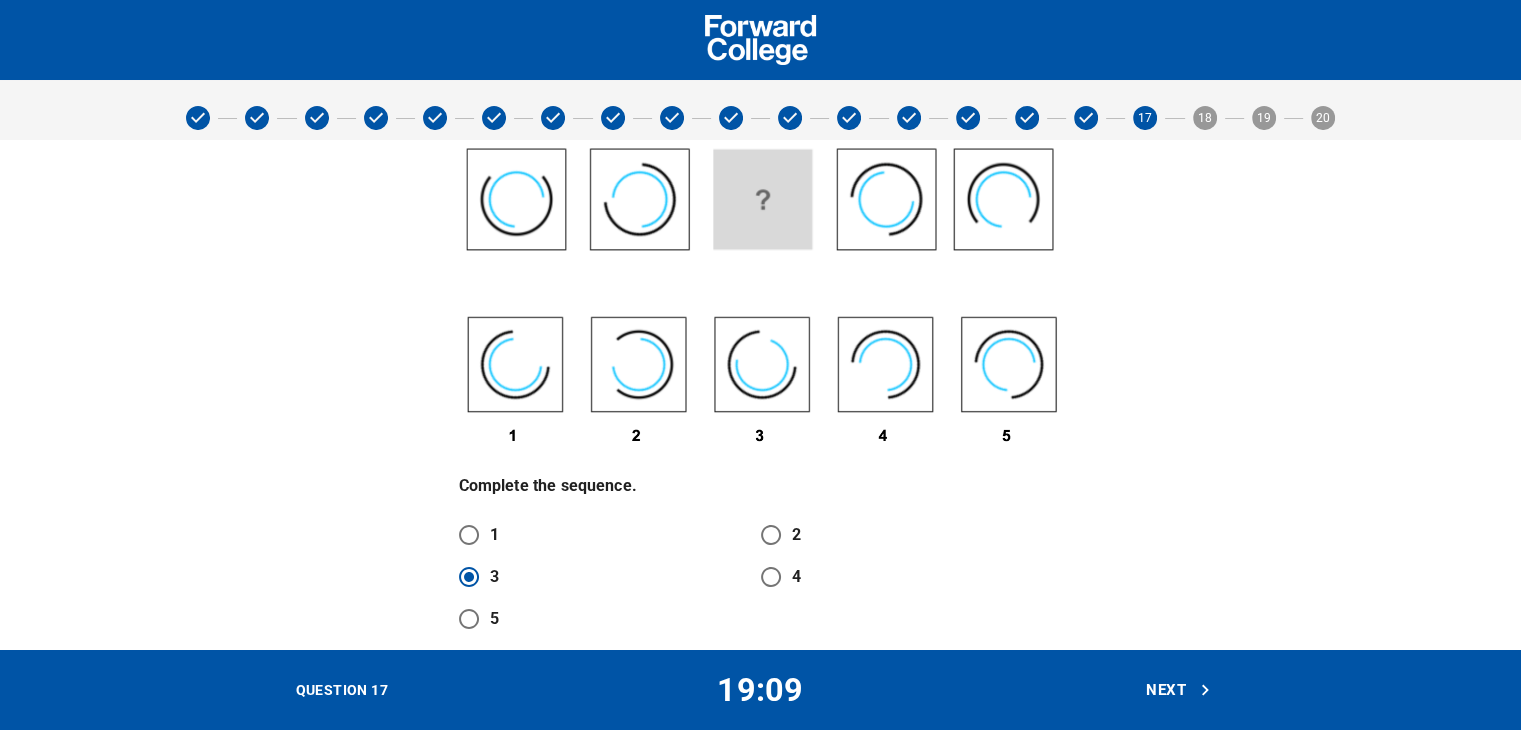 scroll, scrollTop: 29, scrollLeft: 0, axis: vertical 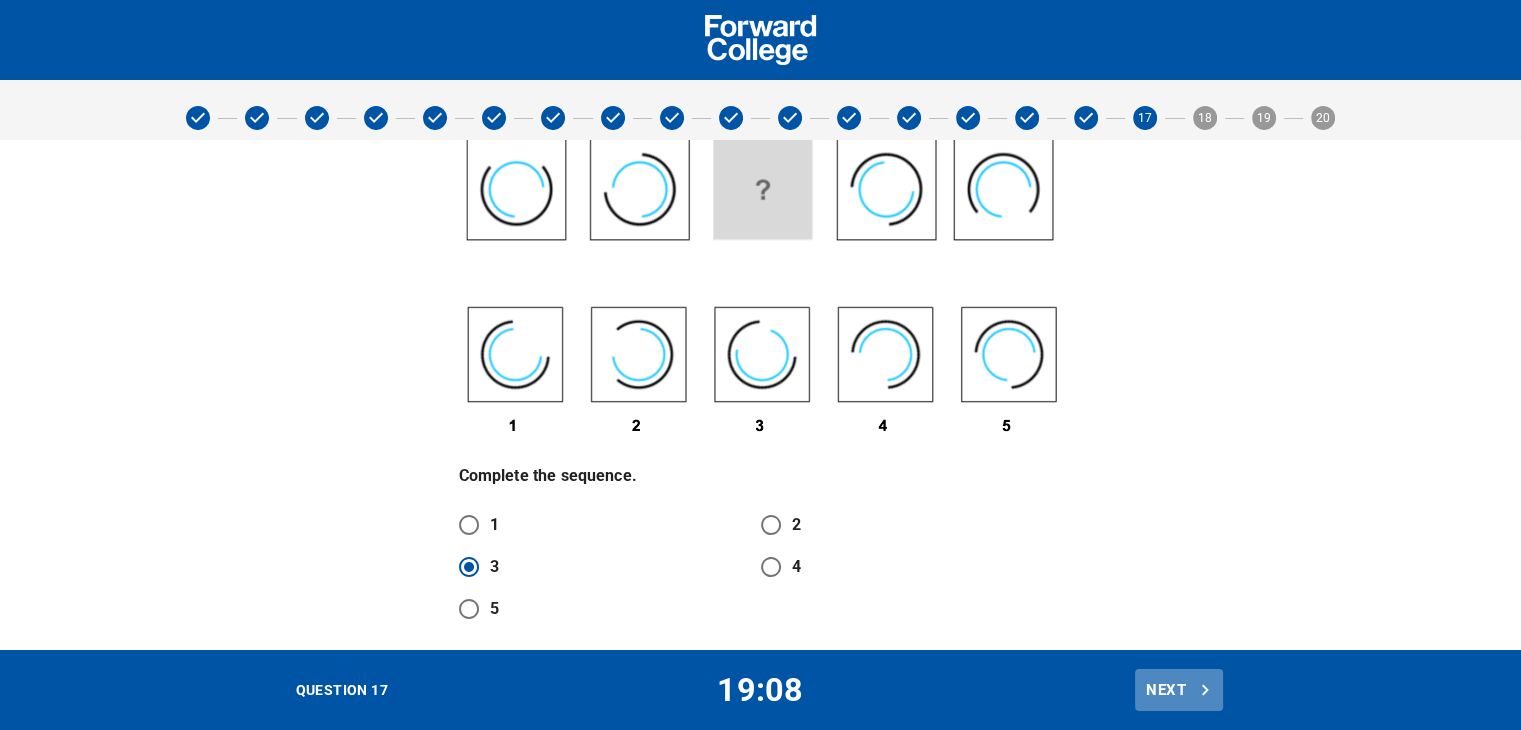 click on "Next" at bounding box center (1179, 690) 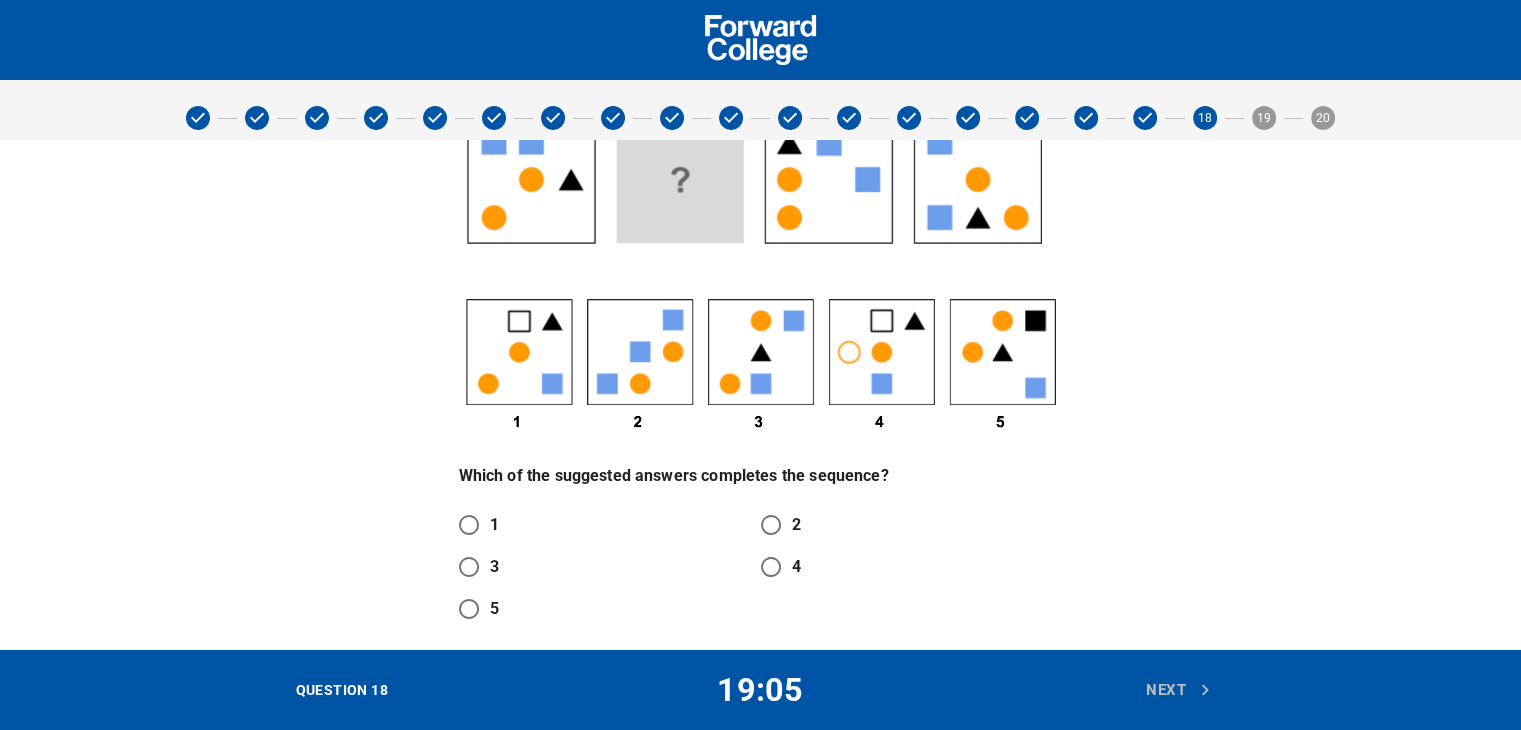scroll, scrollTop: 0, scrollLeft: 0, axis: both 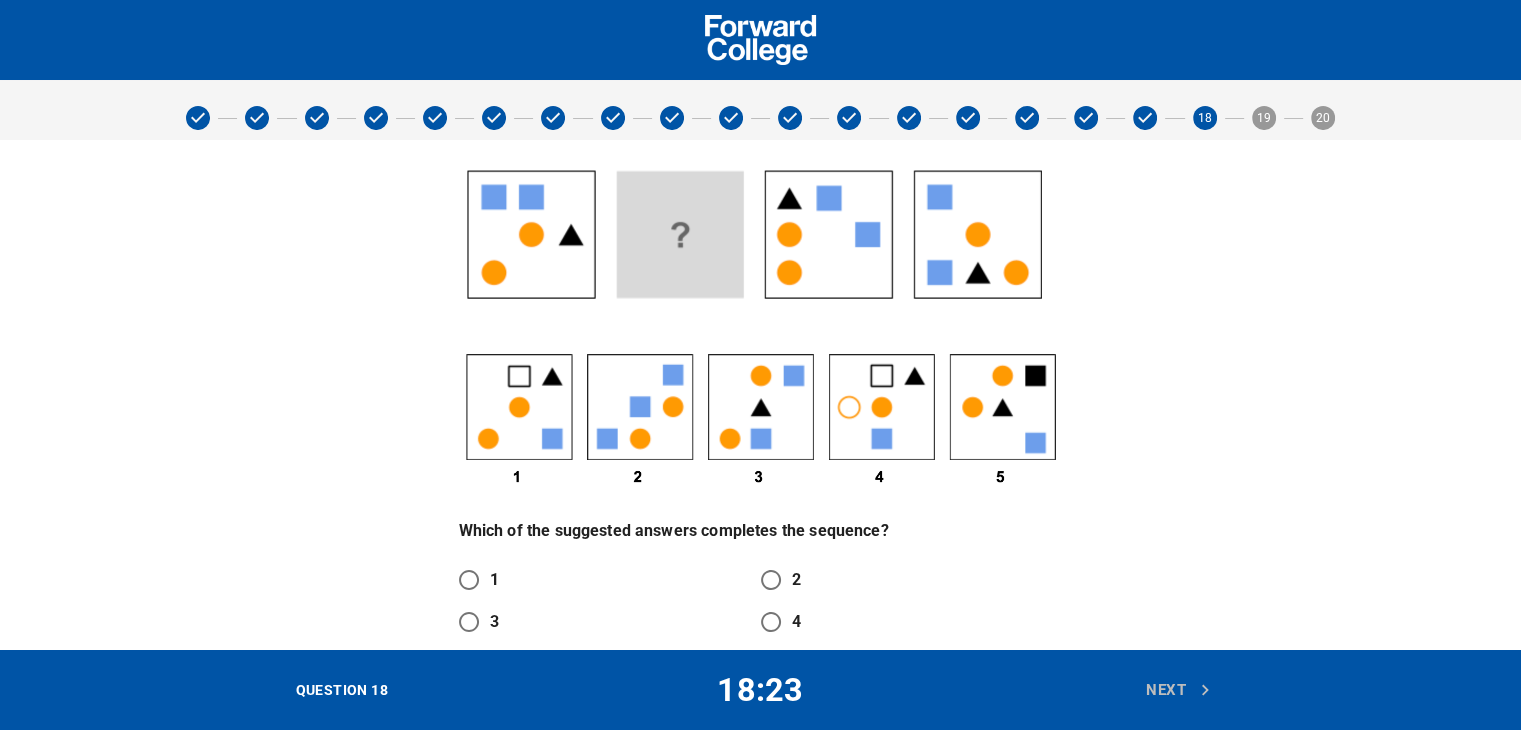 click on "3" at bounding box center (469, 622) 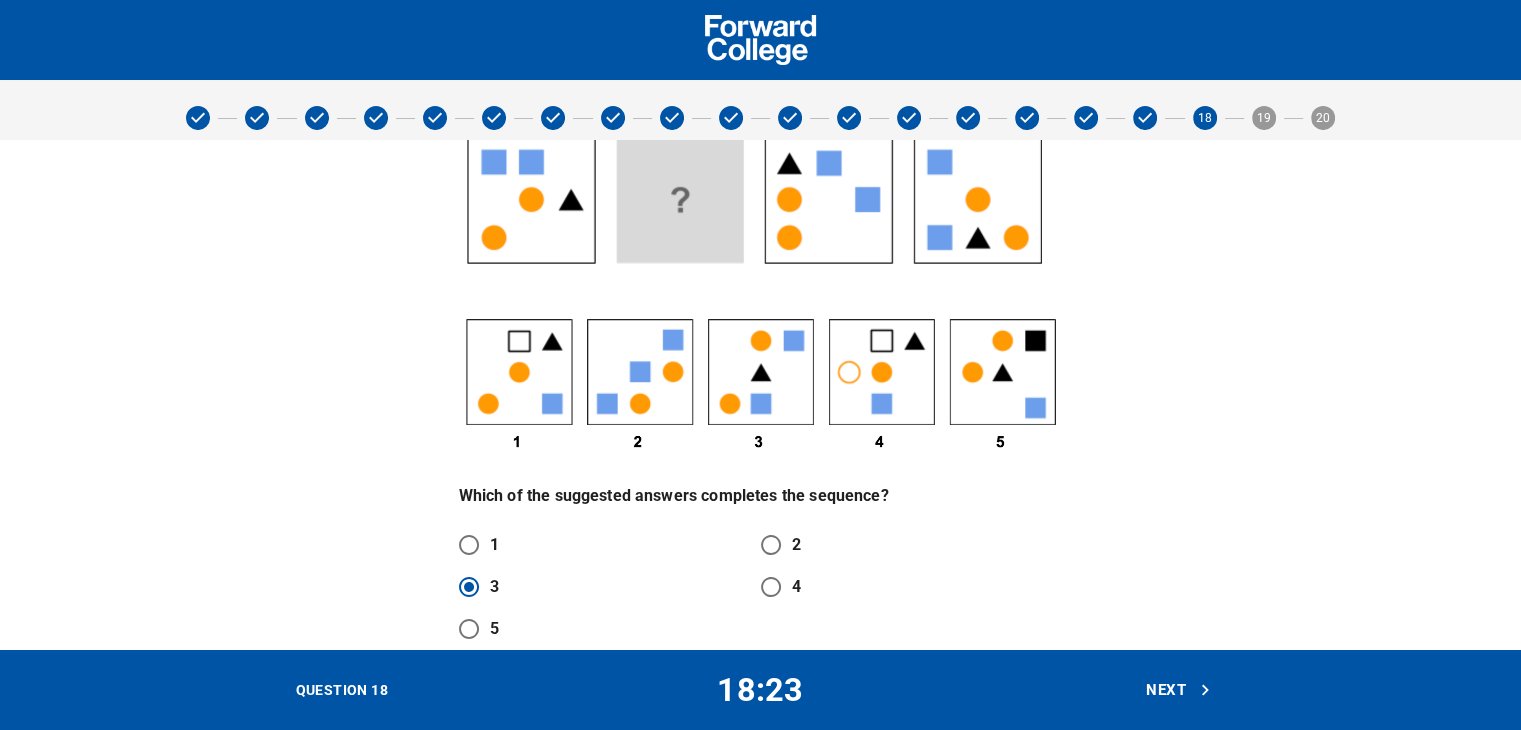 scroll, scrollTop: 55, scrollLeft: 0, axis: vertical 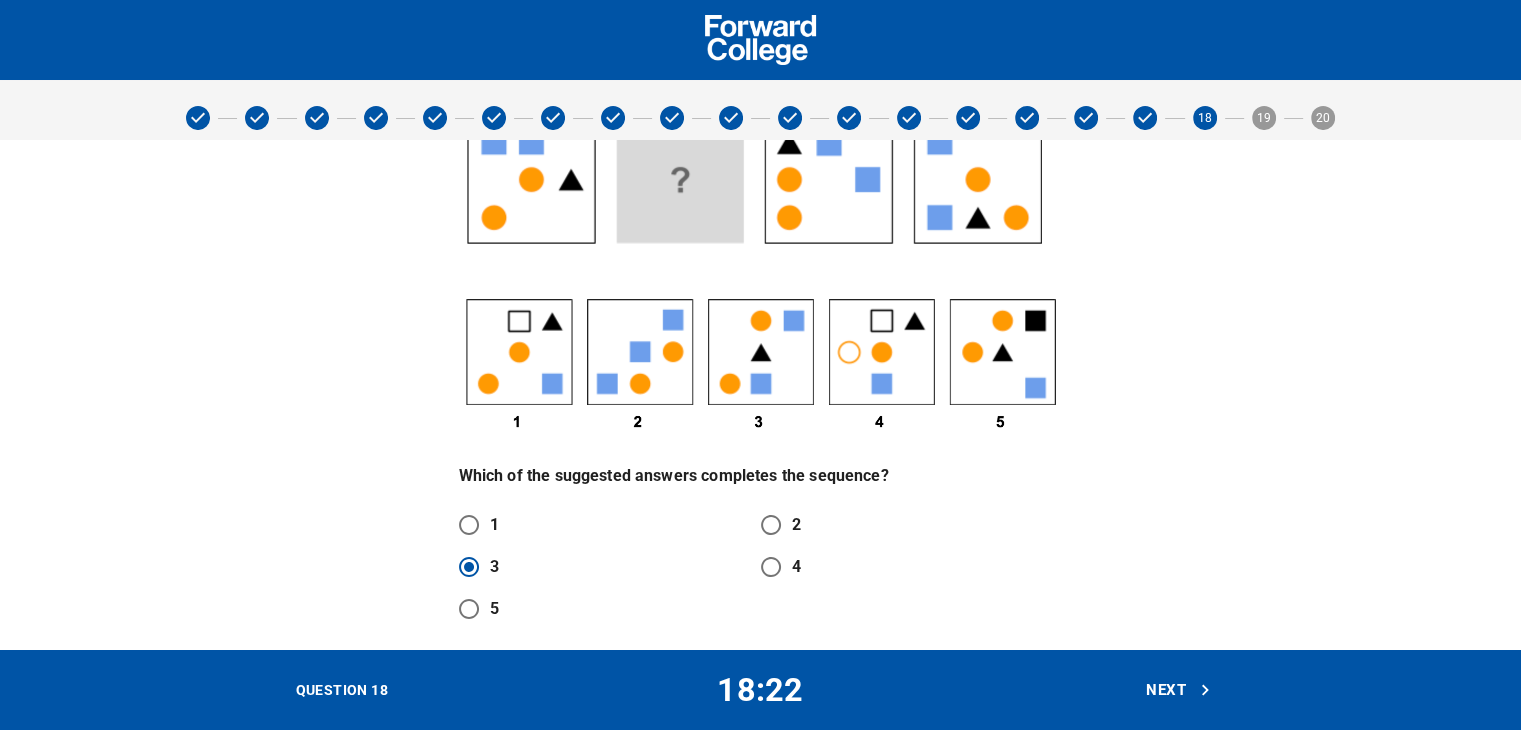 click 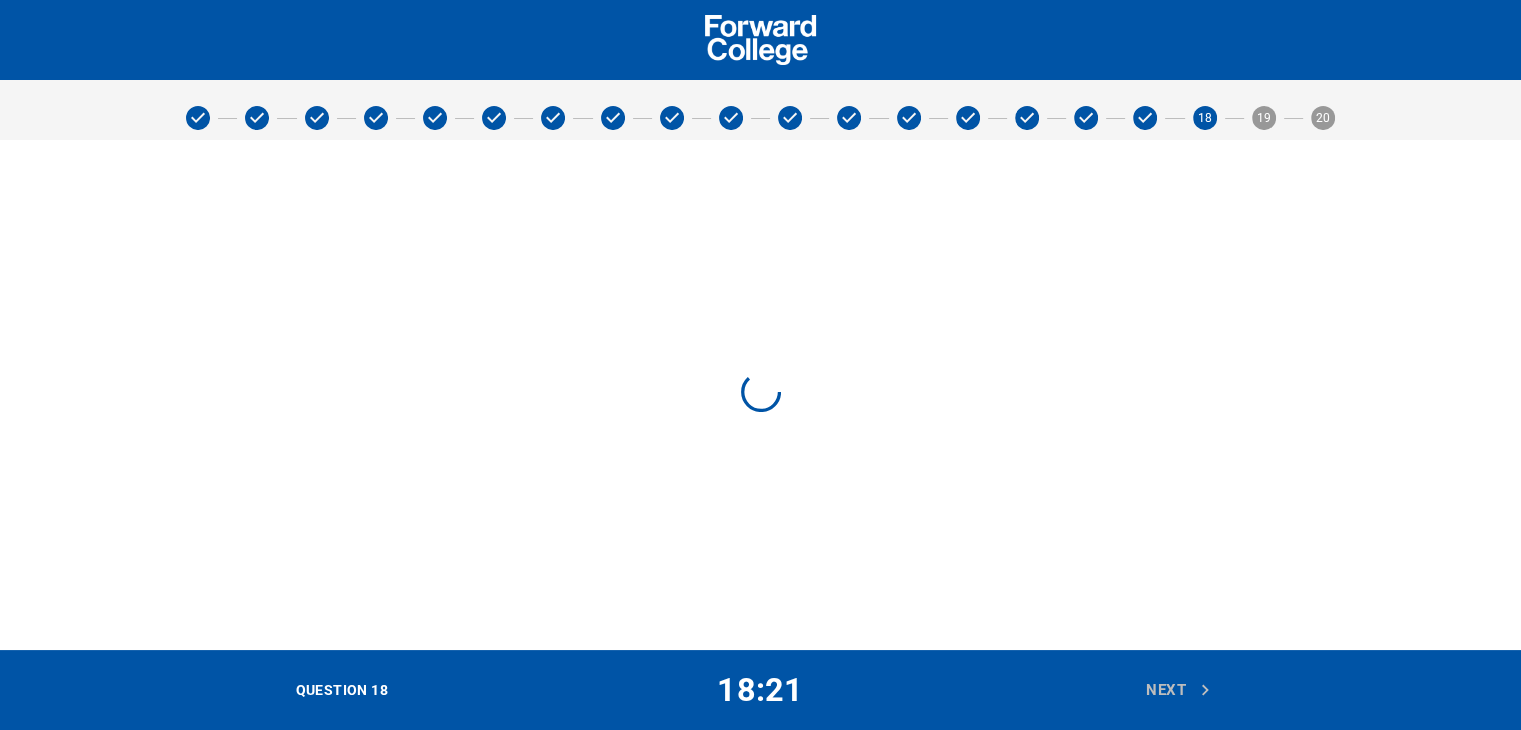 scroll, scrollTop: 0, scrollLeft: 0, axis: both 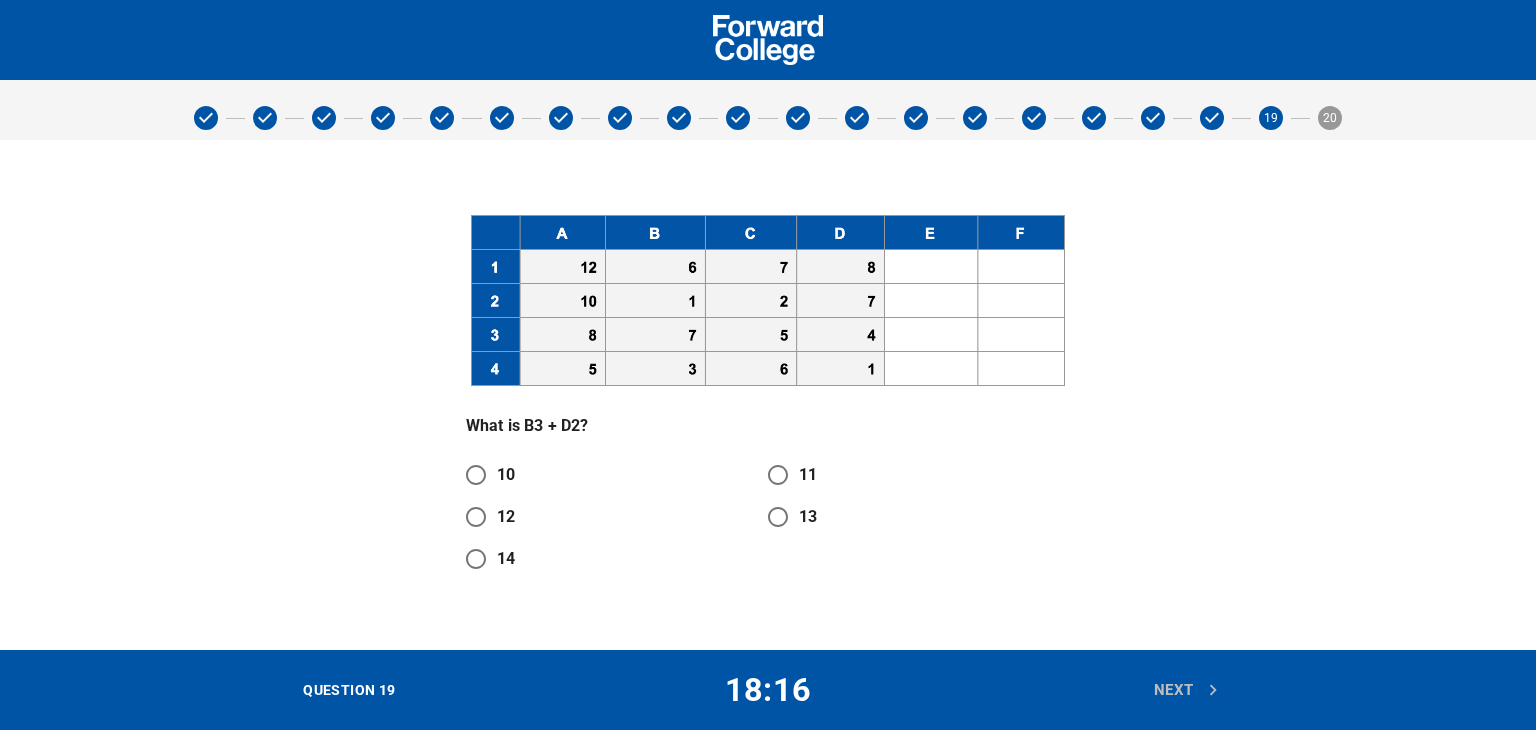 click on "14" at bounding box center (506, 559) 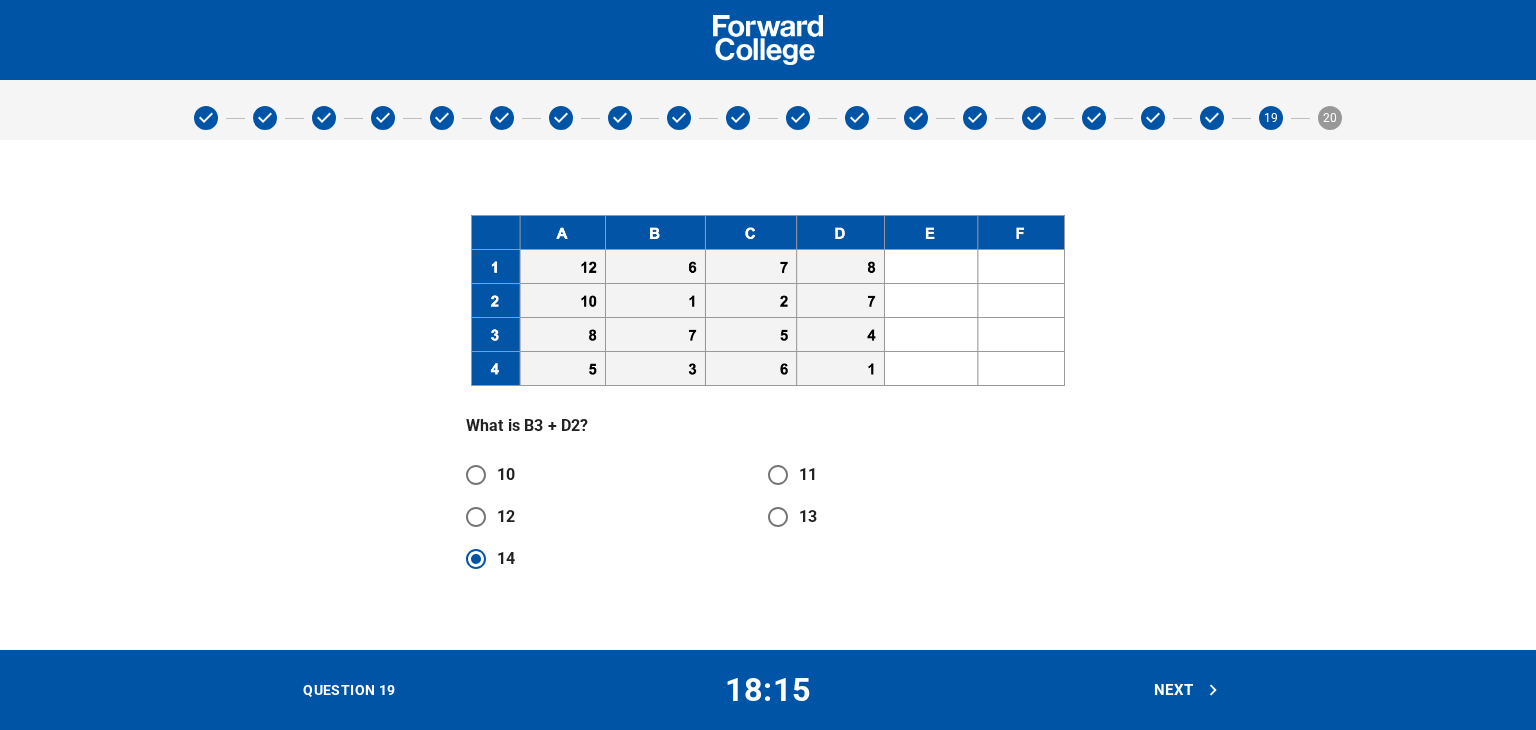 click on "Next" at bounding box center (1187, 690) 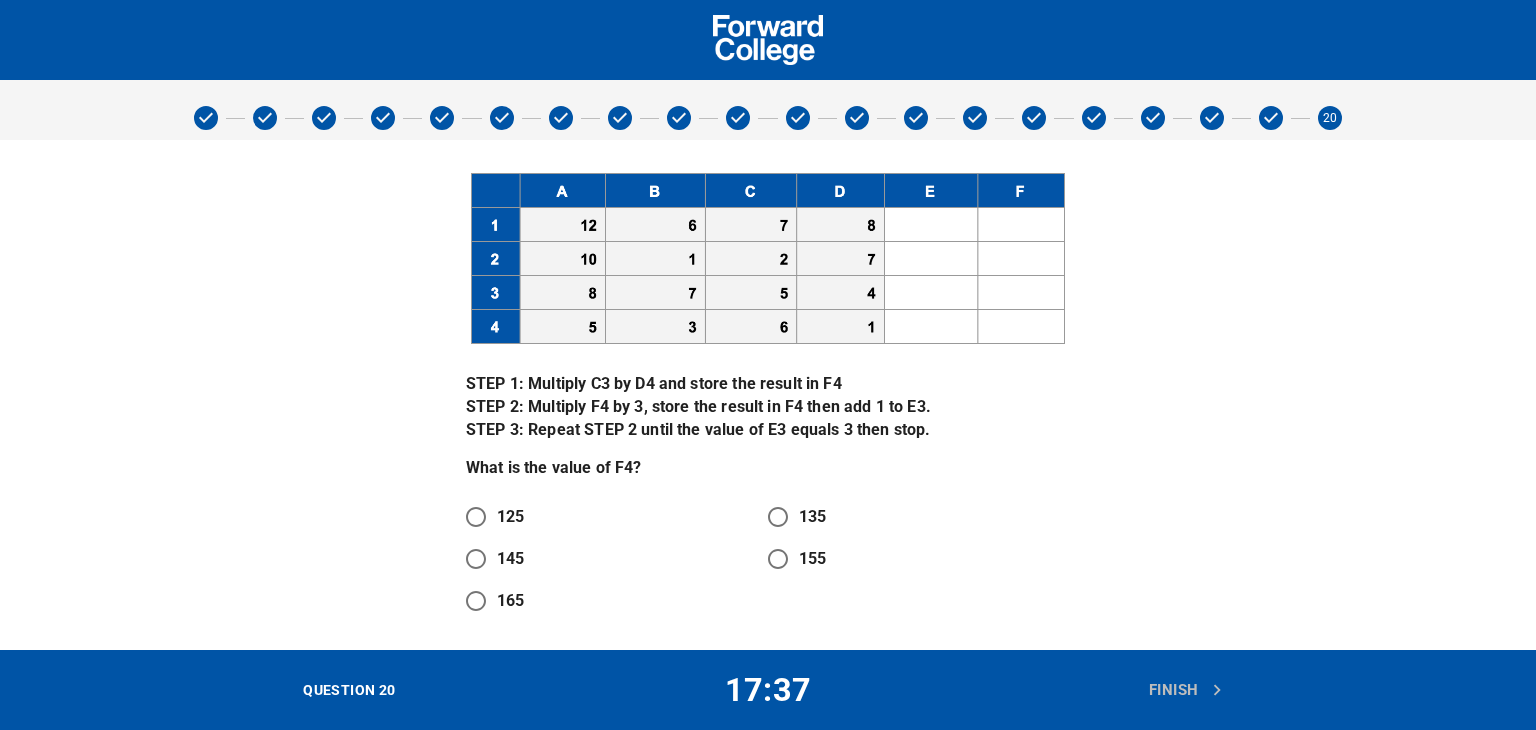 click on "125" at bounding box center (510, 517) 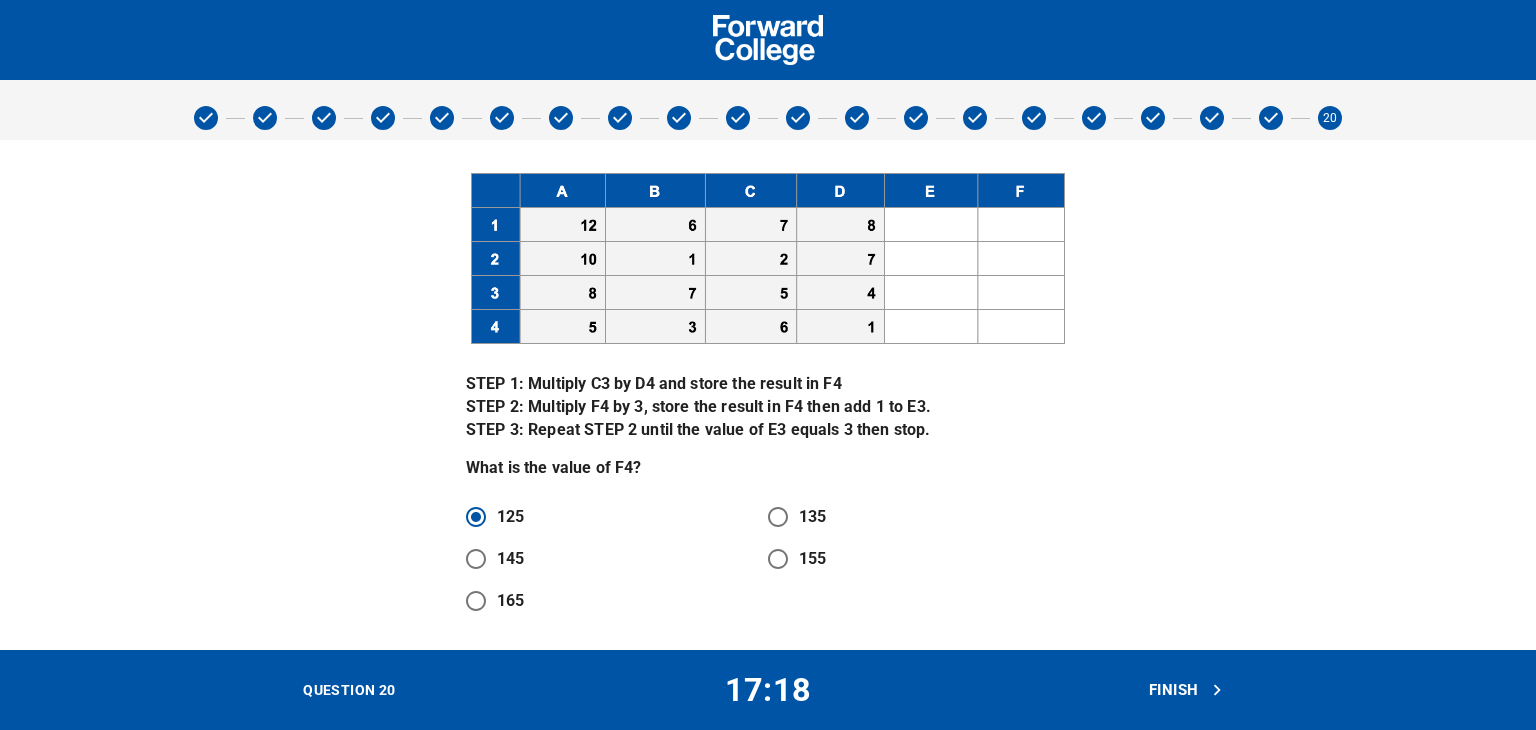 click on "135" at bounding box center (778, 517) 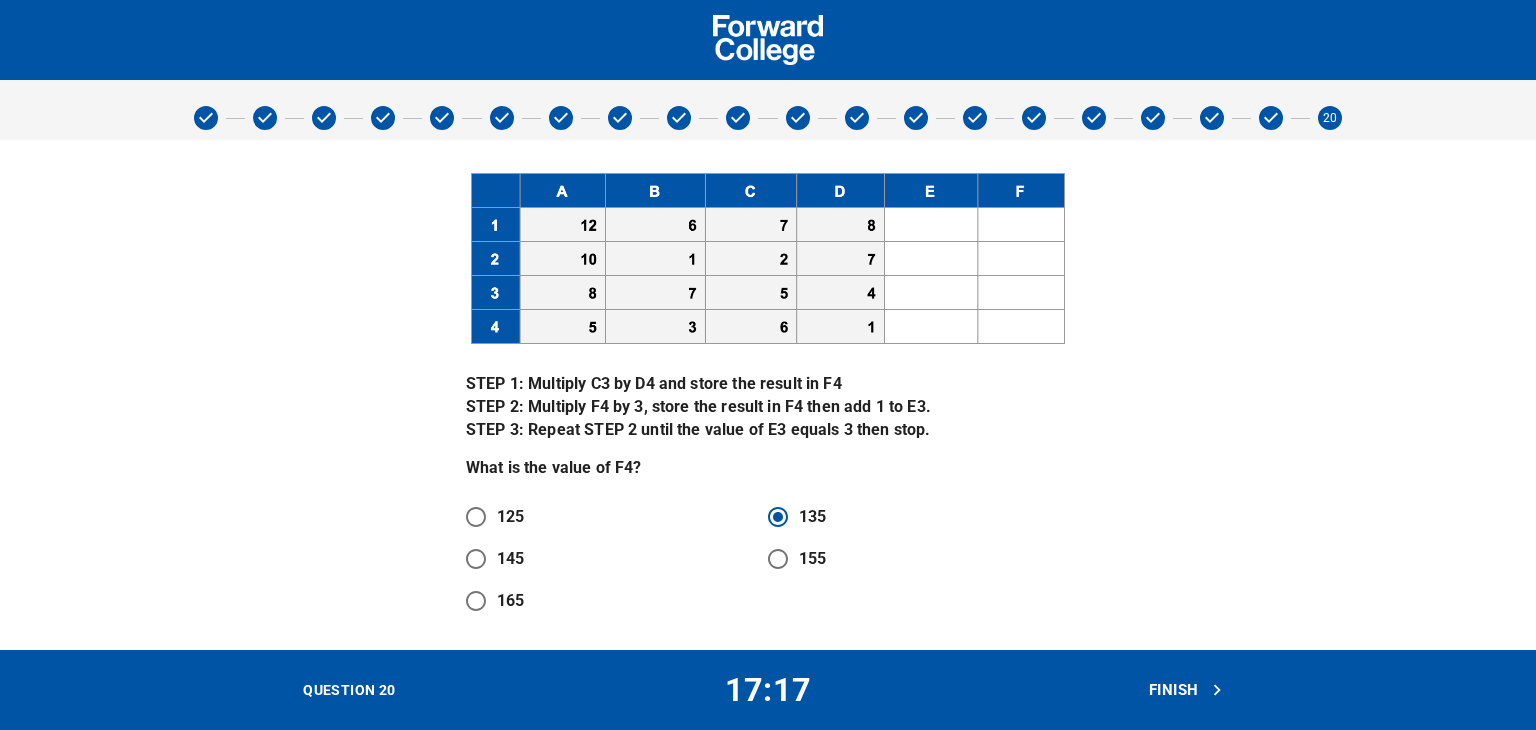 click on "Finish" at bounding box center (1187, 690) 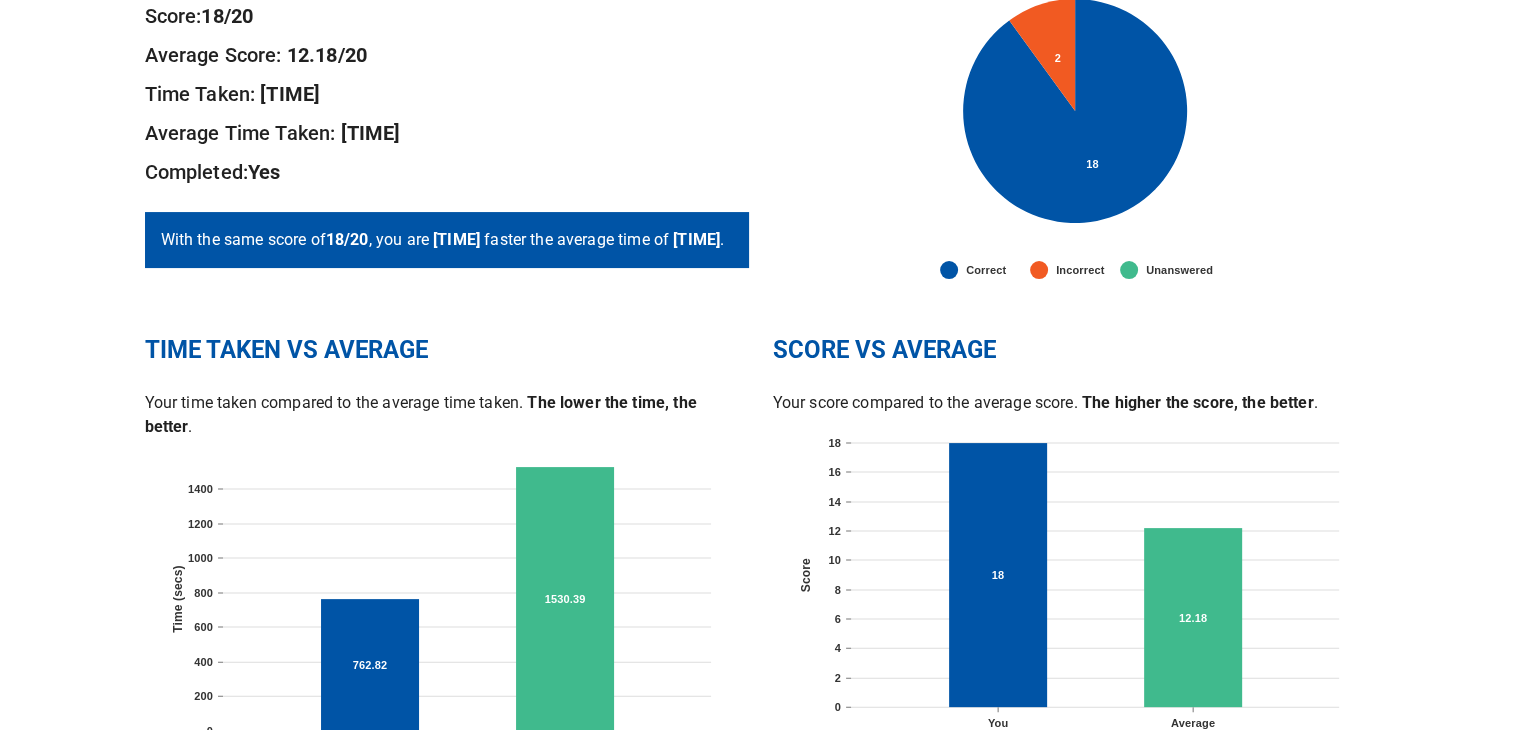 scroll, scrollTop: 390, scrollLeft: 0, axis: vertical 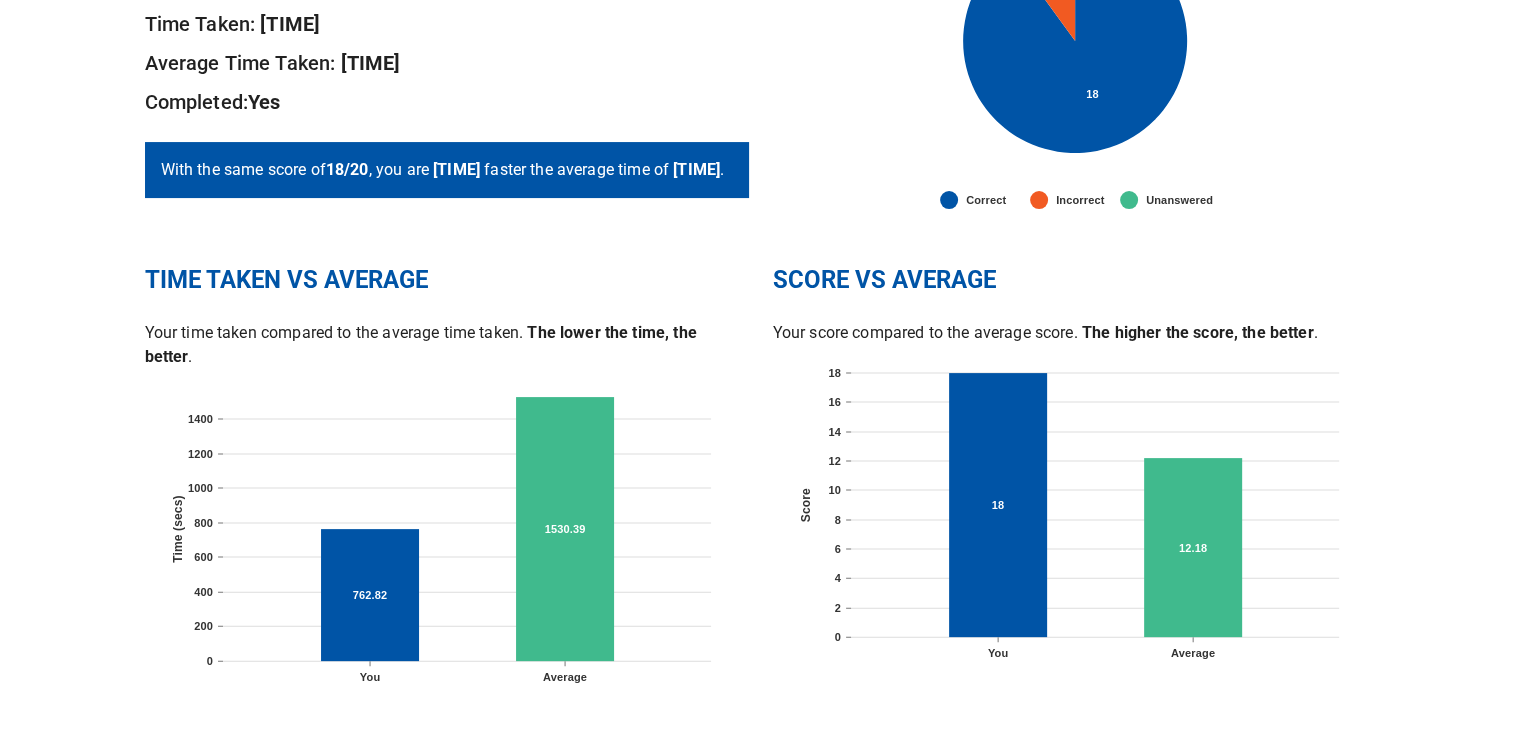 click on "SCORE VS AVERAGE Your score compared to the average score. The higher the score, the better . You Average [NUMBER] [NUMBER] [NUMBER] [NUMBER] [NUMBER] [NUMBER] [NUMBER] [NUMBER] [NUMBER] [NUMBER] Score [NUMBER] [NUMBER]" at bounding box center [1075, 480] 